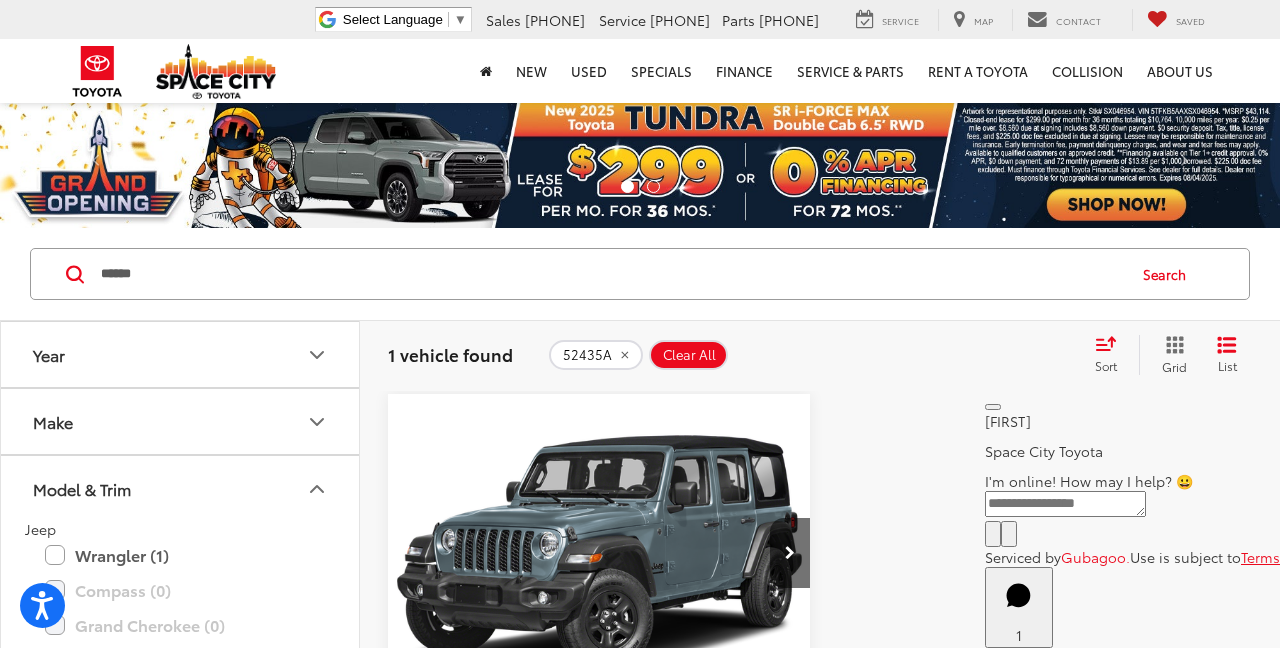 scroll, scrollTop: 1033, scrollLeft: 0, axis: vertical 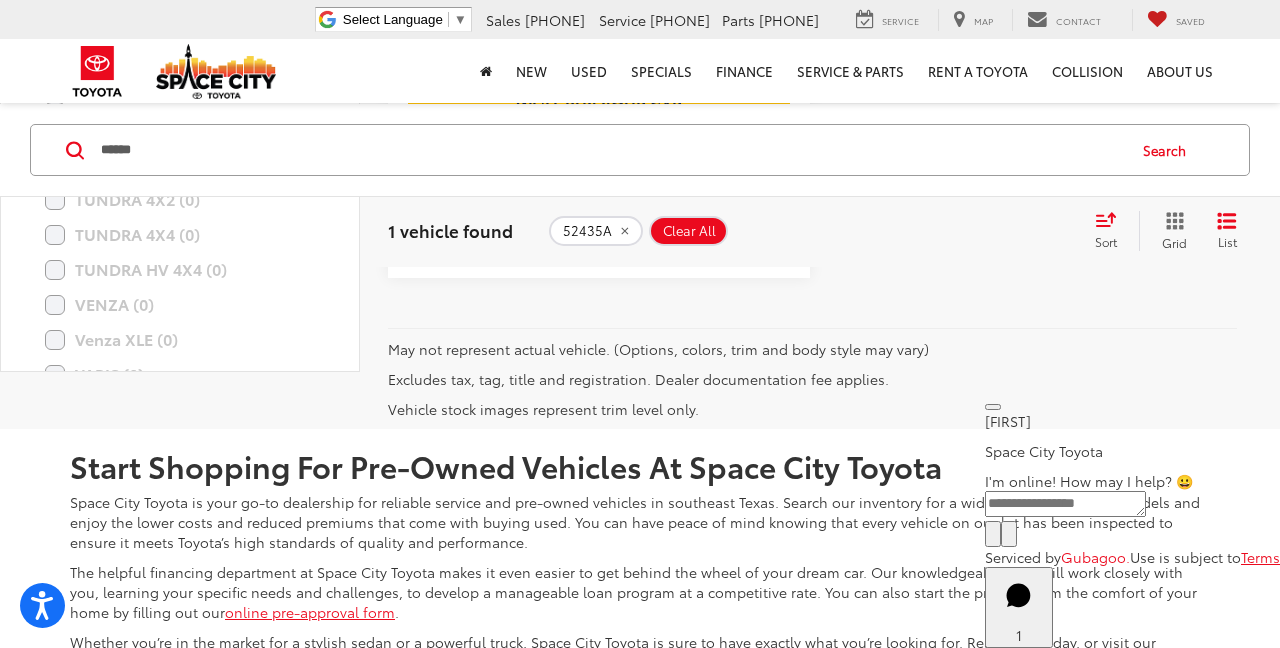 click on "******" at bounding box center [611, 150] 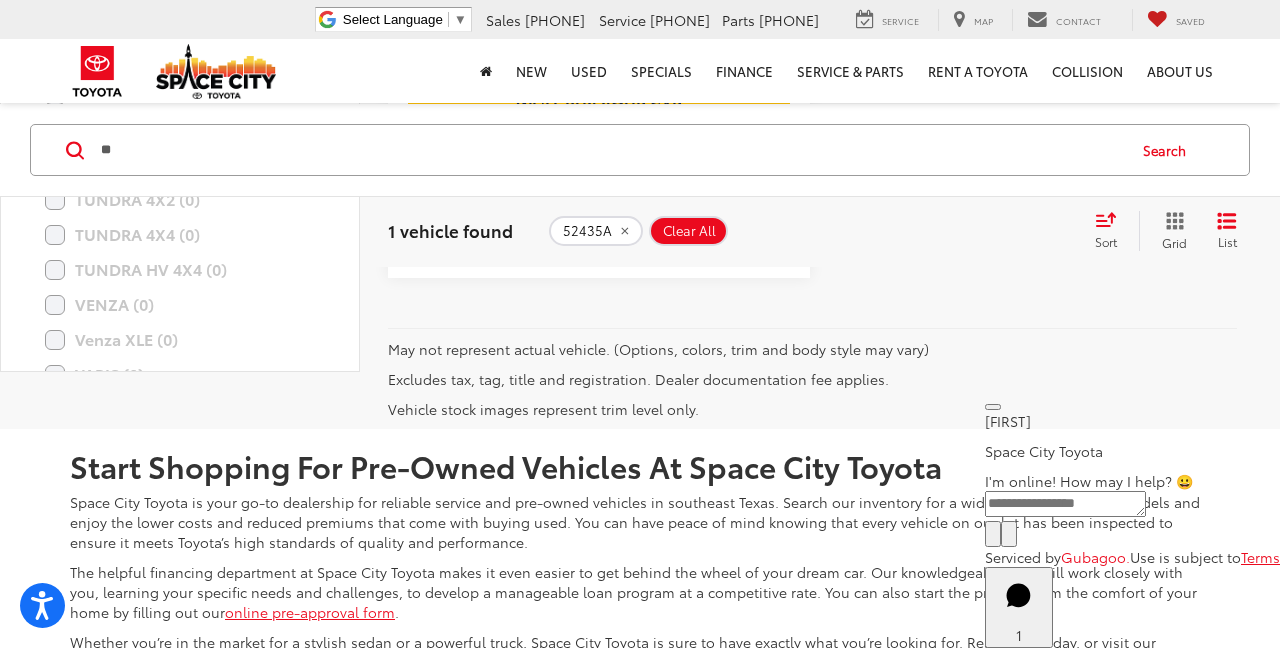type on "*" 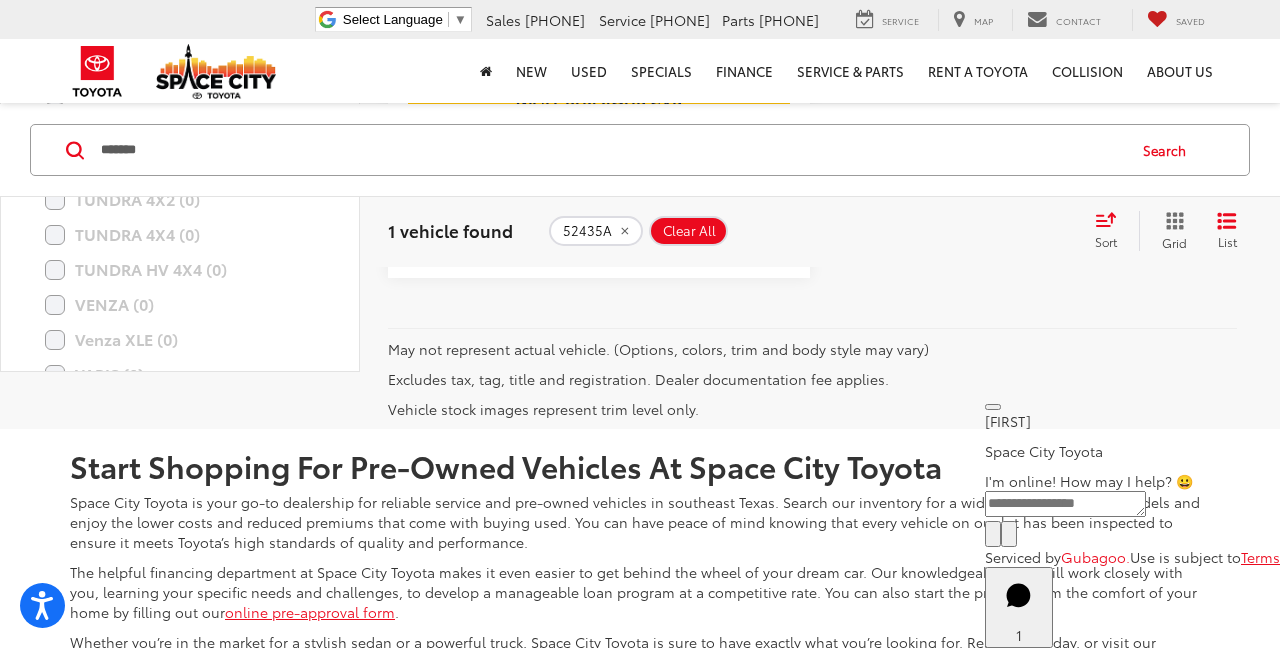 type on "*******" 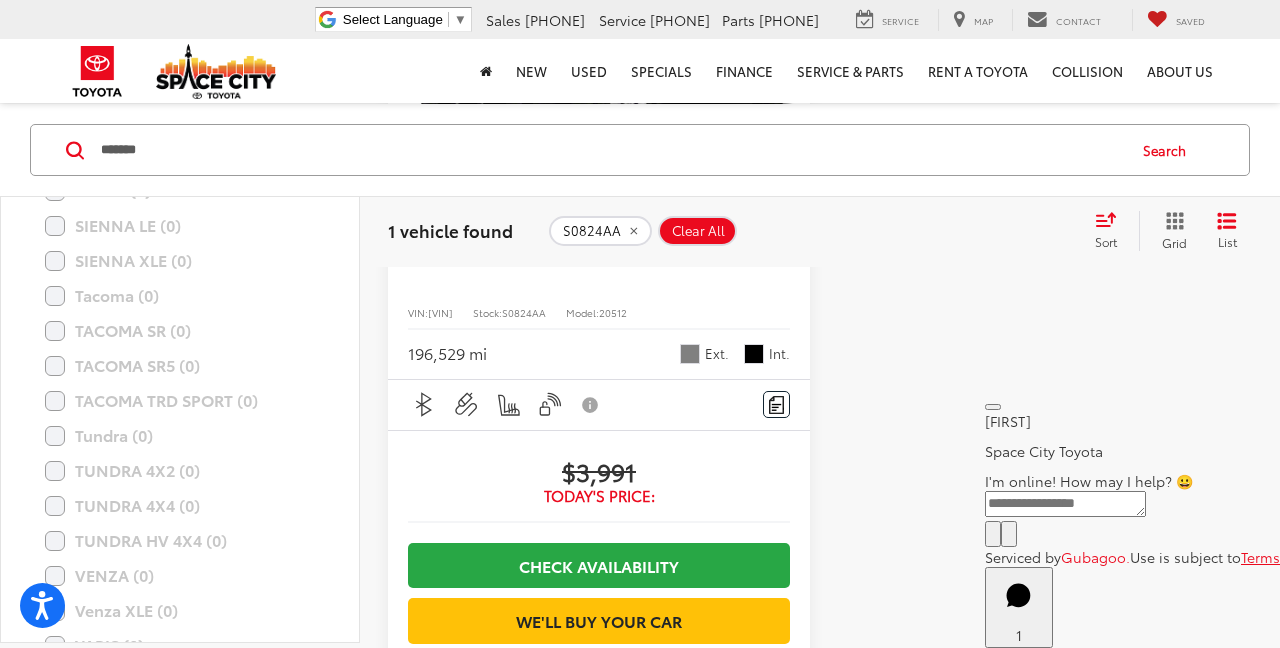 scroll, scrollTop: 511, scrollLeft: 0, axis: vertical 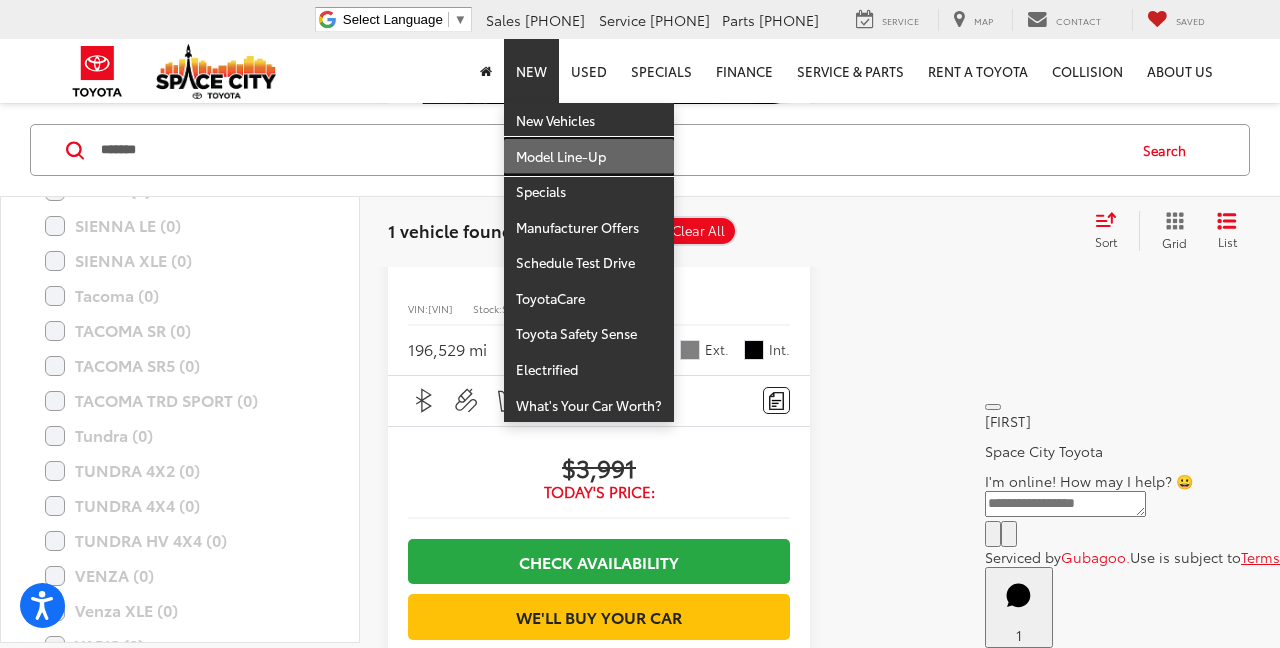 click on "Model Line-Up" at bounding box center (589, 157) 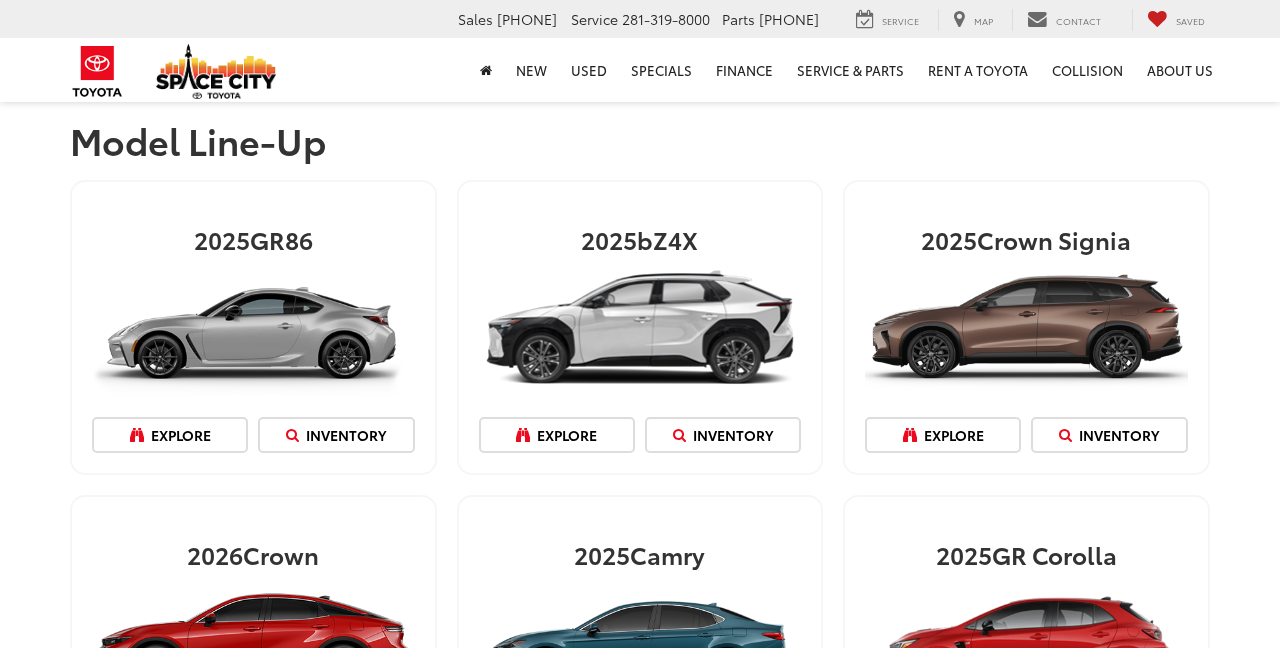scroll, scrollTop: 0, scrollLeft: 0, axis: both 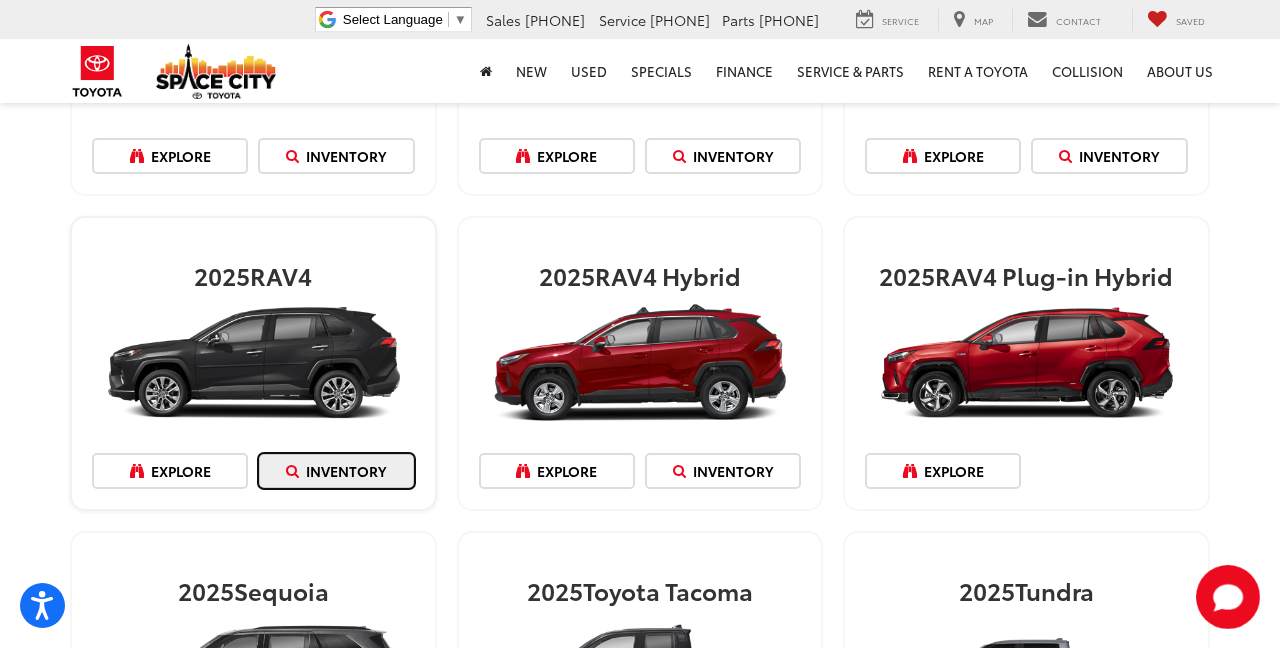 click on "Inventory" at bounding box center [336, 471] 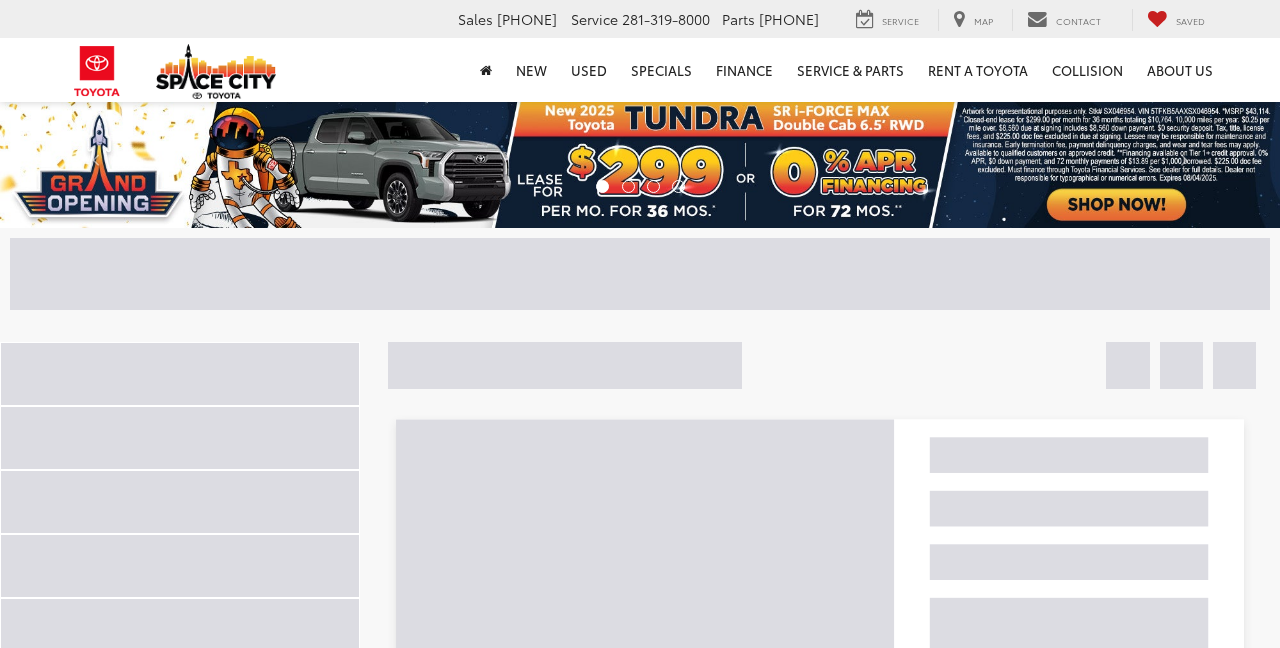 scroll, scrollTop: 0, scrollLeft: 0, axis: both 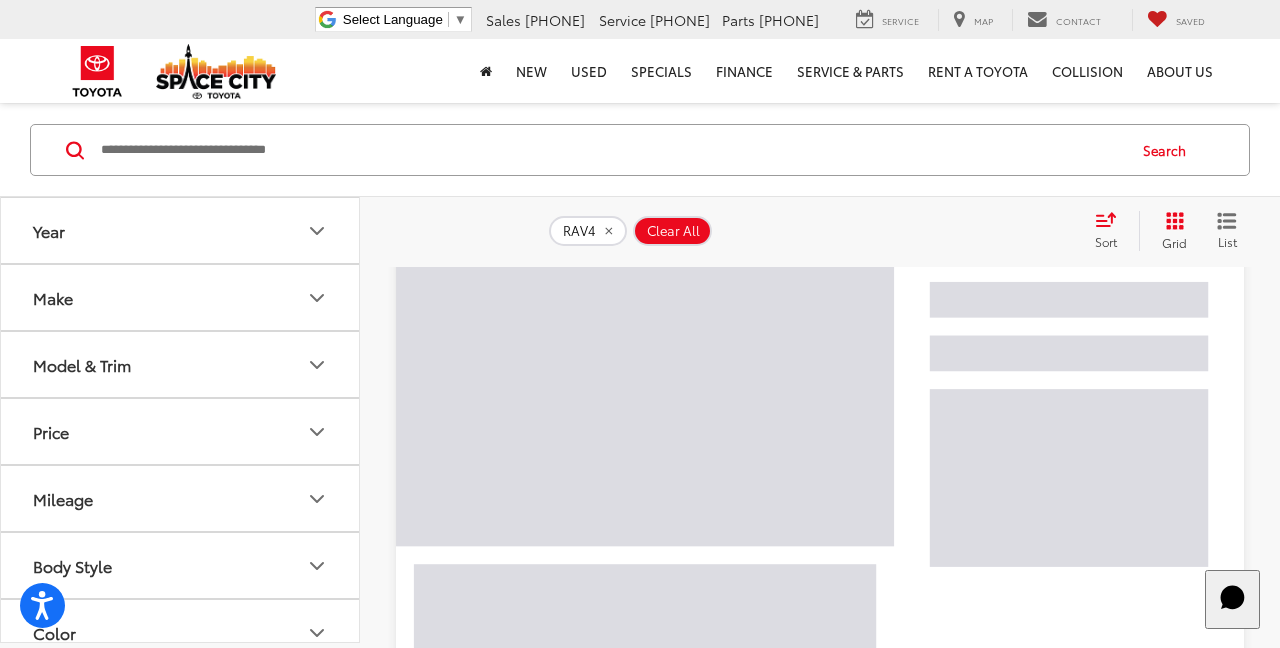 click on "Model & Trim" at bounding box center [181, 364] 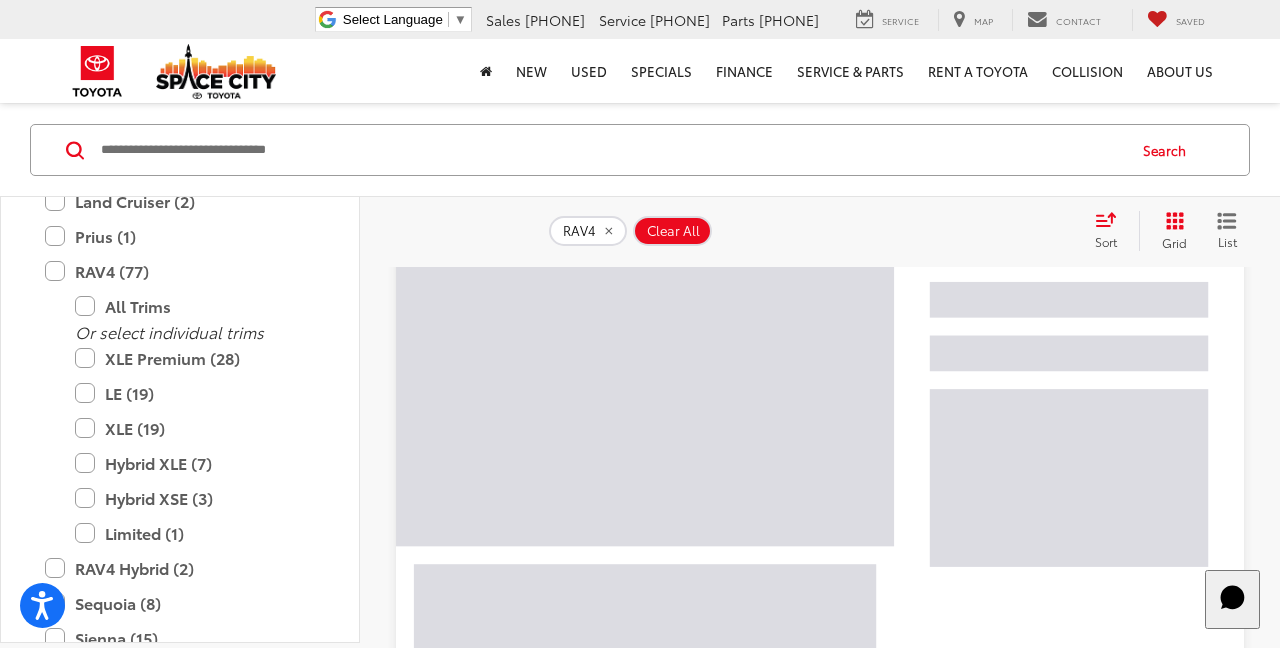 scroll, scrollTop: 762, scrollLeft: 0, axis: vertical 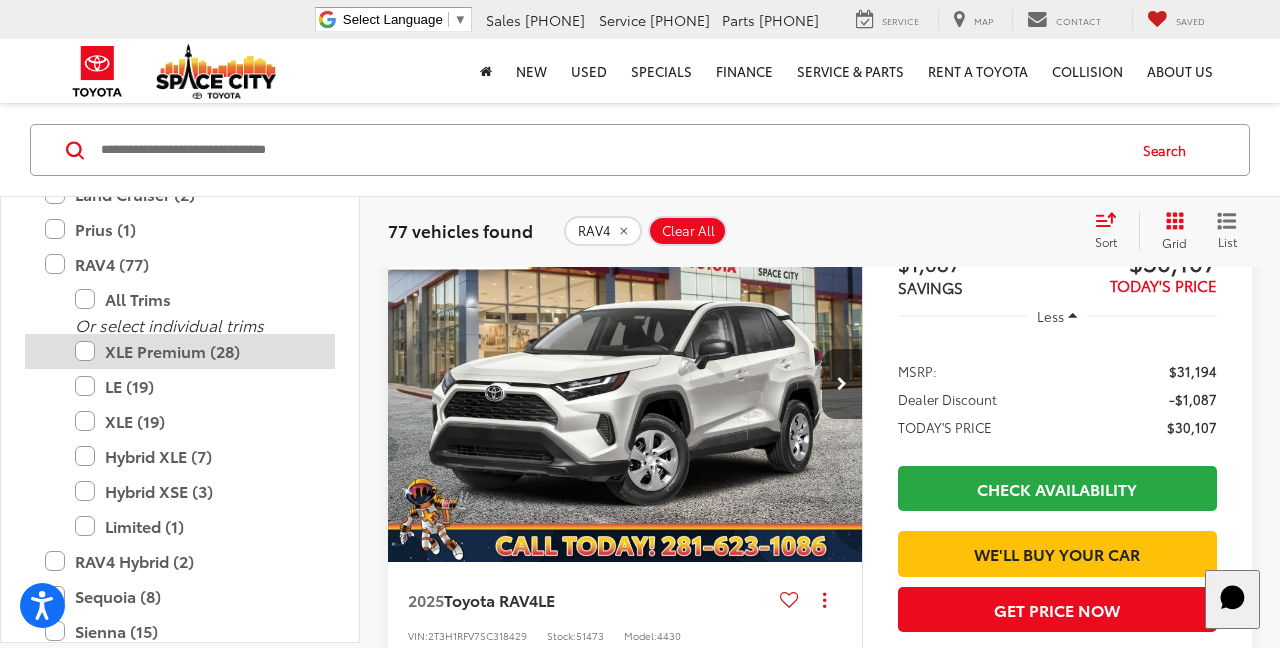 click on "XLE Premium (28)" at bounding box center [195, 350] 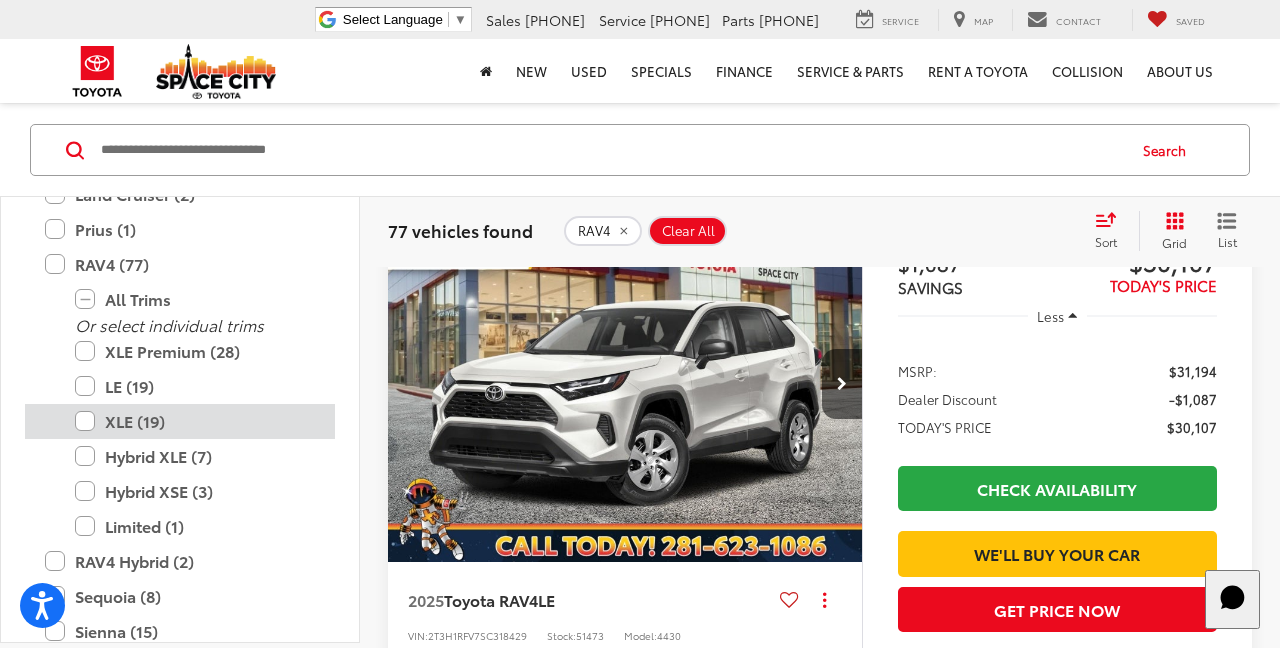 click on "XLE (19)" at bounding box center (195, 420) 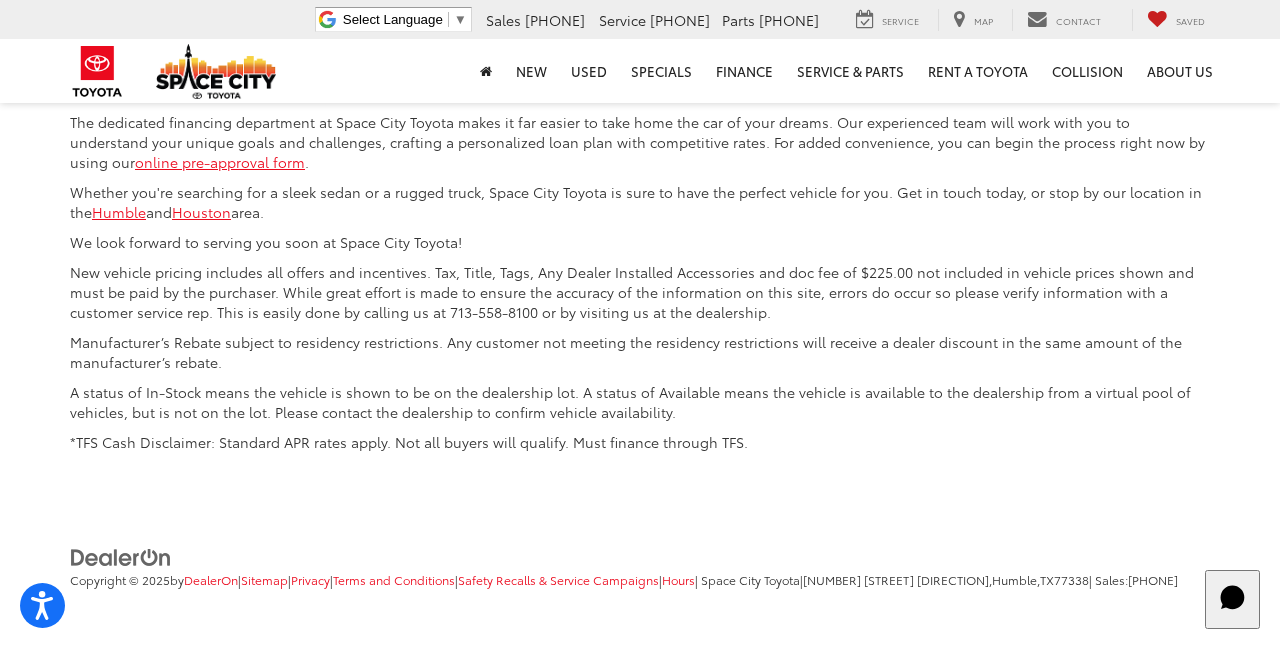 scroll, scrollTop: 10416, scrollLeft: 0, axis: vertical 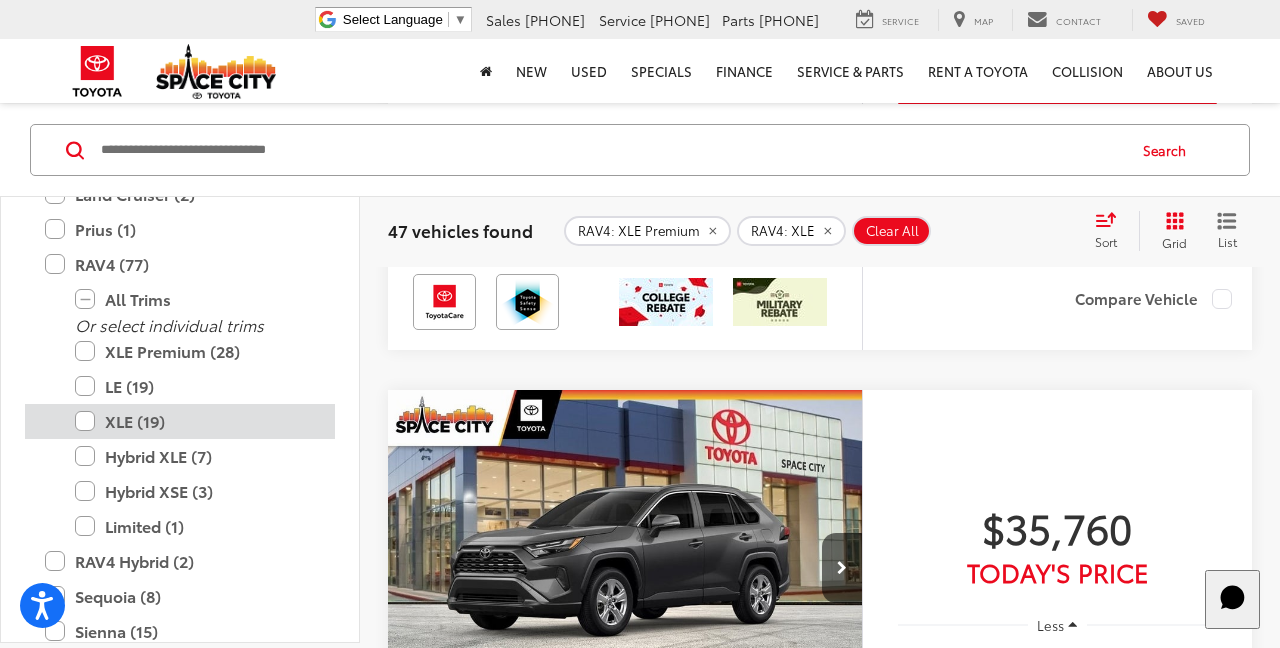 click on "XLE (19)" at bounding box center [195, 420] 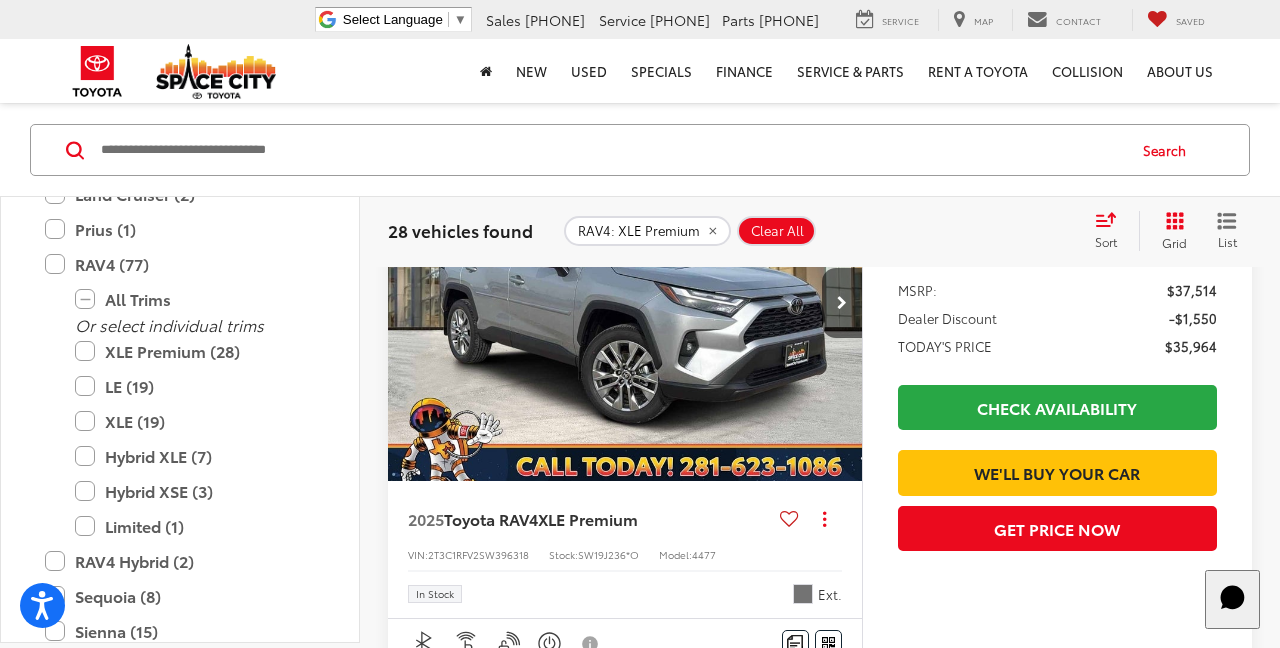scroll, scrollTop: 940, scrollLeft: 0, axis: vertical 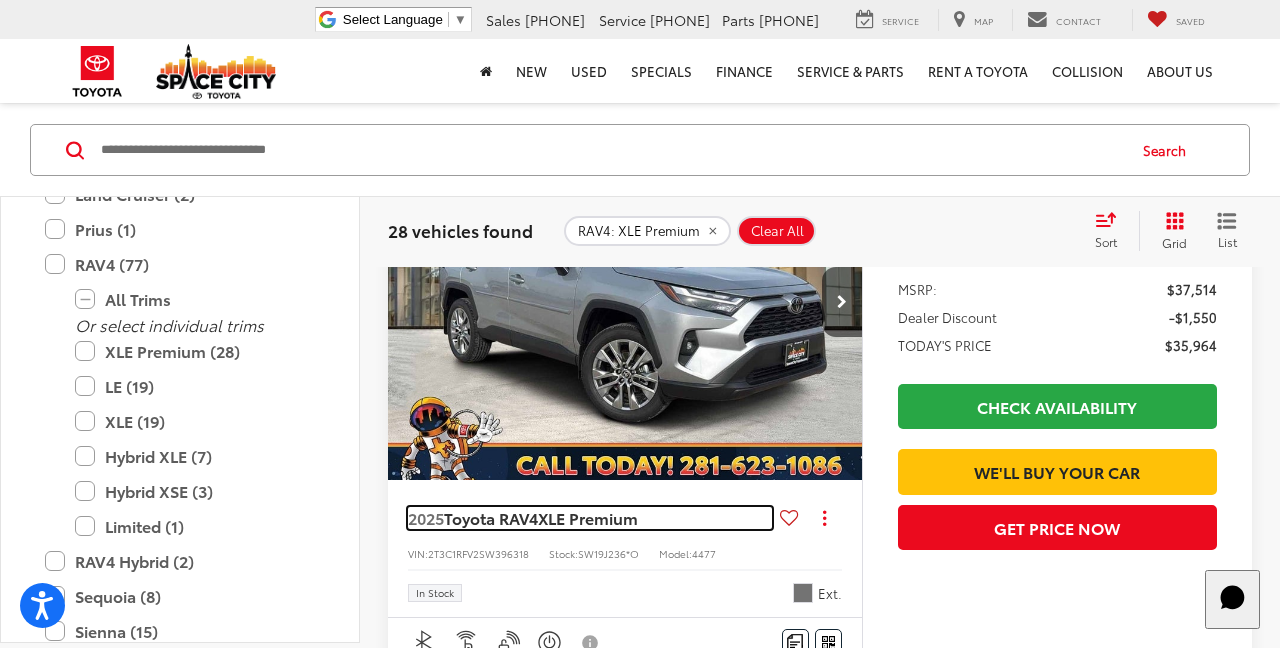 click on "XLE Premium" at bounding box center [588, 517] 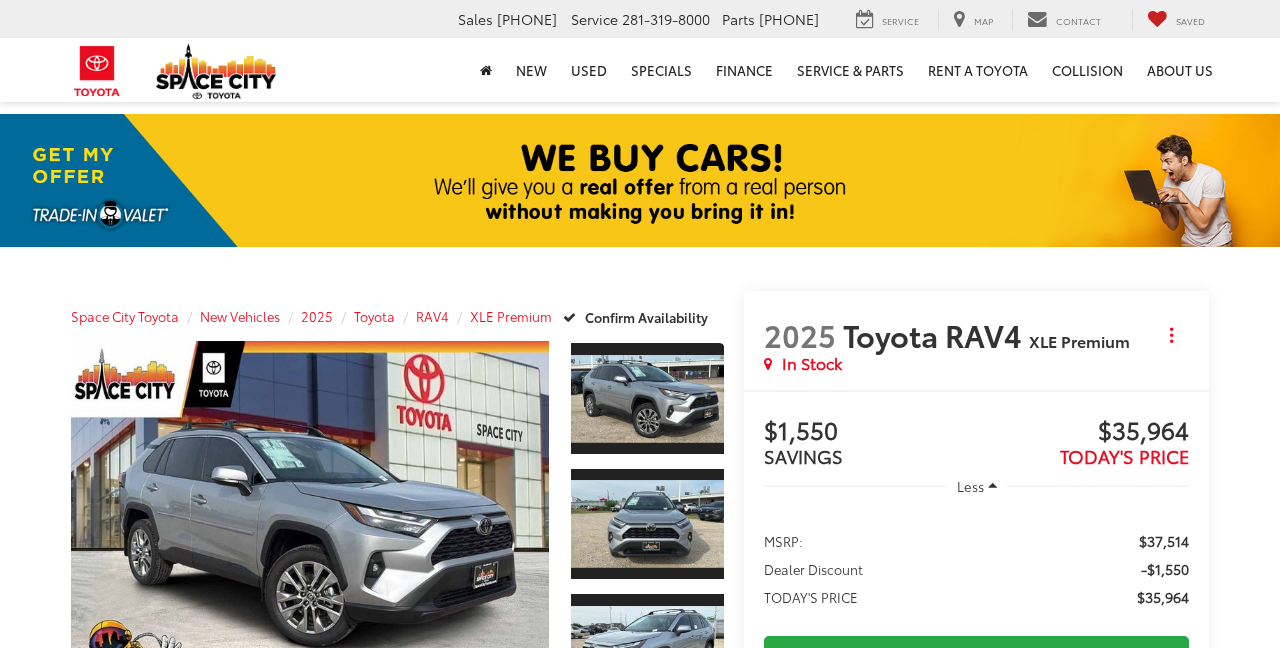 scroll, scrollTop: 0, scrollLeft: 0, axis: both 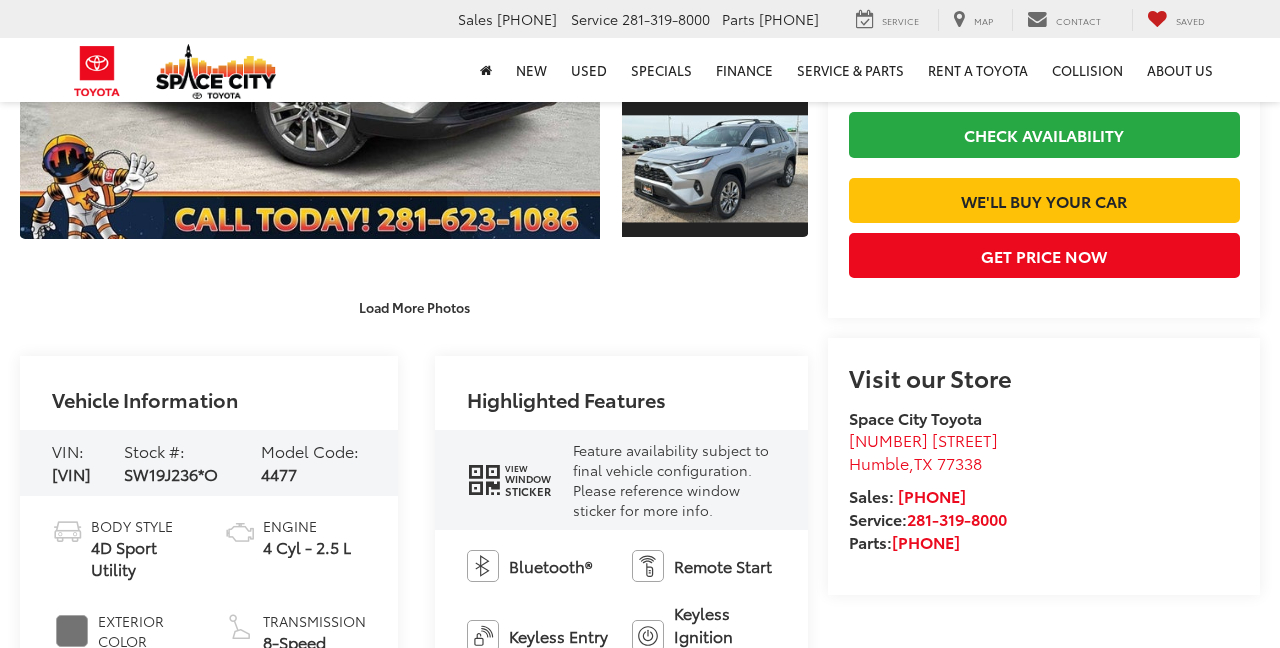drag, startPoint x: 324, startPoint y: 491, endPoint x: 231, endPoint y: 491, distance: 93 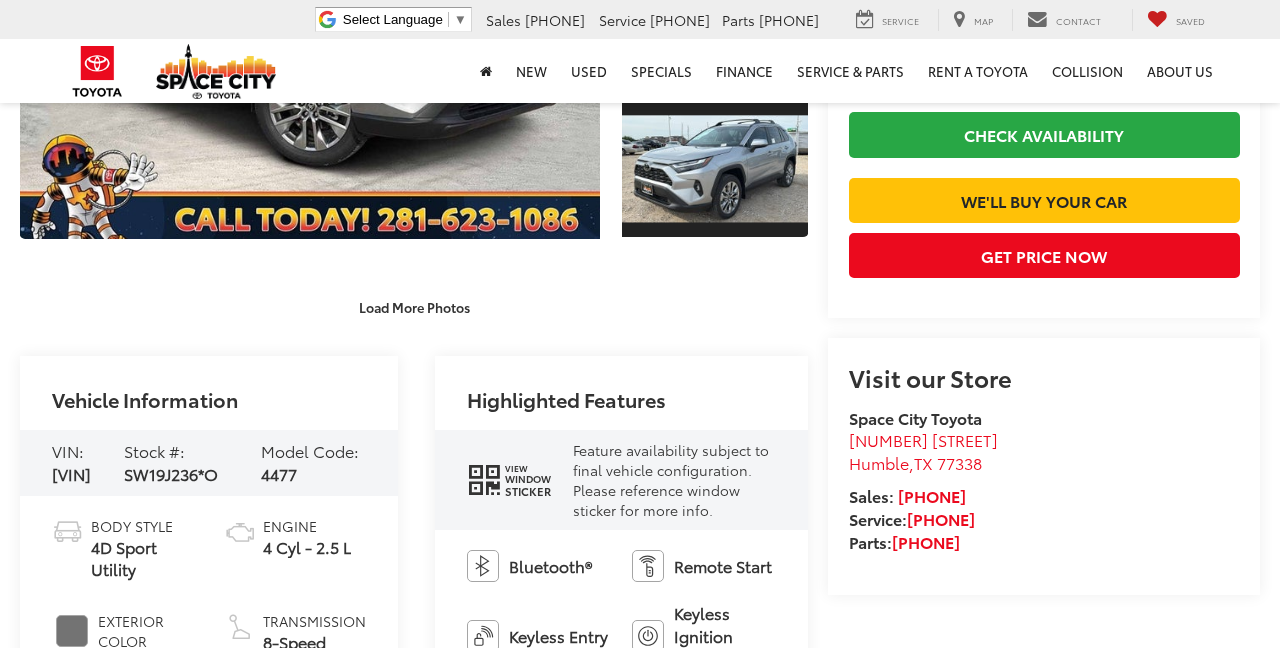 scroll, scrollTop: 0, scrollLeft: 0, axis: both 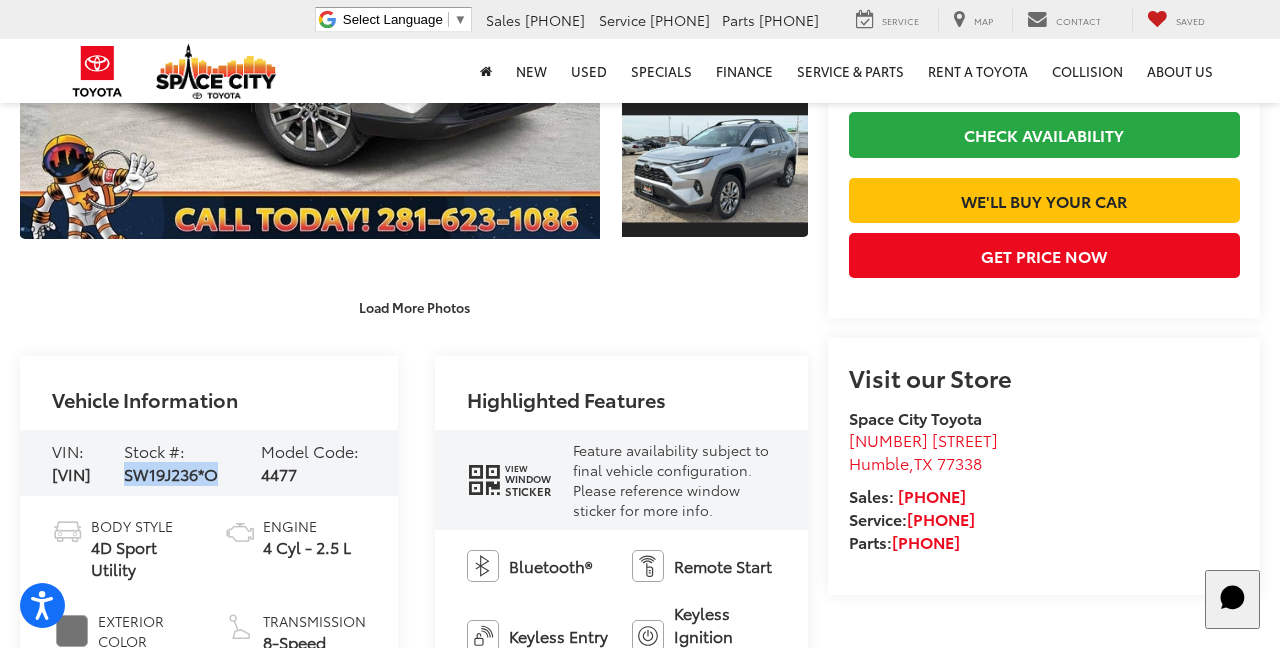 drag, startPoint x: 325, startPoint y: 491, endPoint x: 232, endPoint y: 490, distance: 93.00538 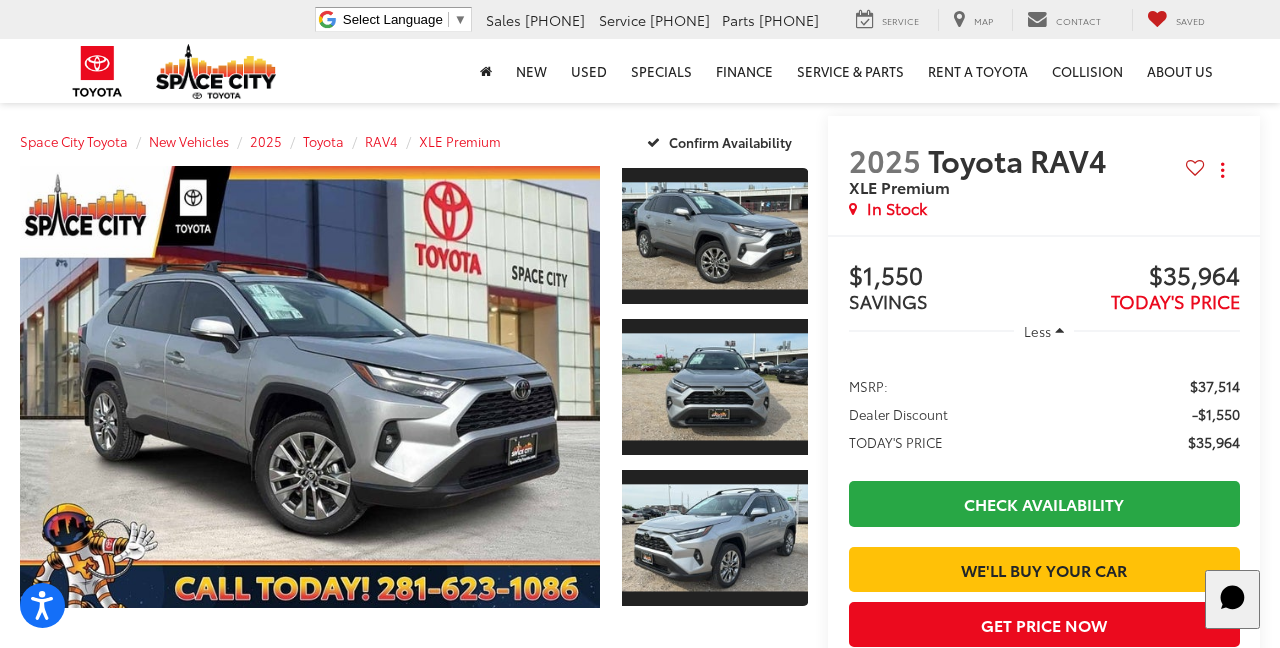 scroll, scrollTop: 185, scrollLeft: 0, axis: vertical 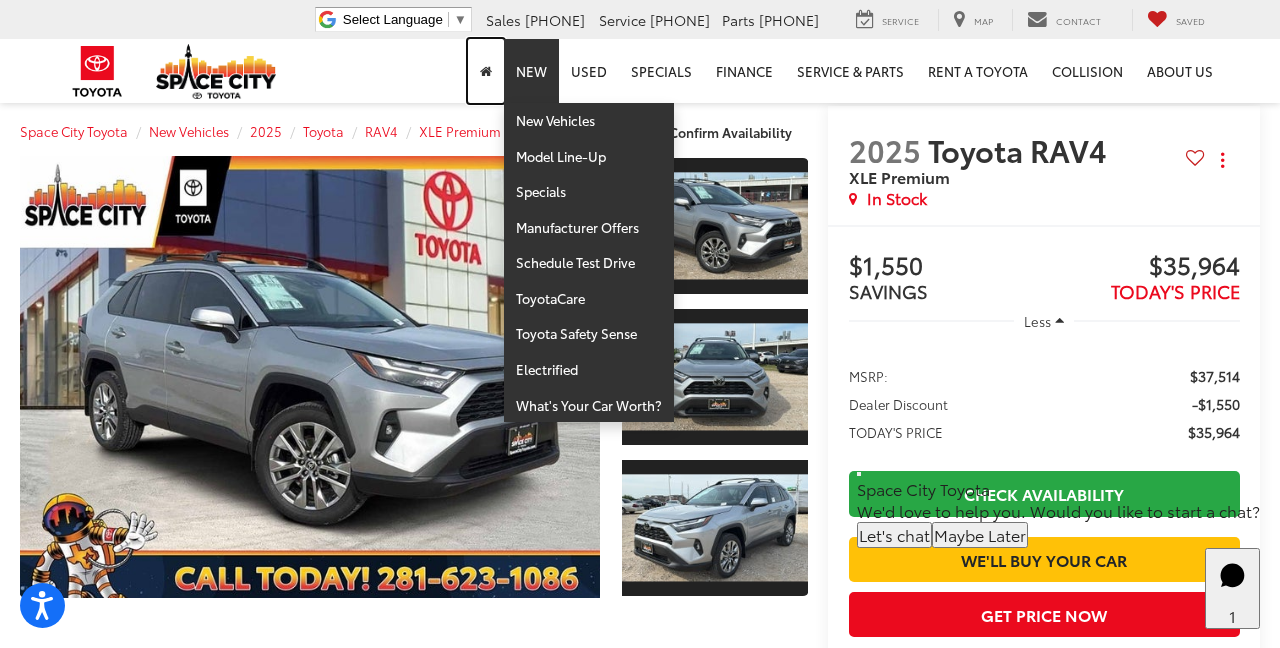 click at bounding box center [486, 71] 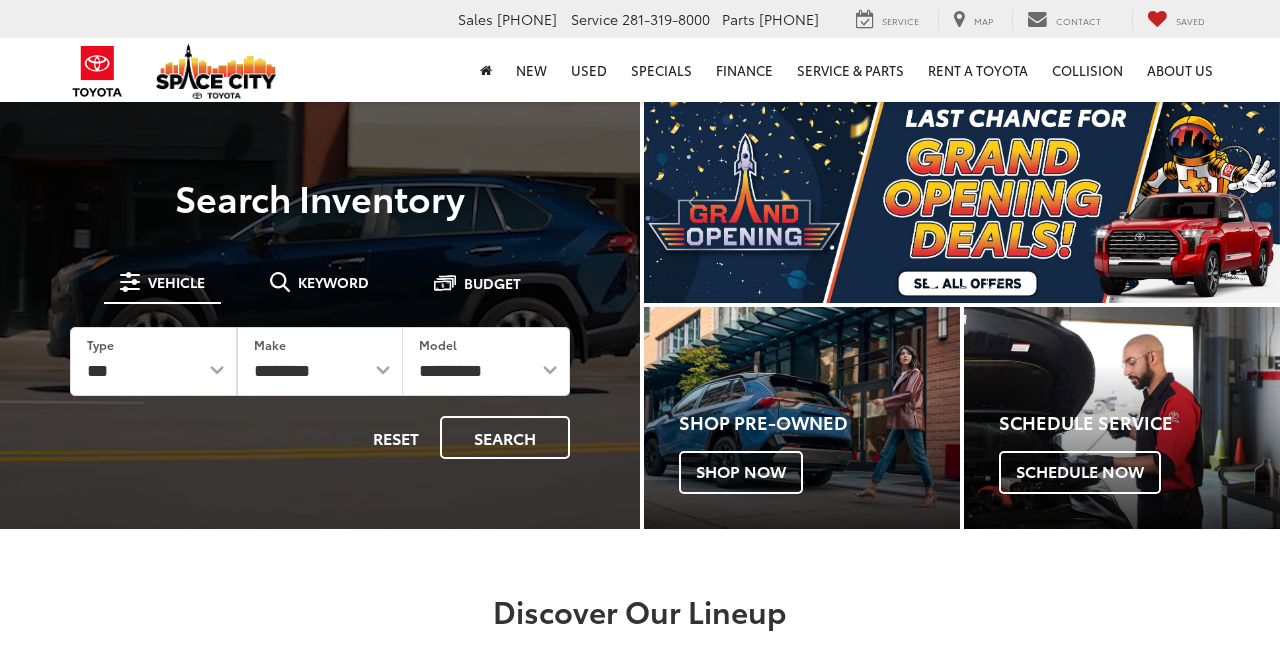 scroll, scrollTop: 0, scrollLeft: 0, axis: both 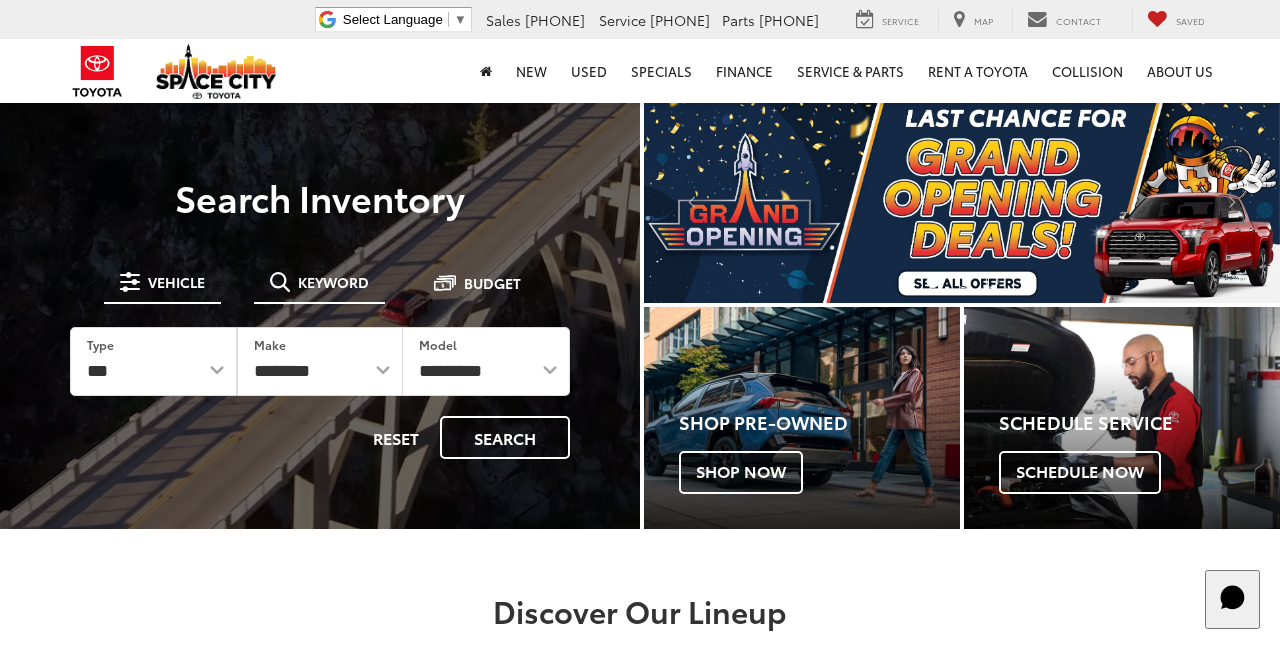 click on "Keyword" at bounding box center [333, 282] 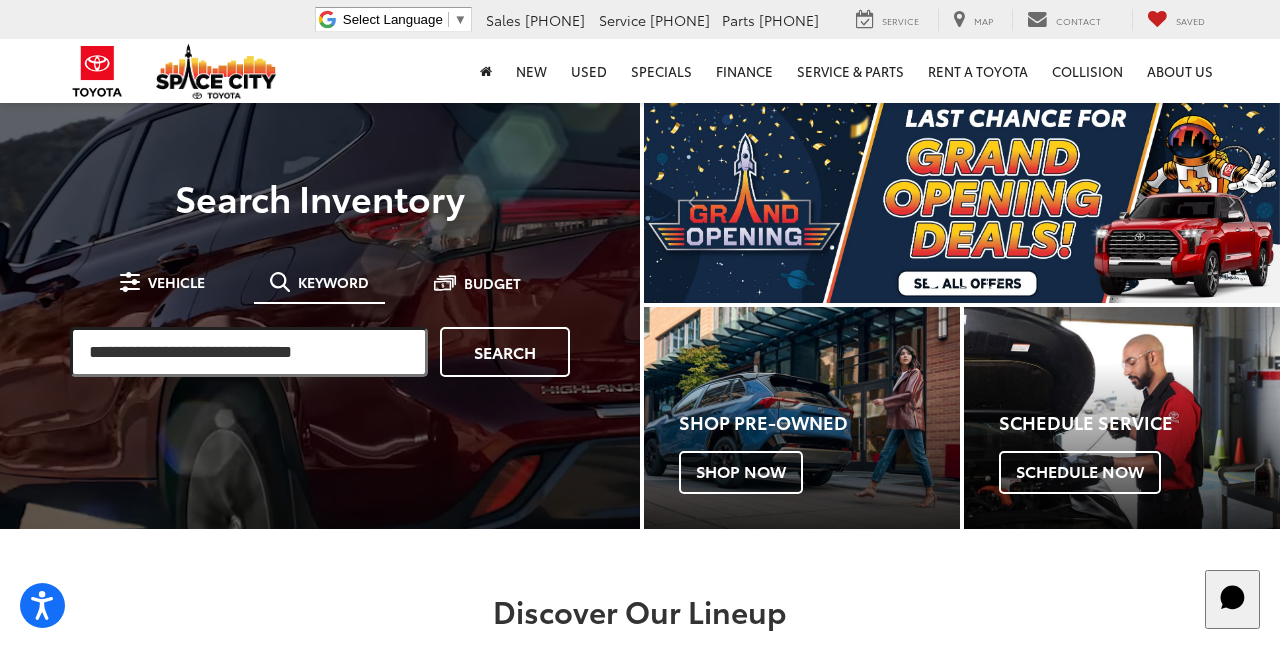 click at bounding box center [249, 352] 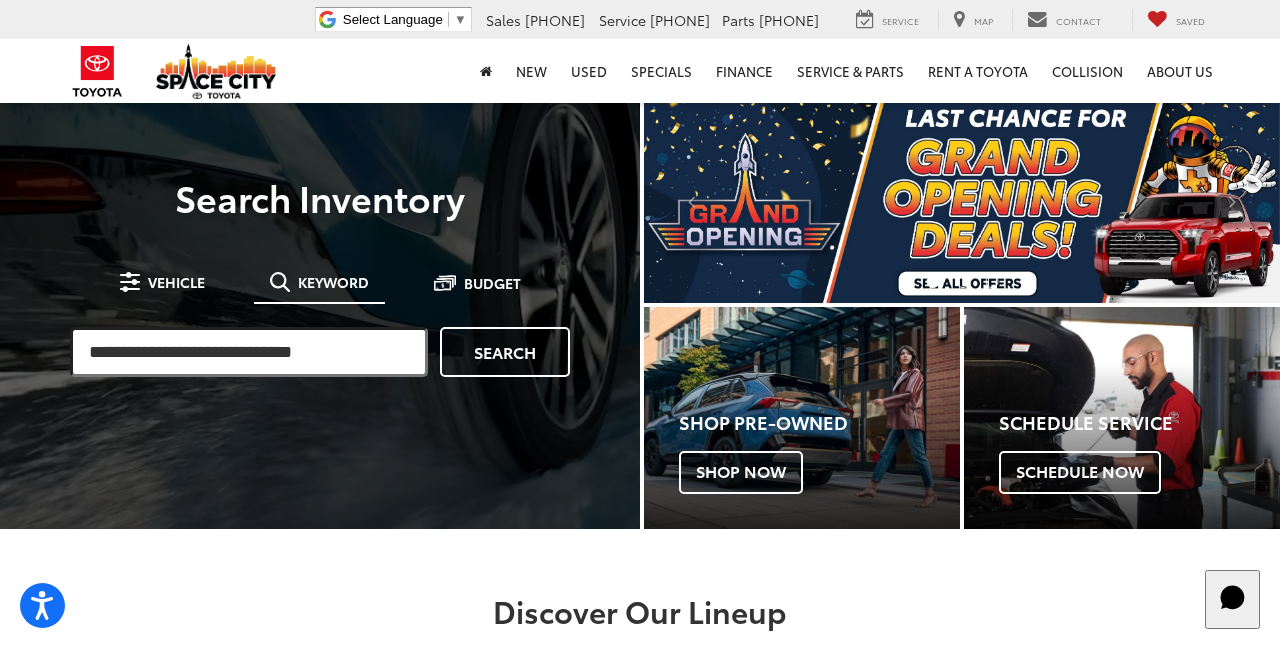 paste on "**********" 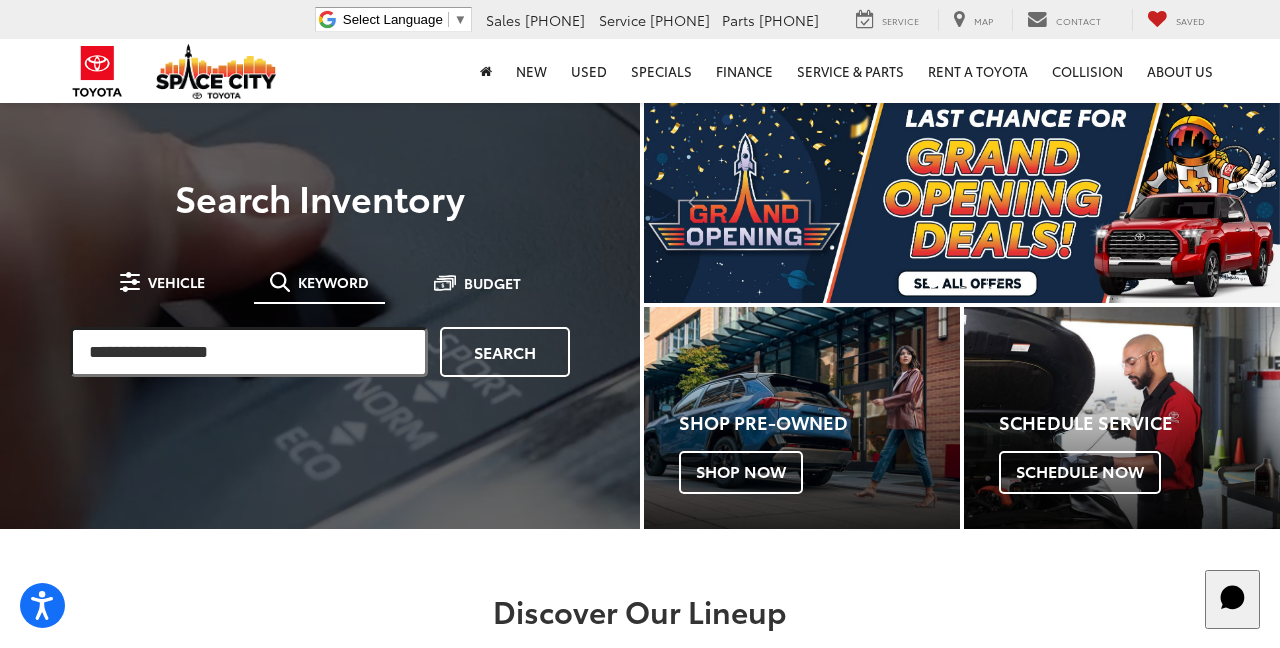 type on "**********" 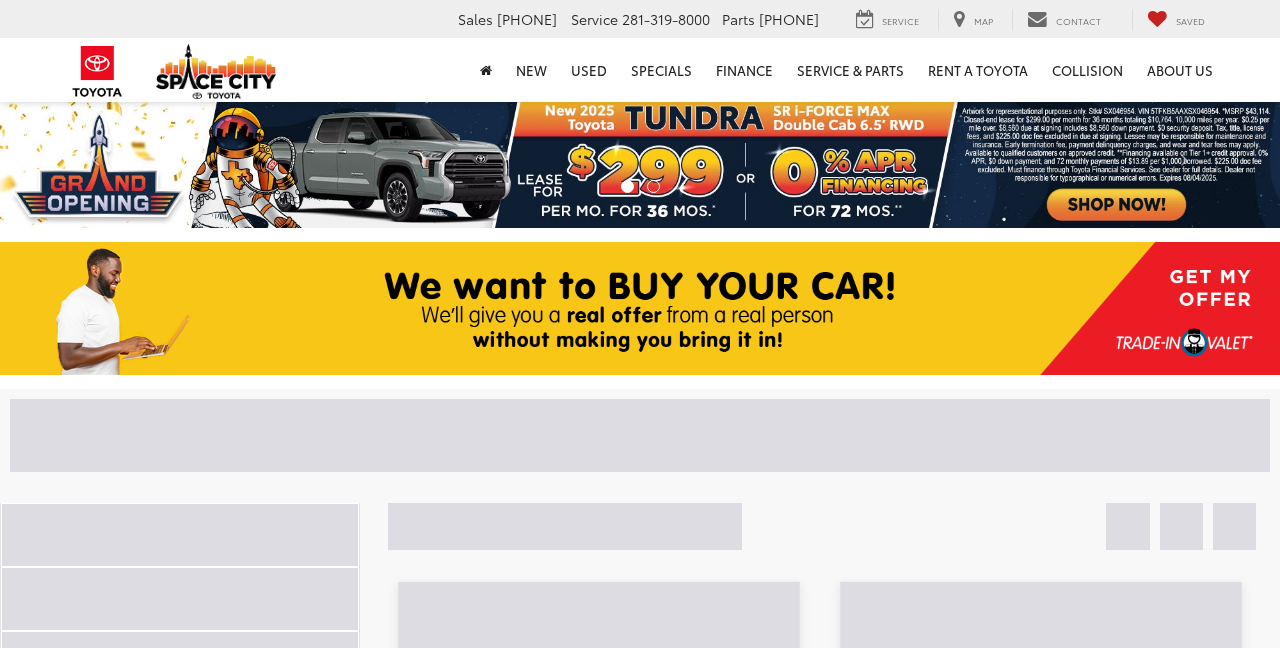 scroll, scrollTop: 0, scrollLeft: 0, axis: both 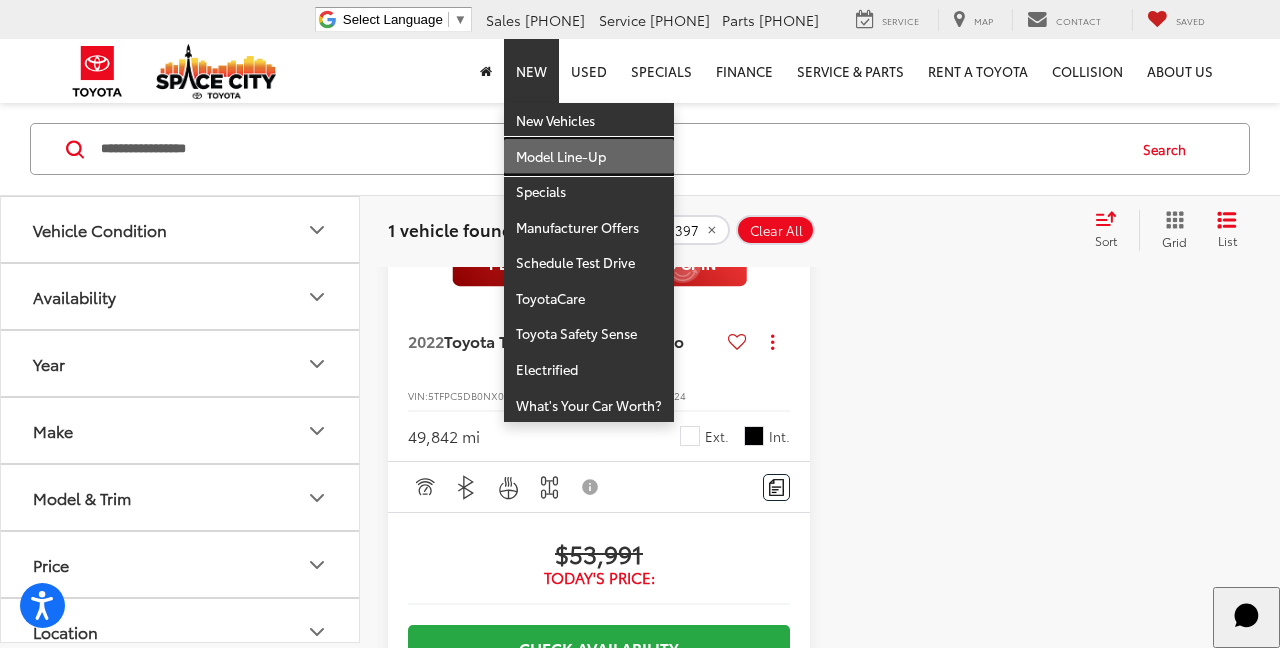 click on "Model Line-Up" at bounding box center [589, 157] 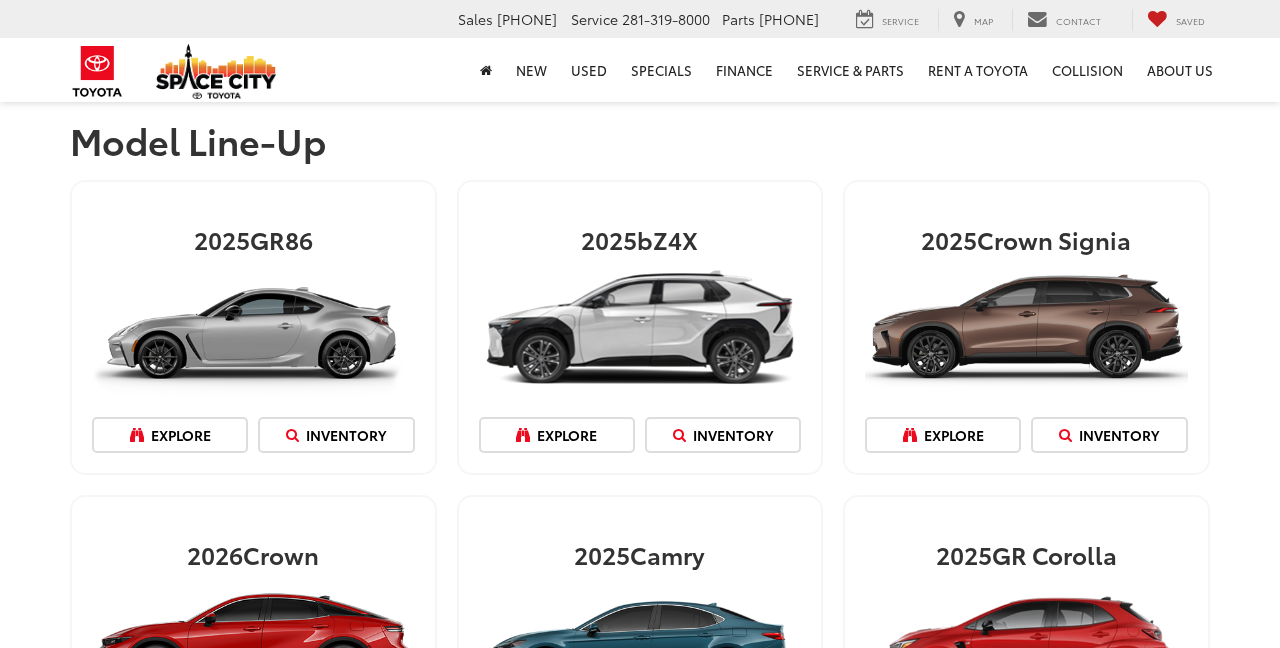 scroll, scrollTop: 0, scrollLeft: 0, axis: both 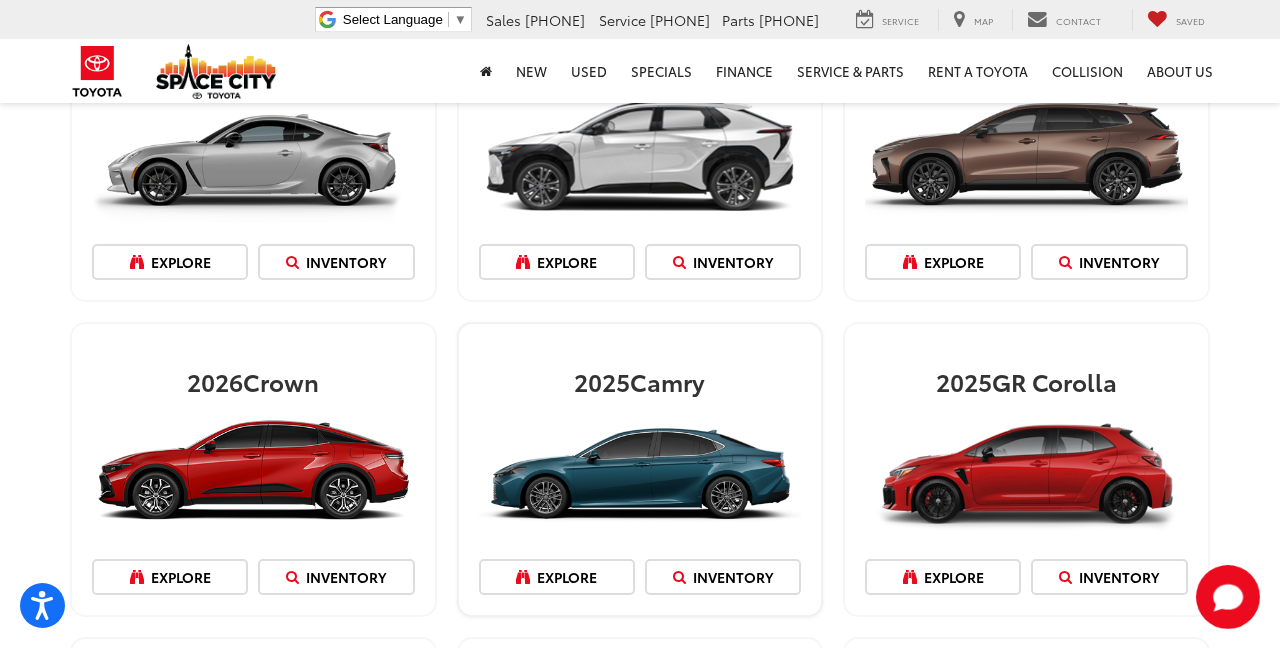 click on "2025 Camry
$31,589 Starting MSRP
28 / 39 Est. MPG
Explore
Inventory" at bounding box center (640, 469) 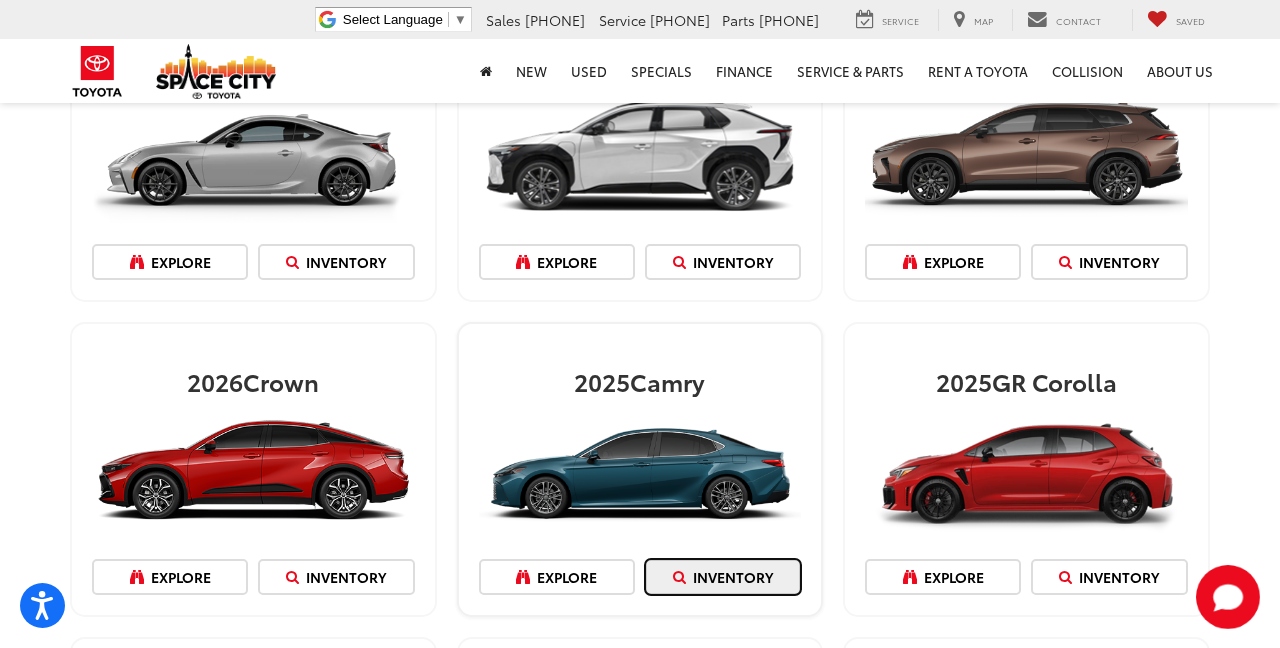 click on "Inventory" at bounding box center (723, 577) 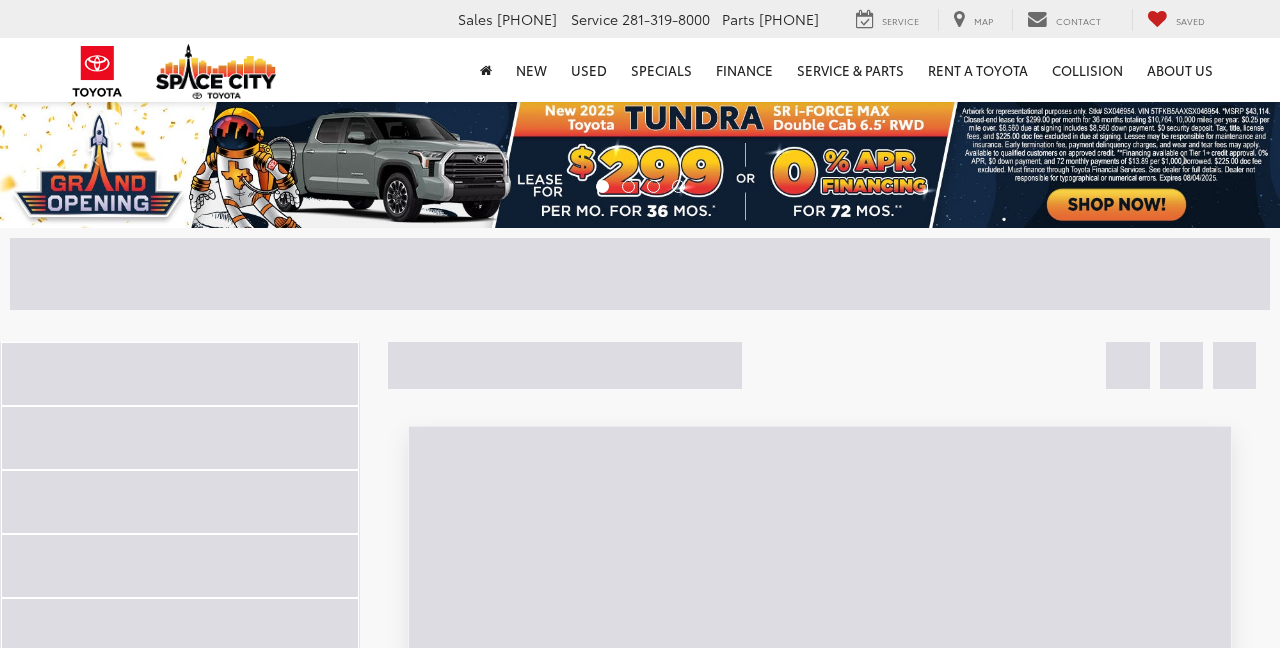 scroll, scrollTop: 0, scrollLeft: 0, axis: both 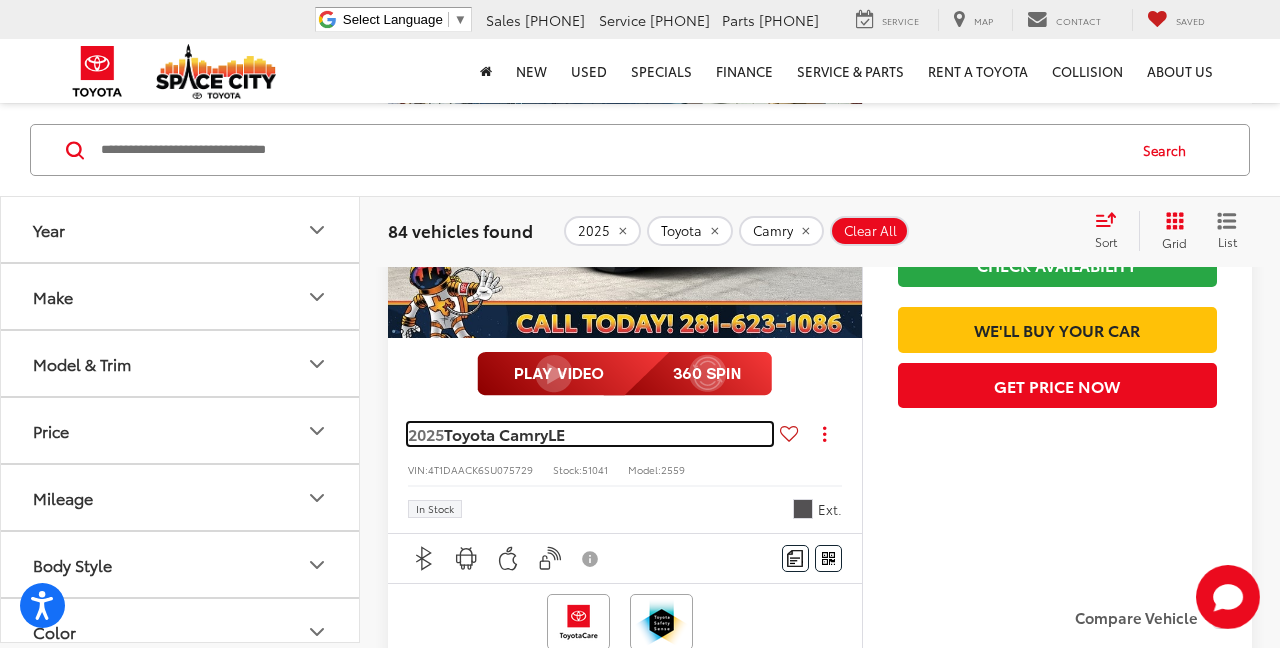 click on "2025" at bounding box center [426, 433] 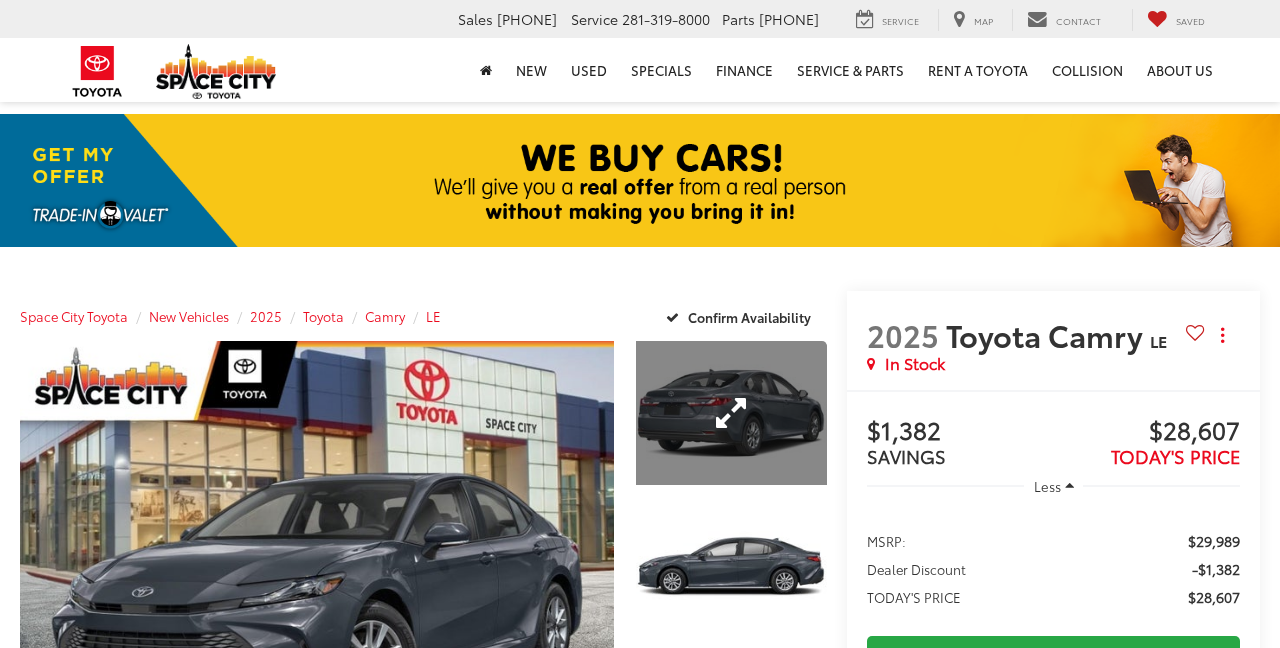 scroll, scrollTop: 0, scrollLeft: 0, axis: both 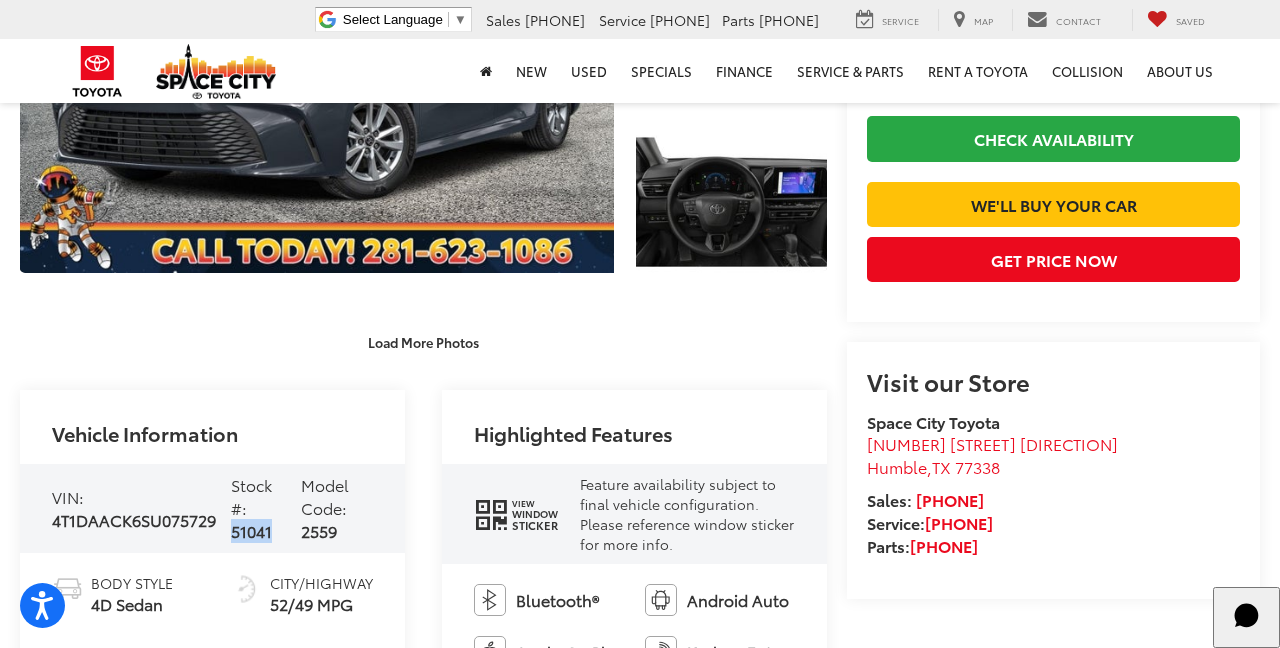drag, startPoint x: 273, startPoint y: 535, endPoint x: 232, endPoint y: 534, distance: 41.01219 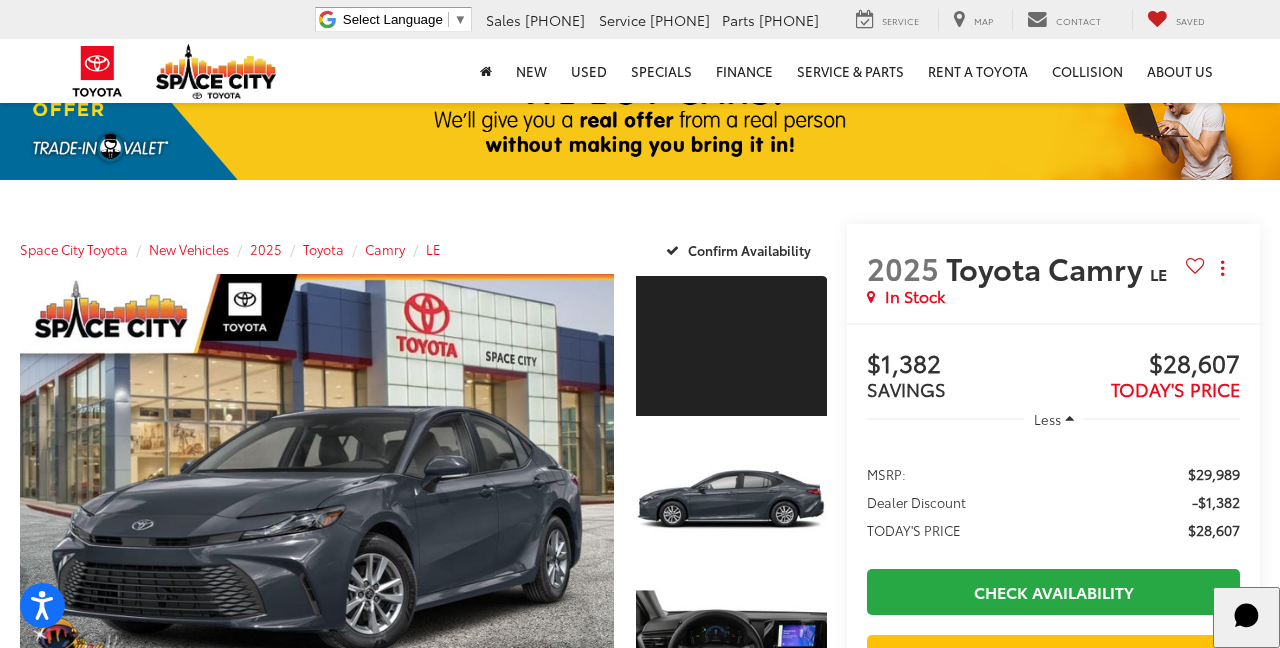 scroll, scrollTop: 83, scrollLeft: 0, axis: vertical 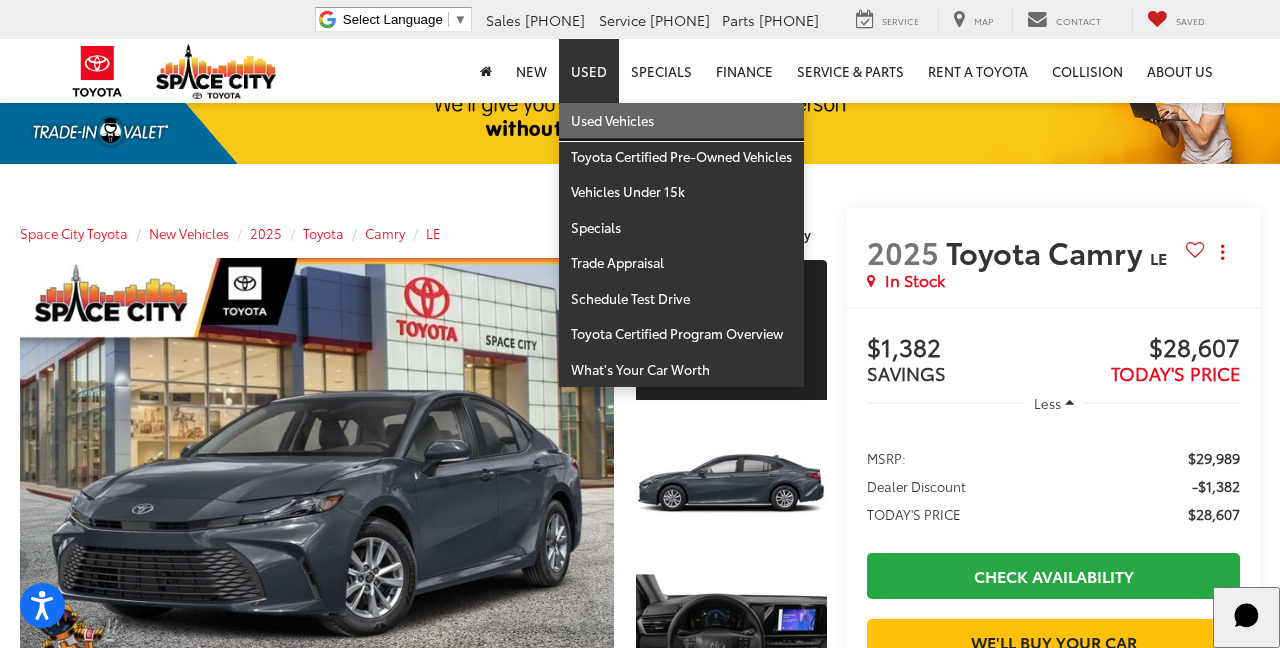 click on "Used Vehicles" at bounding box center [681, 121] 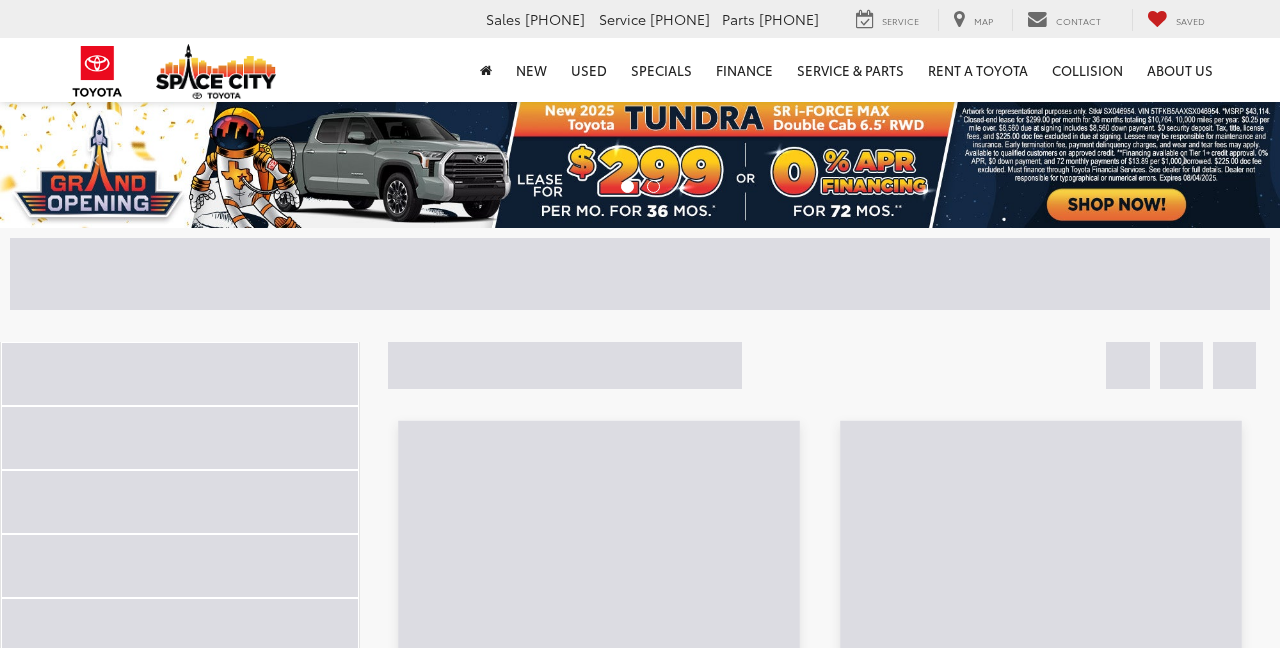 scroll, scrollTop: 0, scrollLeft: 0, axis: both 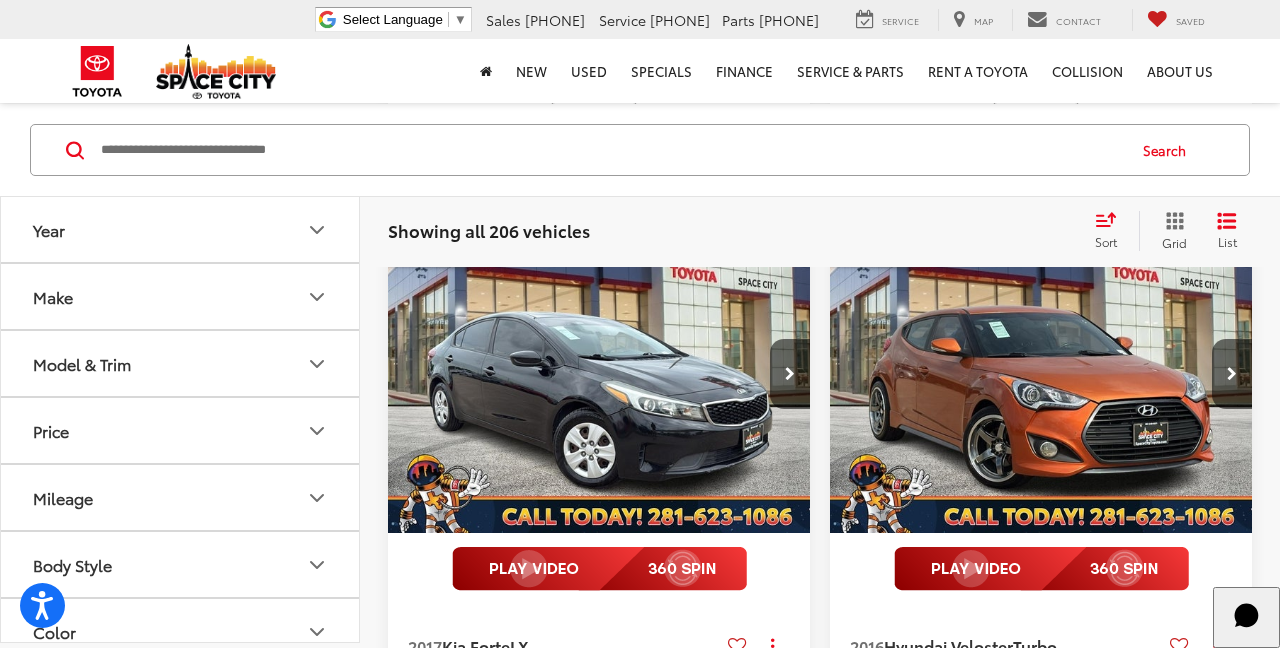 click at bounding box center [611, 150] 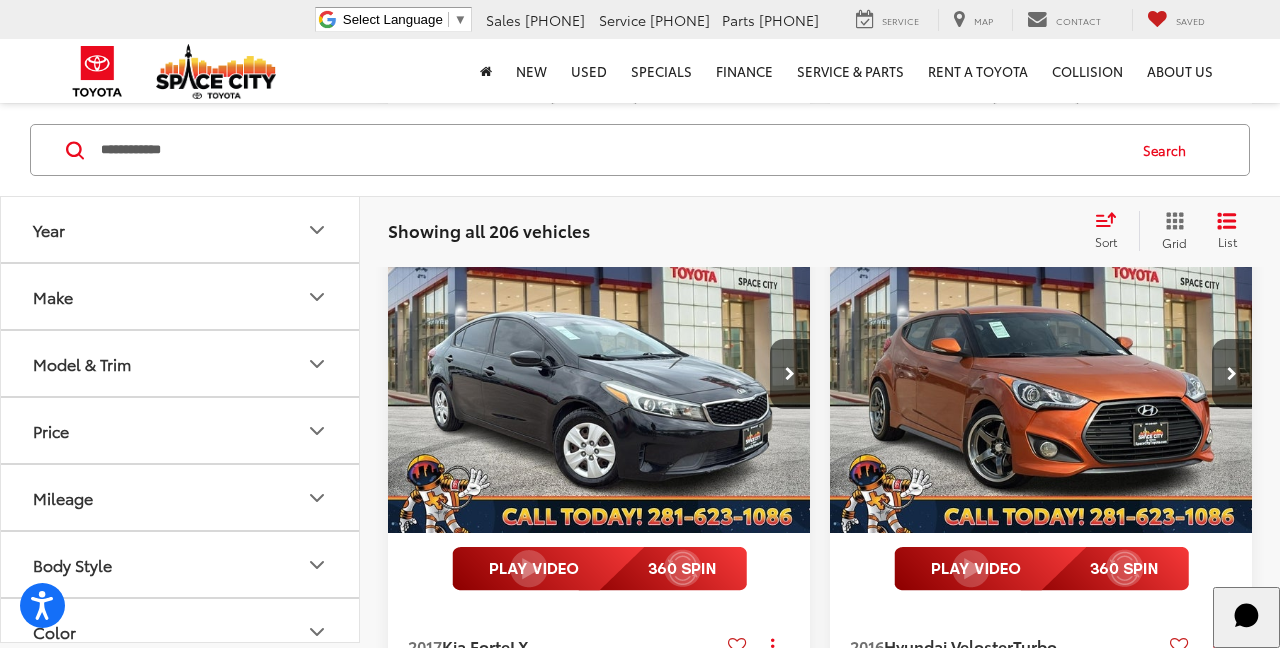 click on "**********" at bounding box center [611, 150] 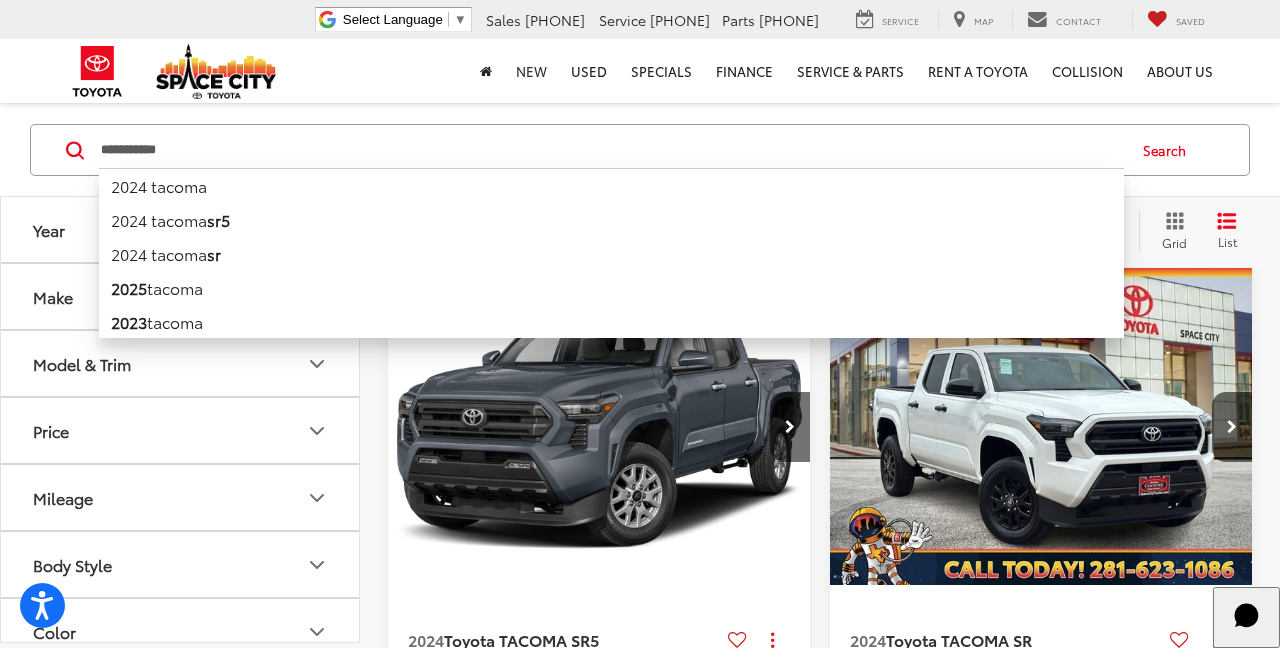 scroll, scrollTop: 124, scrollLeft: 0, axis: vertical 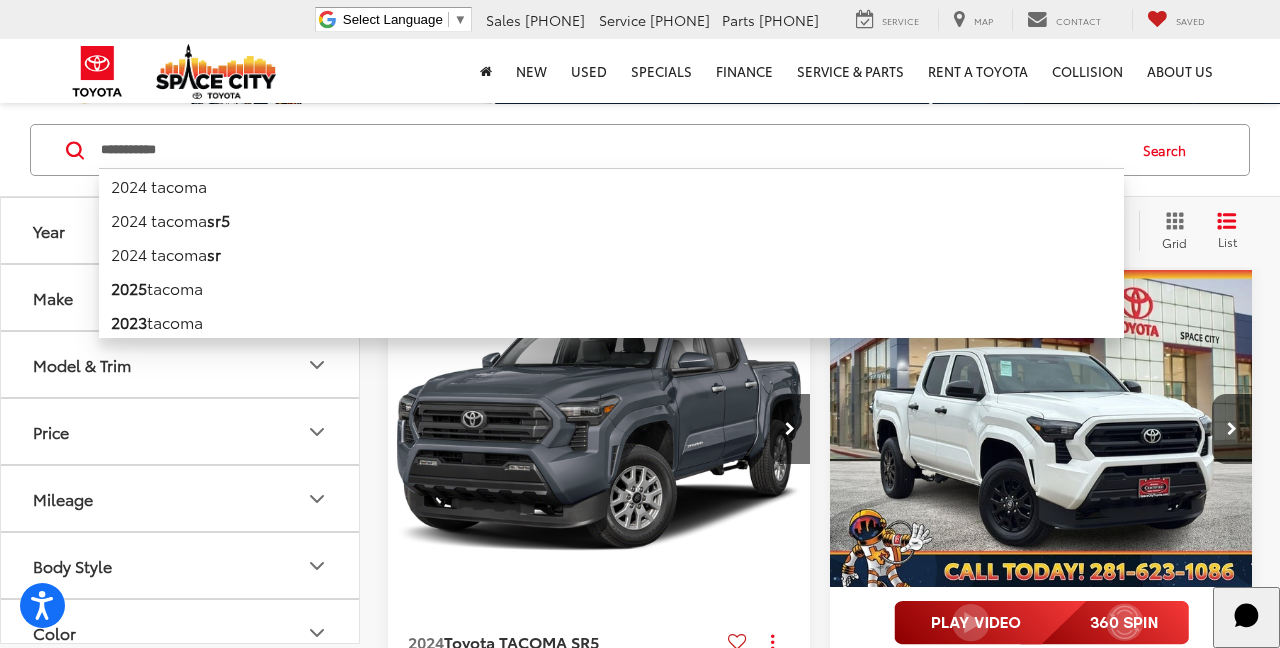 click on "2024  Toyota TACOMA SR5
Copy Link Share Print View Details VIN:  3TYKB5FN2RT008389 Stock:  S1089 Model:  7146 26,778 mi Ext. Int. Features Adaptive Cruise Control Bluetooth® Android Auto Apple CarPlay Keyless Entry Keyless Ignition System Disclaimer More Details Comments Dealer Comments Space City Toyota is your premier Houston area Toyota dealer. Family-owned and operated, we proudly offer our customers award-winning customer service, sales, and maintenance. From the moment you first reach out to us, you'll see that we’re committed to providing you with an unmatched experience that will last long after the sale. We’ll be by your side every step of the way. From matching you with your dream ride to servicing it for years to come, you’ll see that the Space City way is the right way to do business. Whether you're looking to finance, lease, or maintain a new or pre-owned vehicle, Space City Toyota is the place to go! More..." at bounding box center (820, 1985) 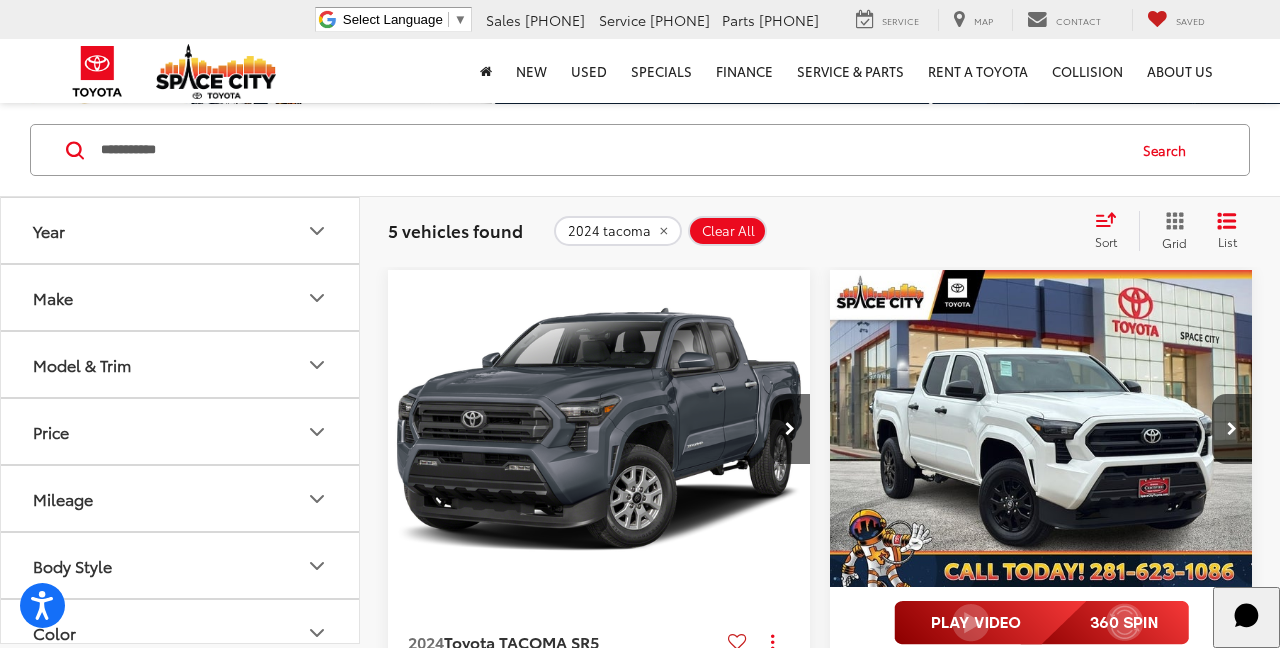 click on "Model & Trim" at bounding box center (181, 364) 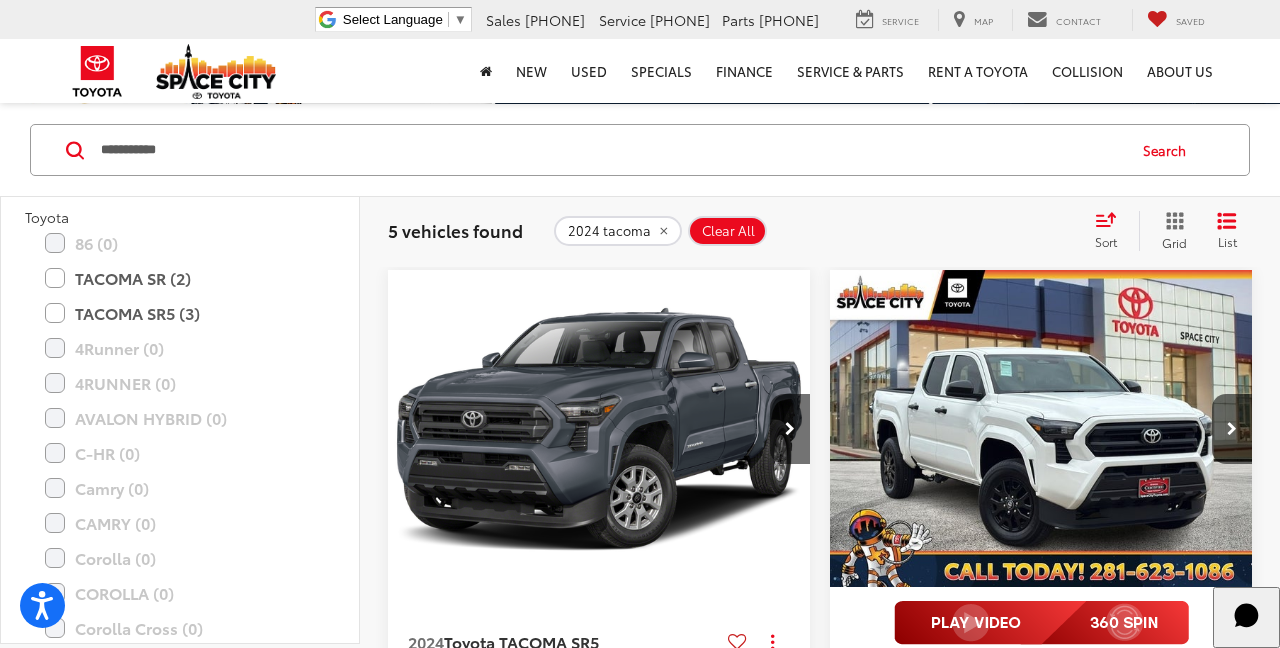 scroll, scrollTop: 176, scrollLeft: 0, axis: vertical 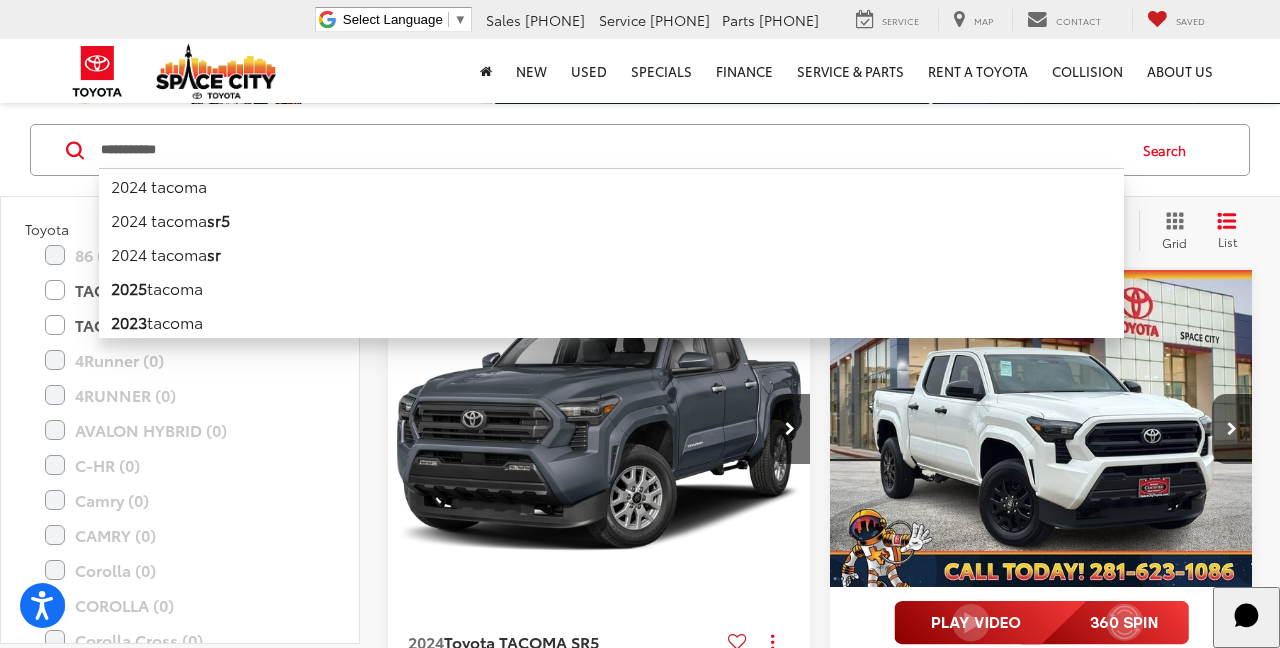 drag, startPoint x: 134, startPoint y: 157, endPoint x: 85, endPoint y: 156, distance: 49.010204 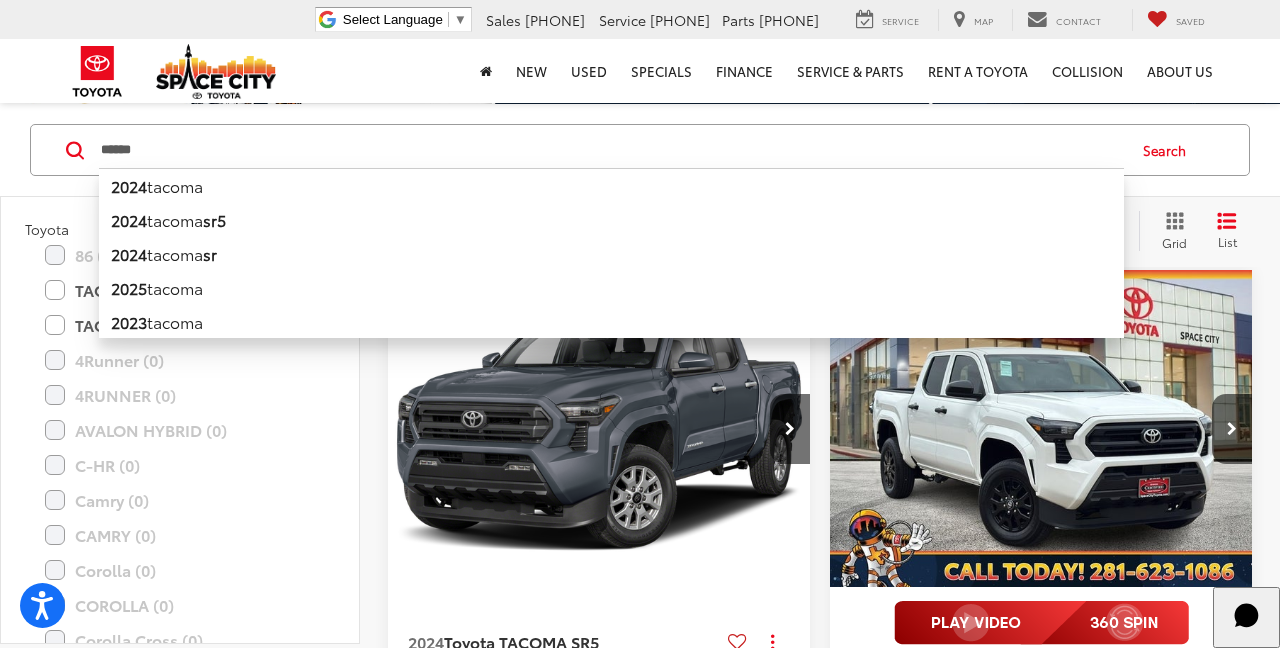 type on "******" 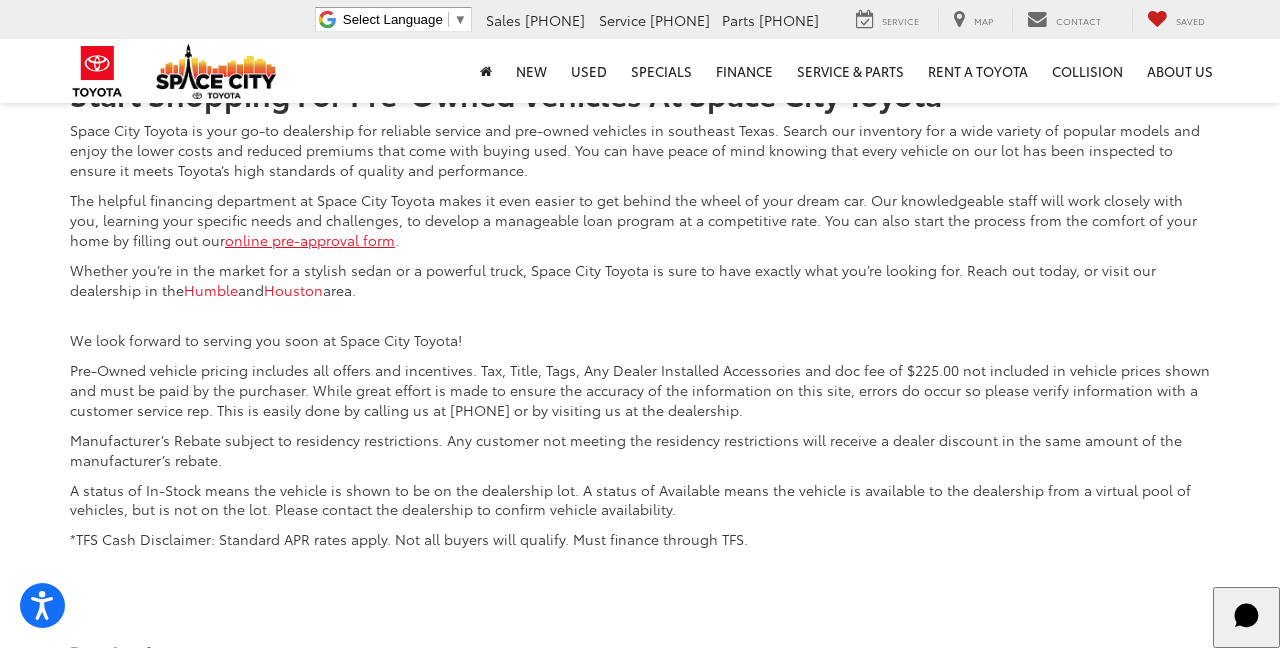scroll, scrollTop: 7278, scrollLeft: 0, axis: vertical 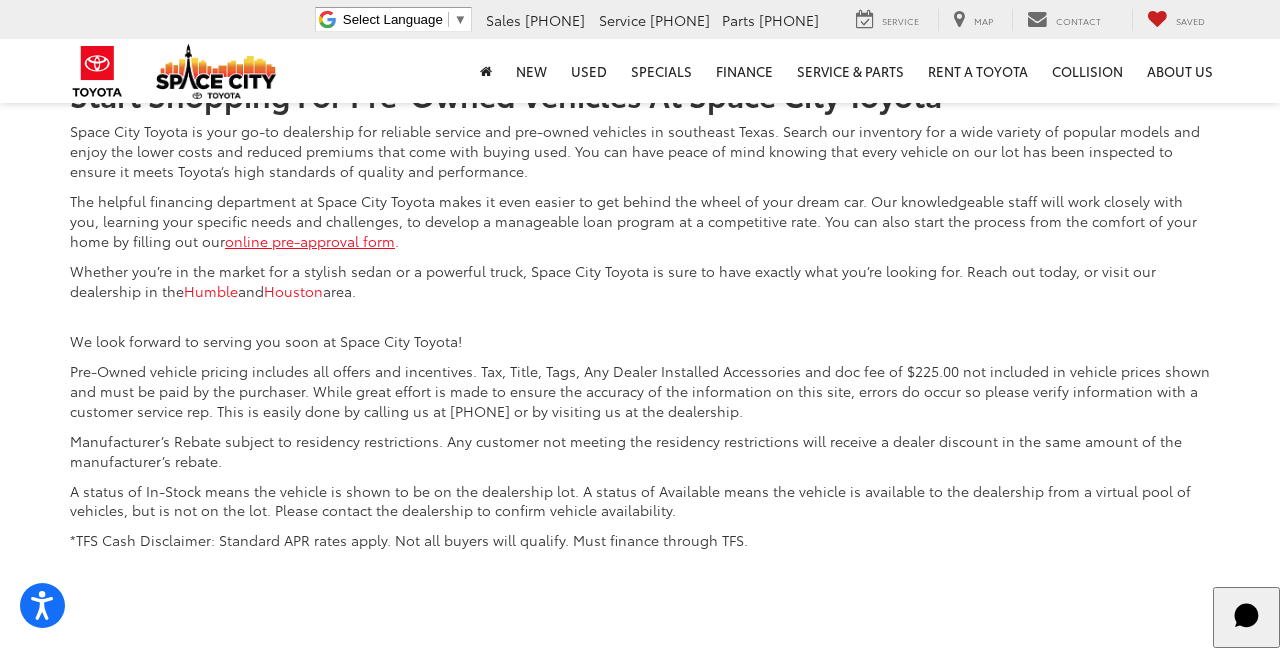 click on "2" at bounding box center (996, -91) 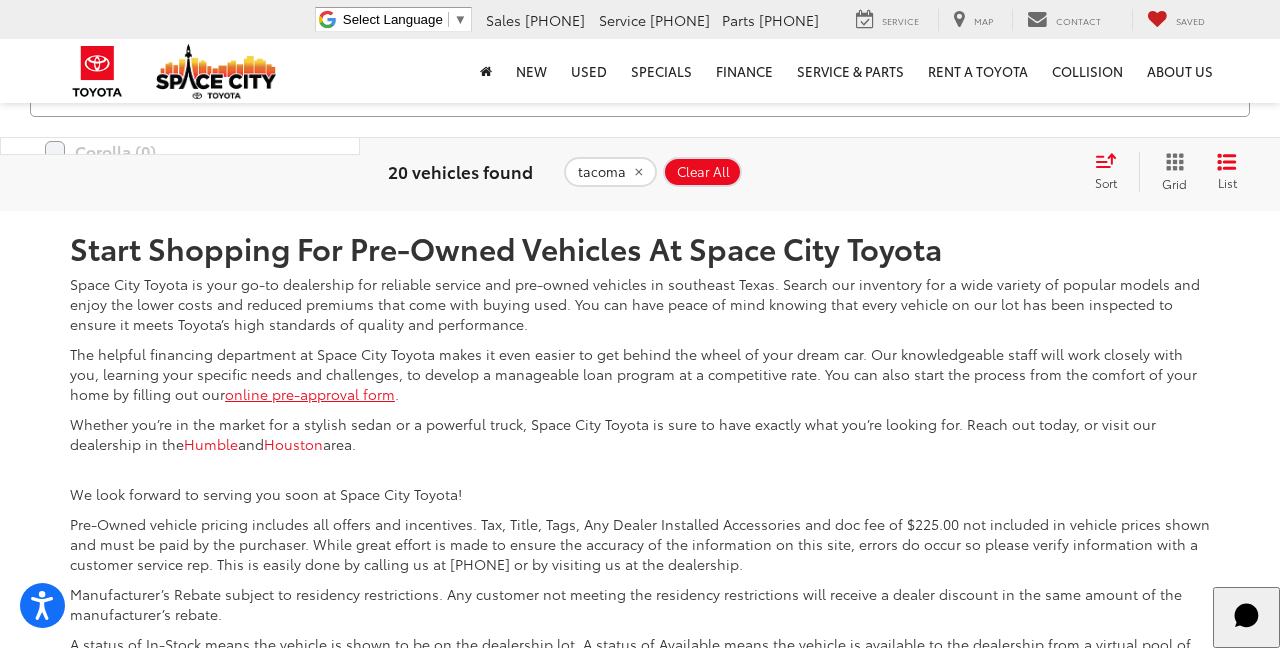 scroll, scrollTop: 4923, scrollLeft: 0, axis: vertical 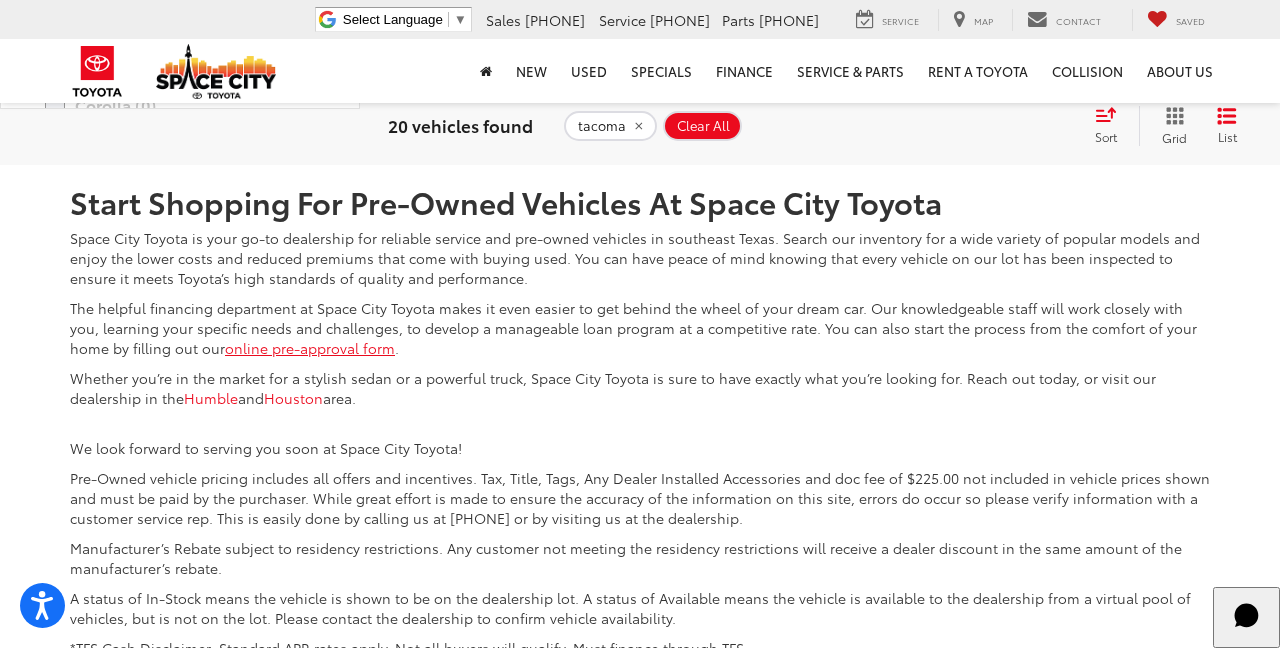 click on "Next" at bounding box center [1042, 16] 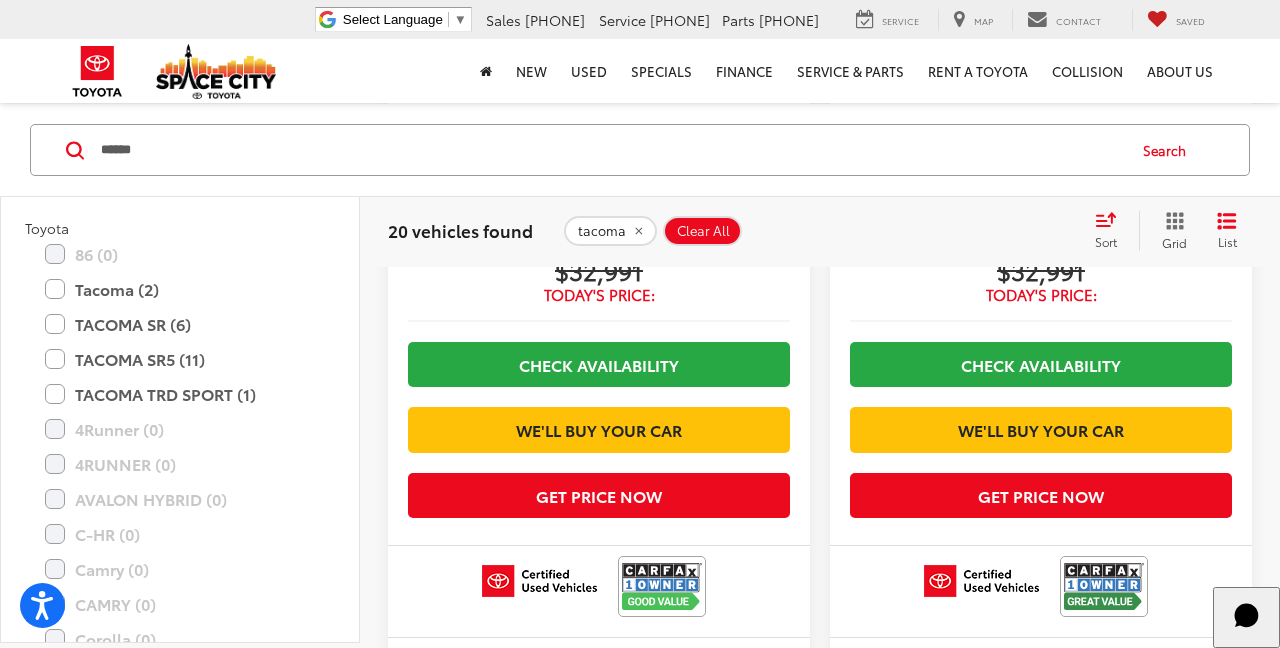 scroll, scrollTop: 769, scrollLeft: 0, axis: vertical 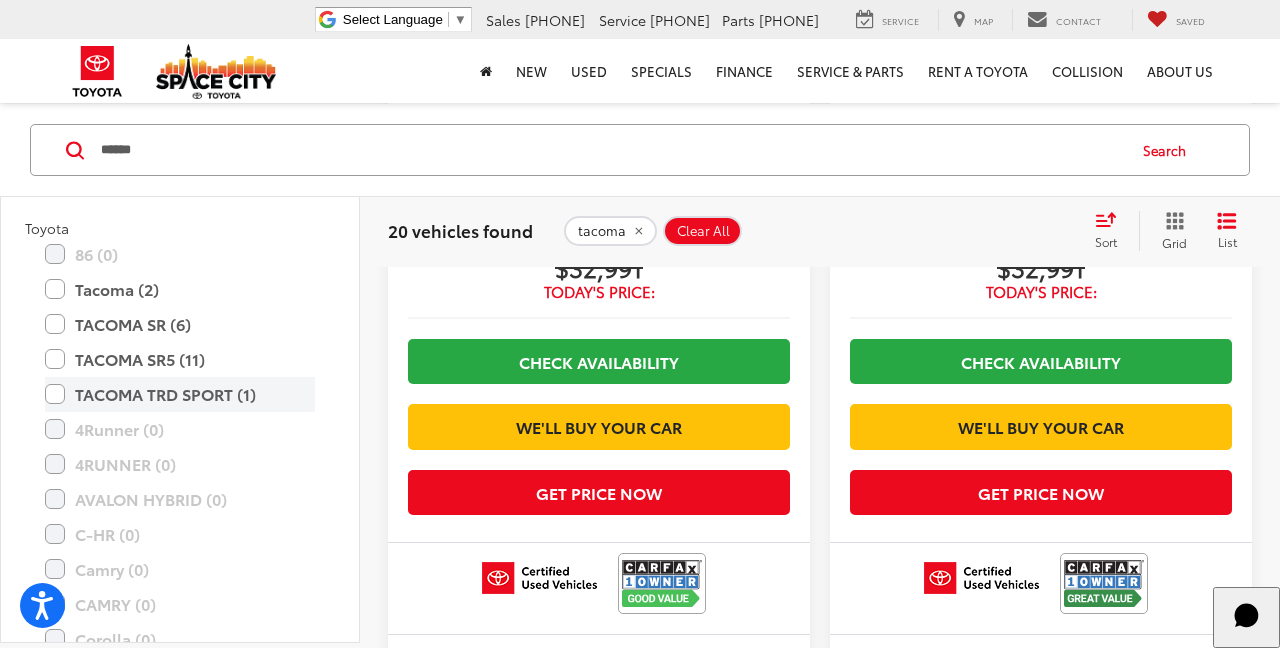 click on "TACOMA TRD SPORT (1)" at bounding box center (180, 394) 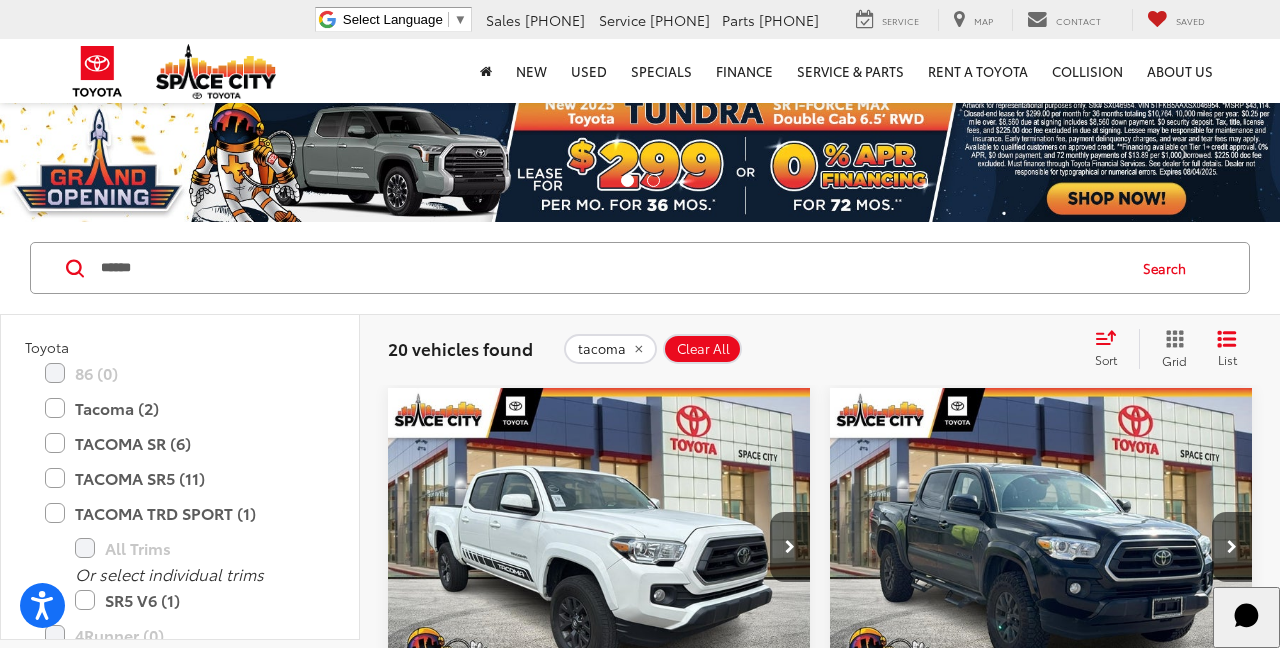 scroll, scrollTop: 1, scrollLeft: 0, axis: vertical 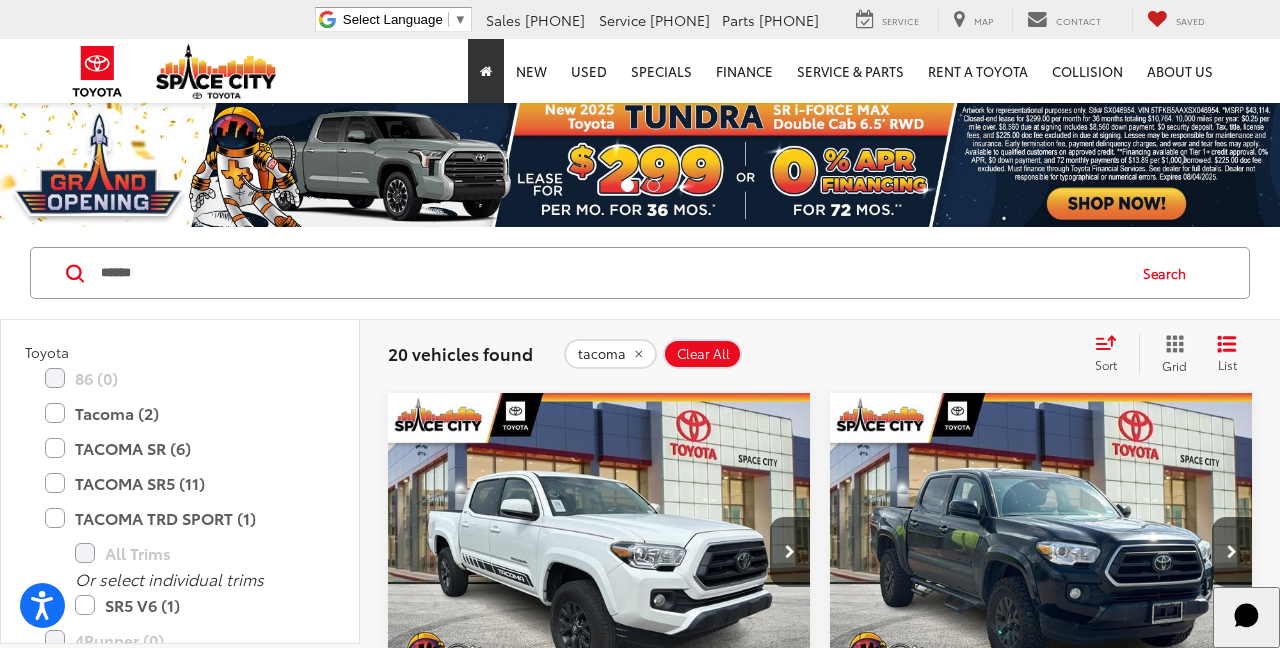 click at bounding box center [486, 71] 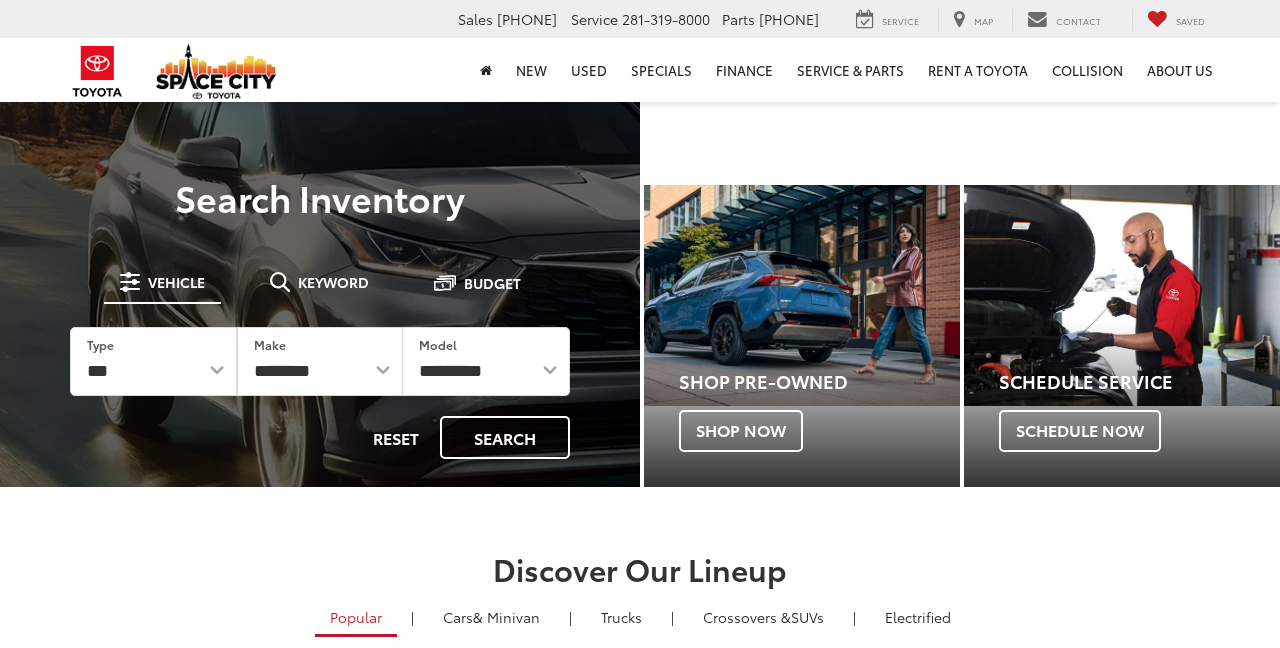 scroll, scrollTop: 0, scrollLeft: 0, axis: both 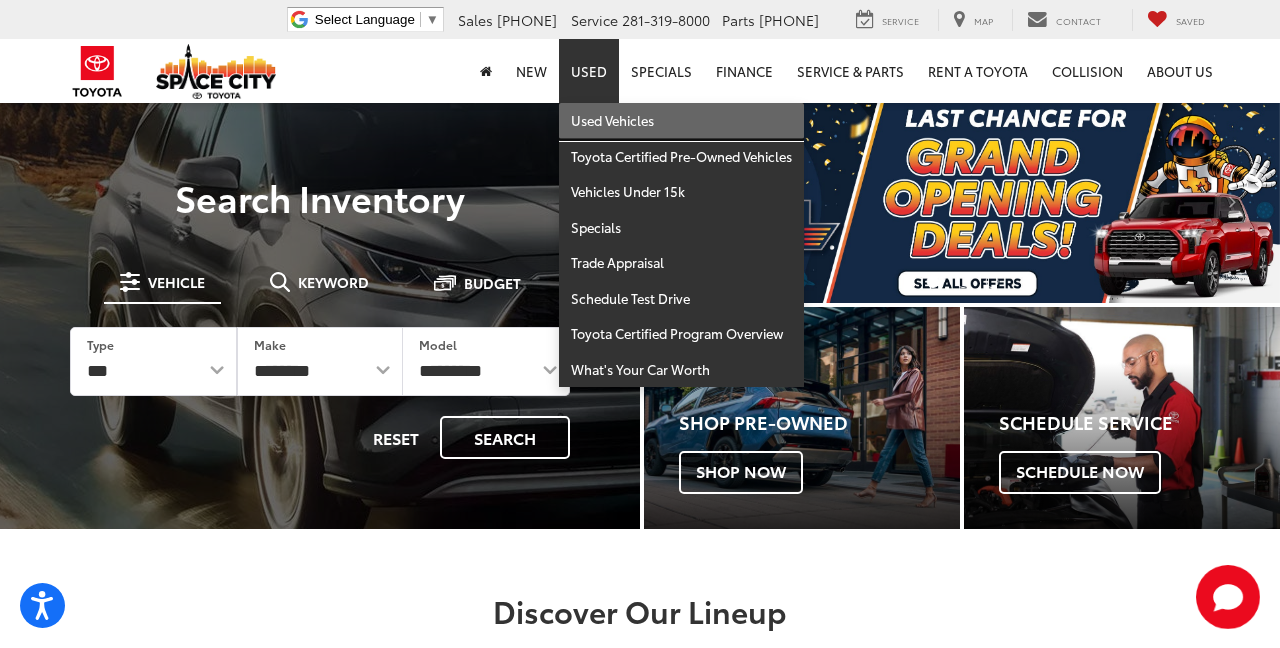 click on "Used Vehicles" at bounding box center [681, 121] 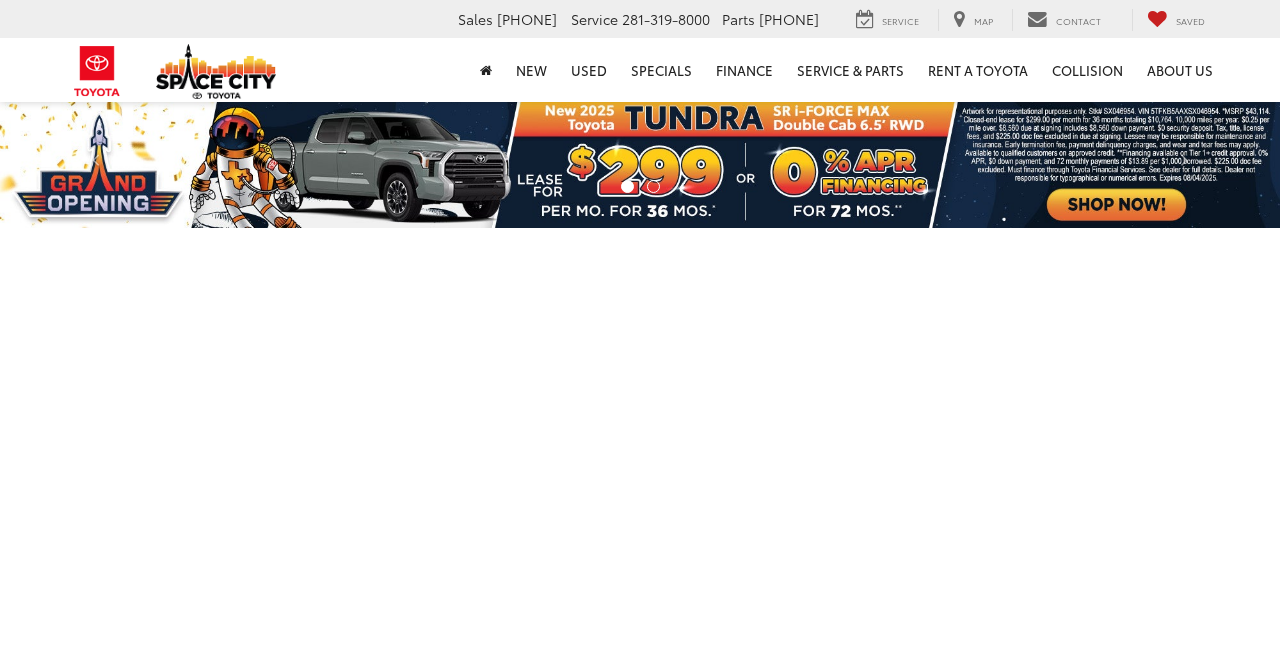 scroll, scrollTop: 0, scrollLeft: 0, axis: both 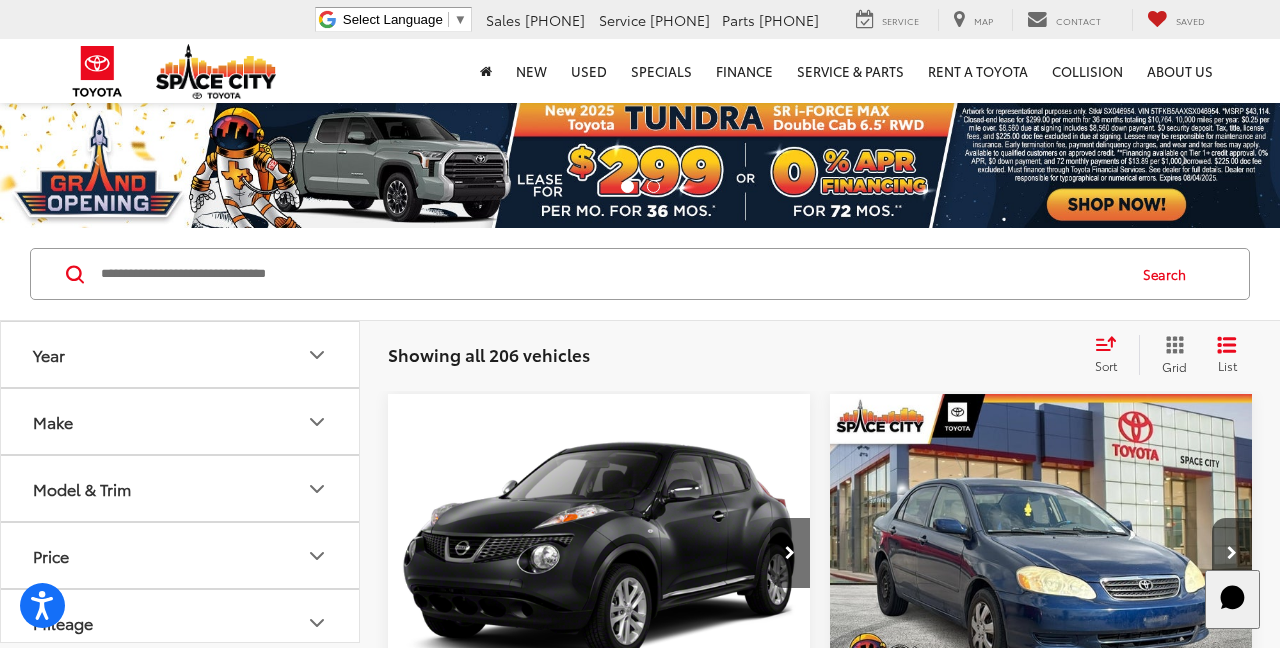 click 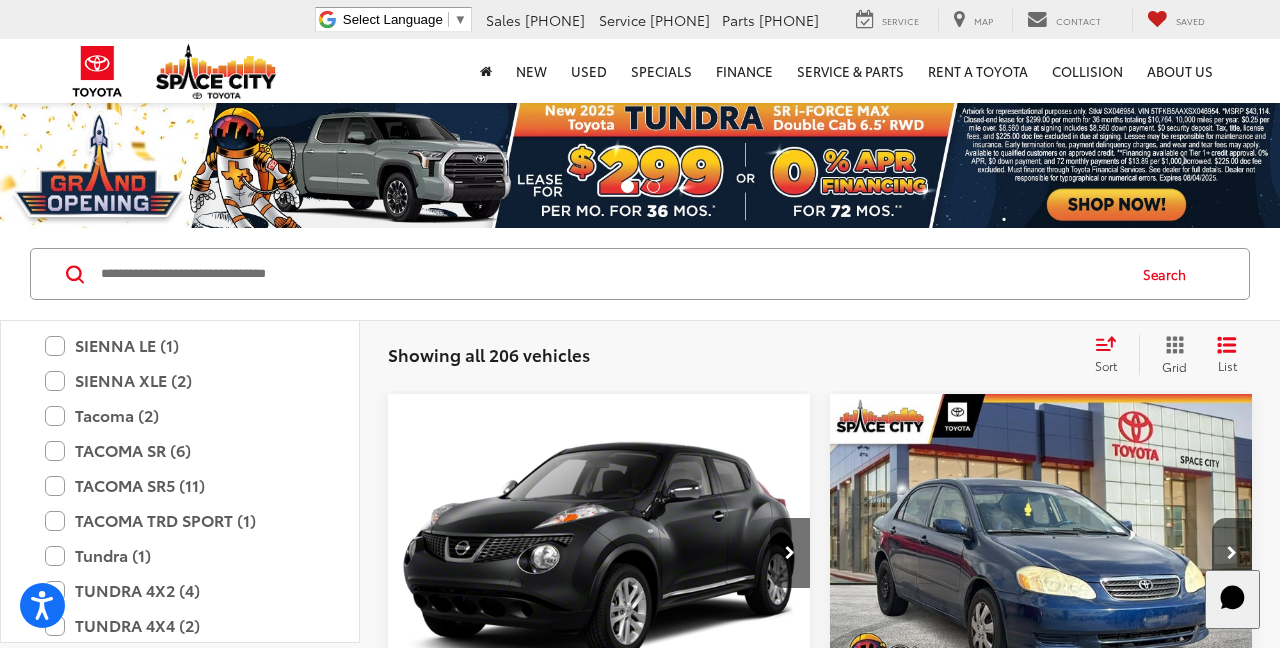 scroll, scrollTop: 3034, scrollLeft: 0, axis: vertical 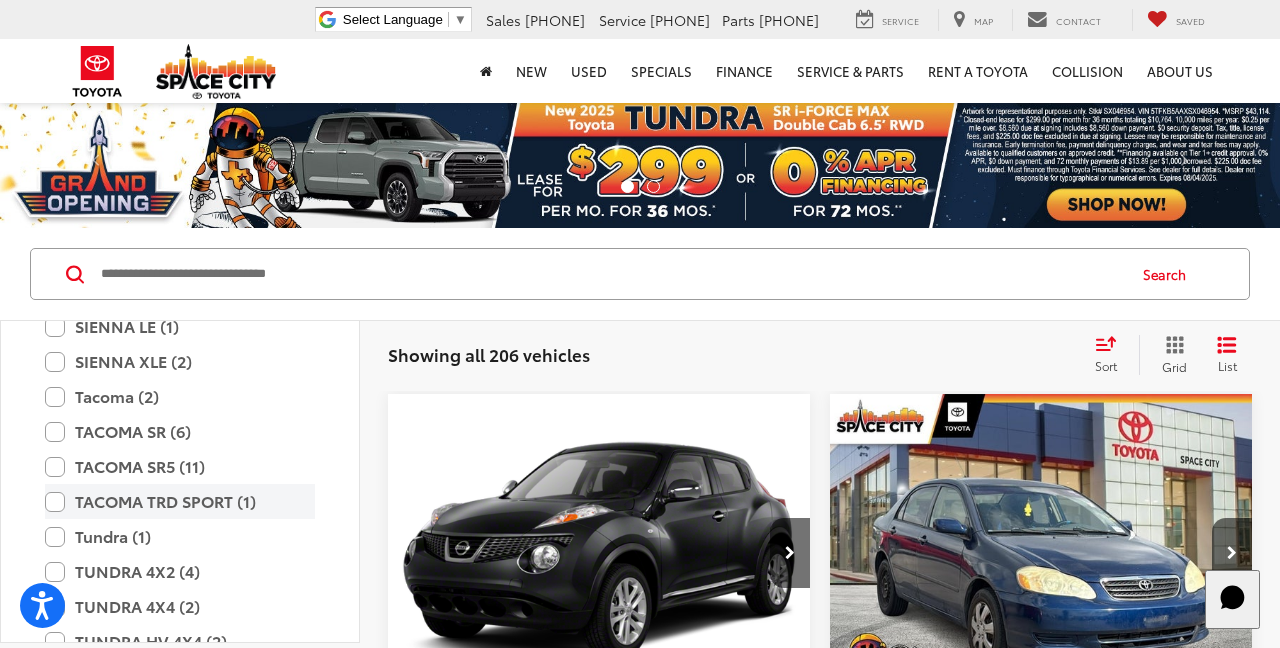 click on "TACOMA TRD SPORT (1)" at bounding box center (180, 501) 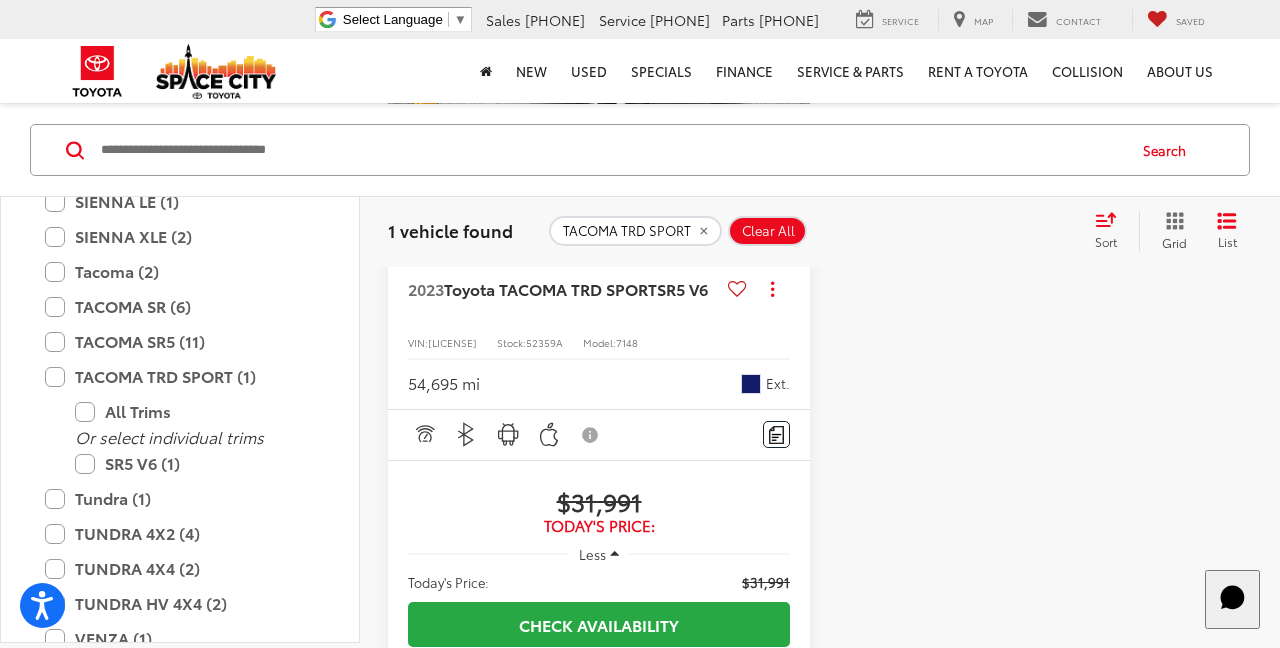 scroll, scrollTop: 538, scrollLeft: 0, axis: vertical 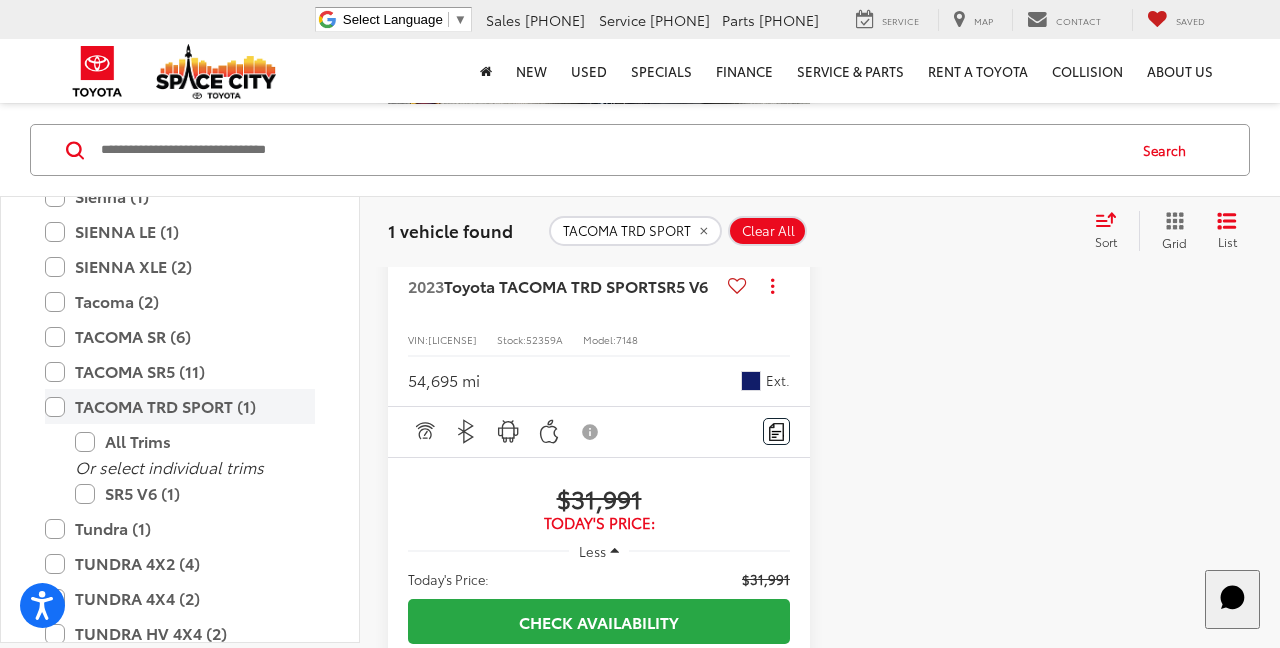 click on "TACOMA TRD SPORT (1)" at bounding box center [180, 406] 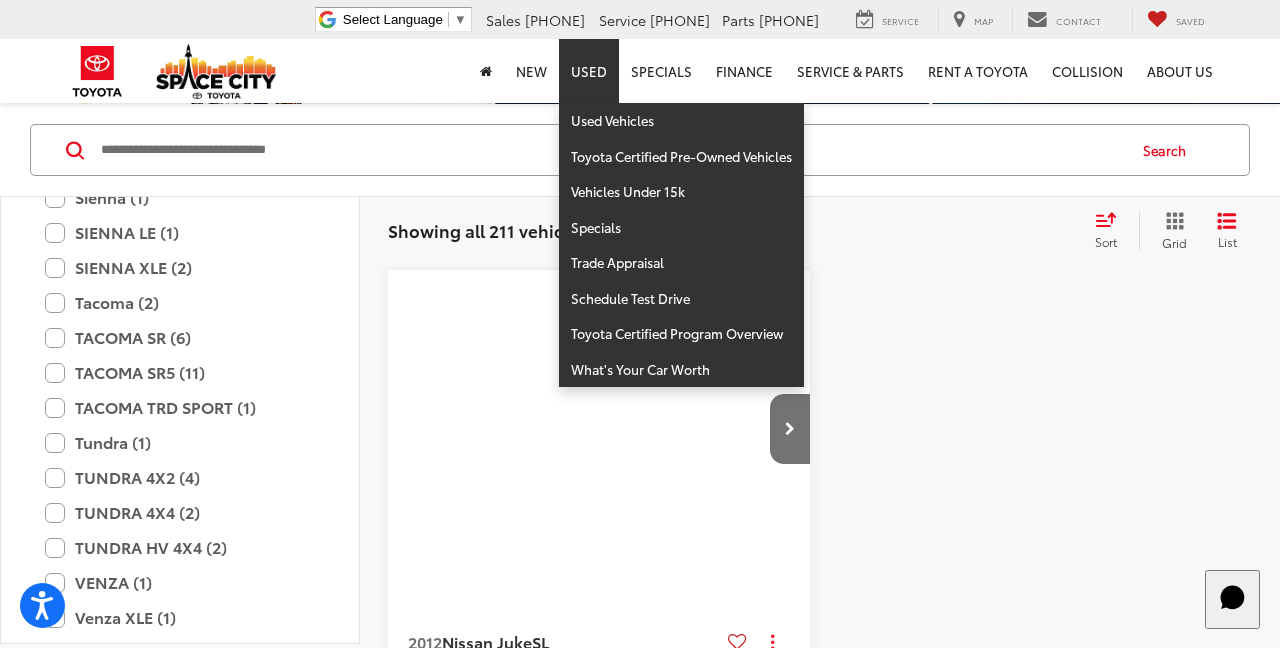 scroll, scrollTop: 124, scrollLeft: 0, axis: vertical 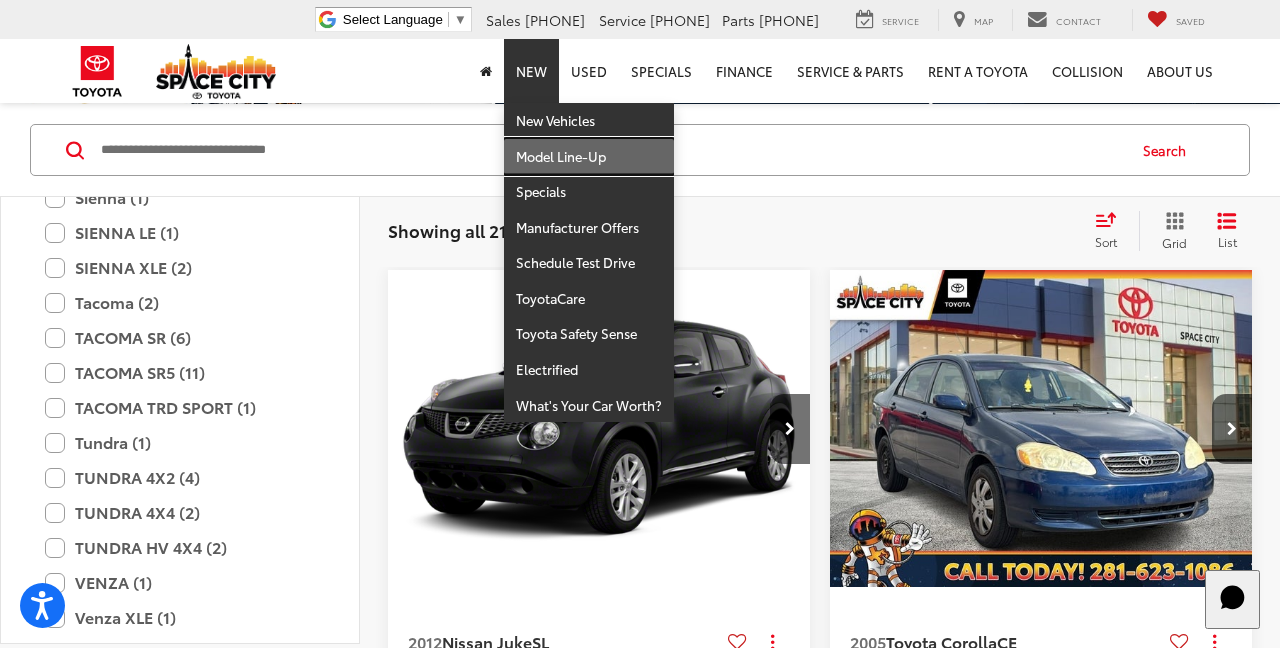click on "Model Line-Up" at bounding box center [589, 157] 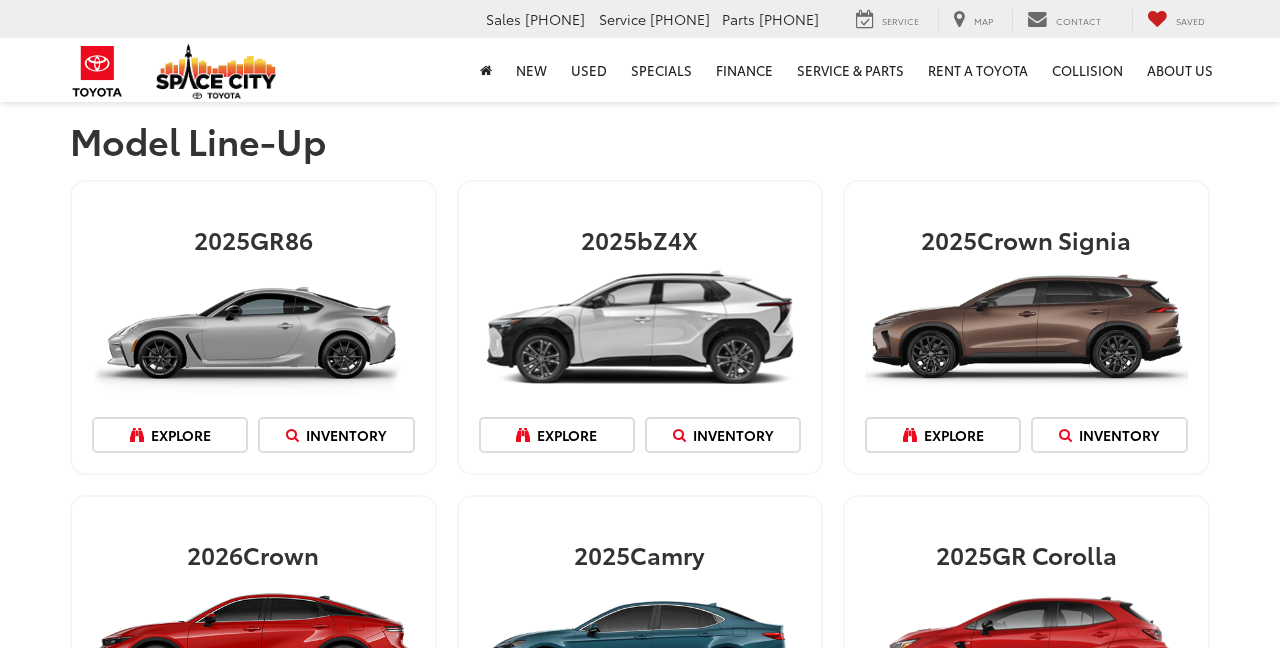 scroll, scrollTop: 0, scrollLeft: 0, axis: both 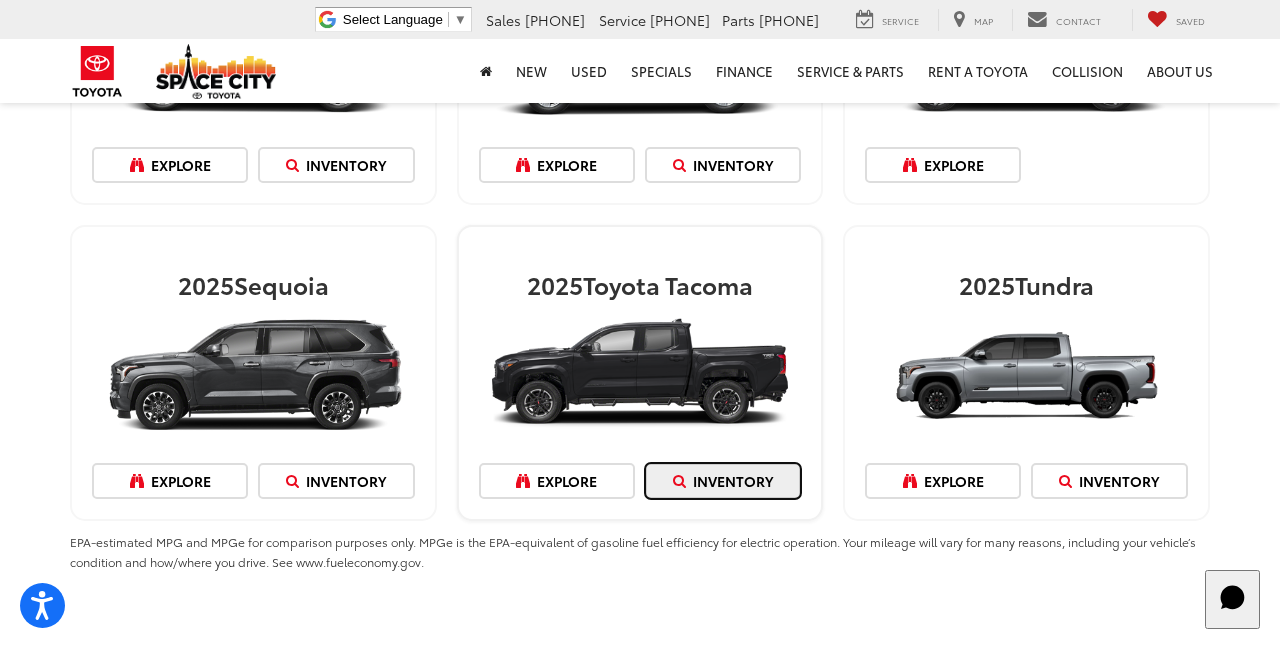click on "Inventory" at bounding box center (723, 481) 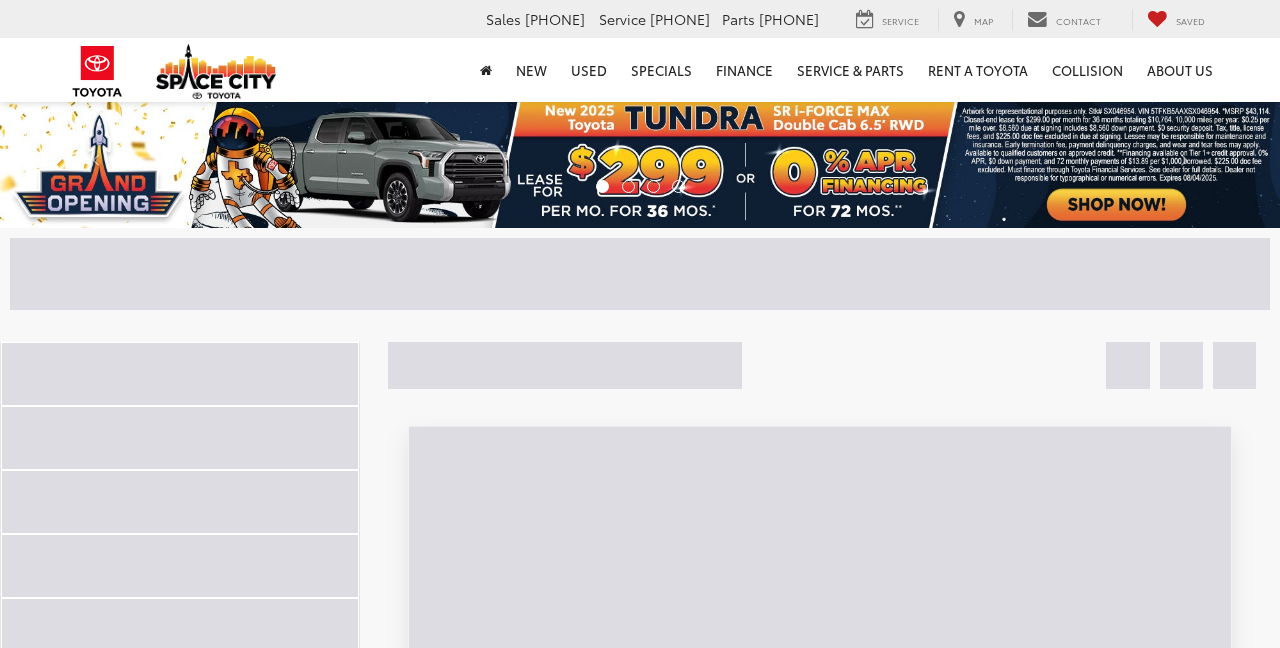 scroll, scrollTop: 0, scrollLeft: 0, axis: both 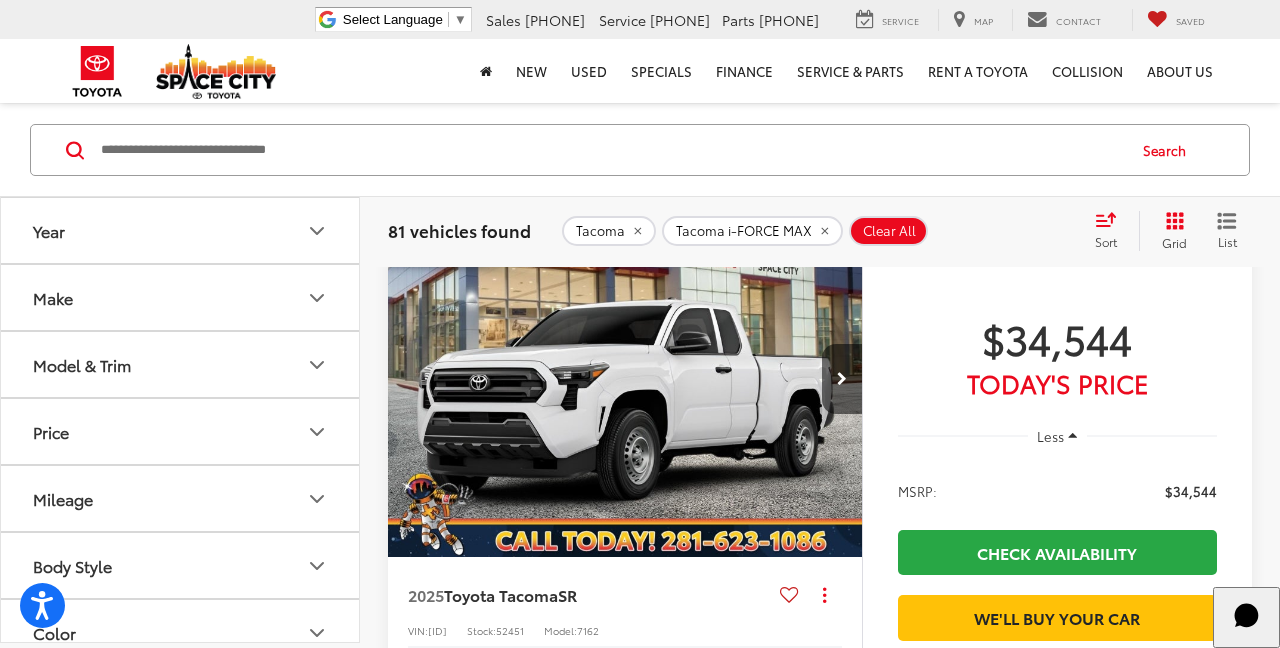 click on "Model & Trim" at bounding box center (181, 364) 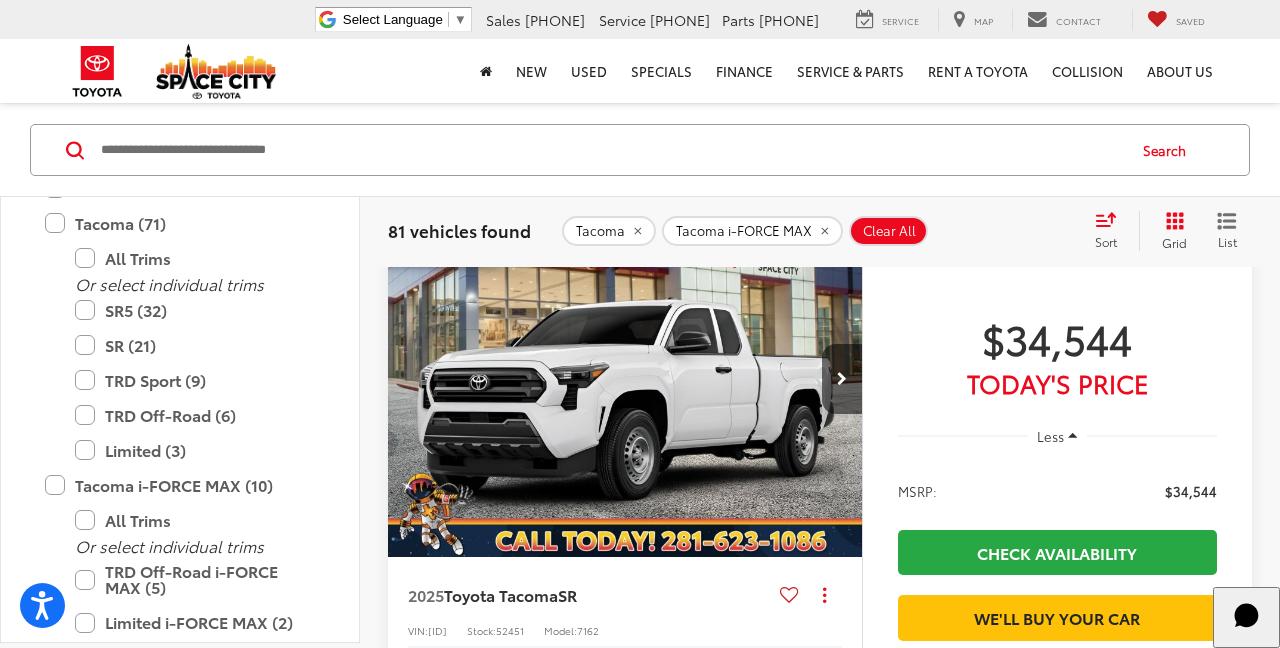 scroll, scrollTop: 907, scrollLeft: 0, axis: vertical 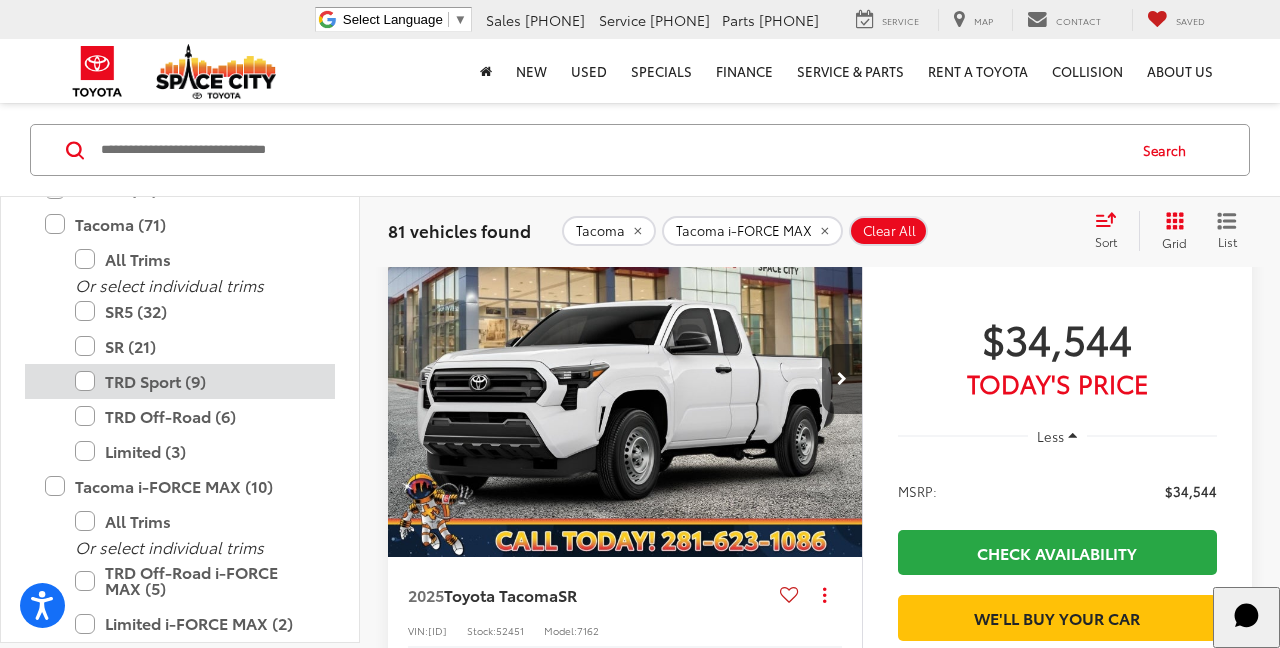 click on "TRD Sport (9)" at bounding box center (195, 380) 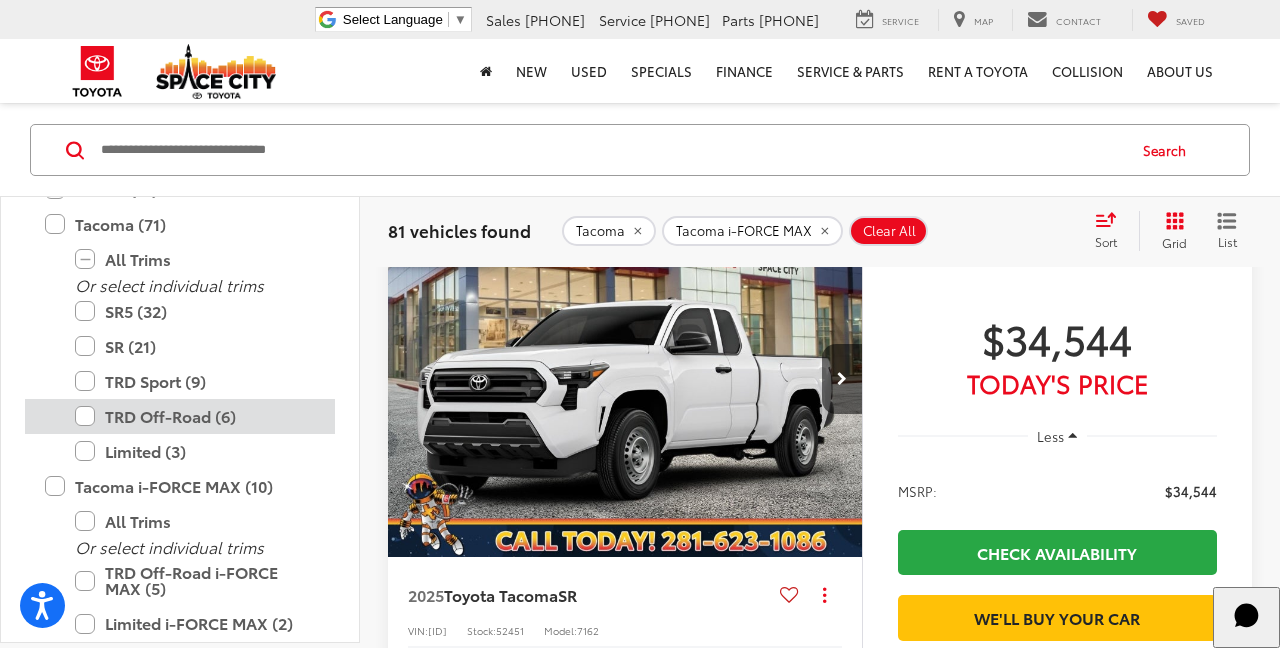 click on "TRD Off-Road (6)" at bounding box center (195, 415) 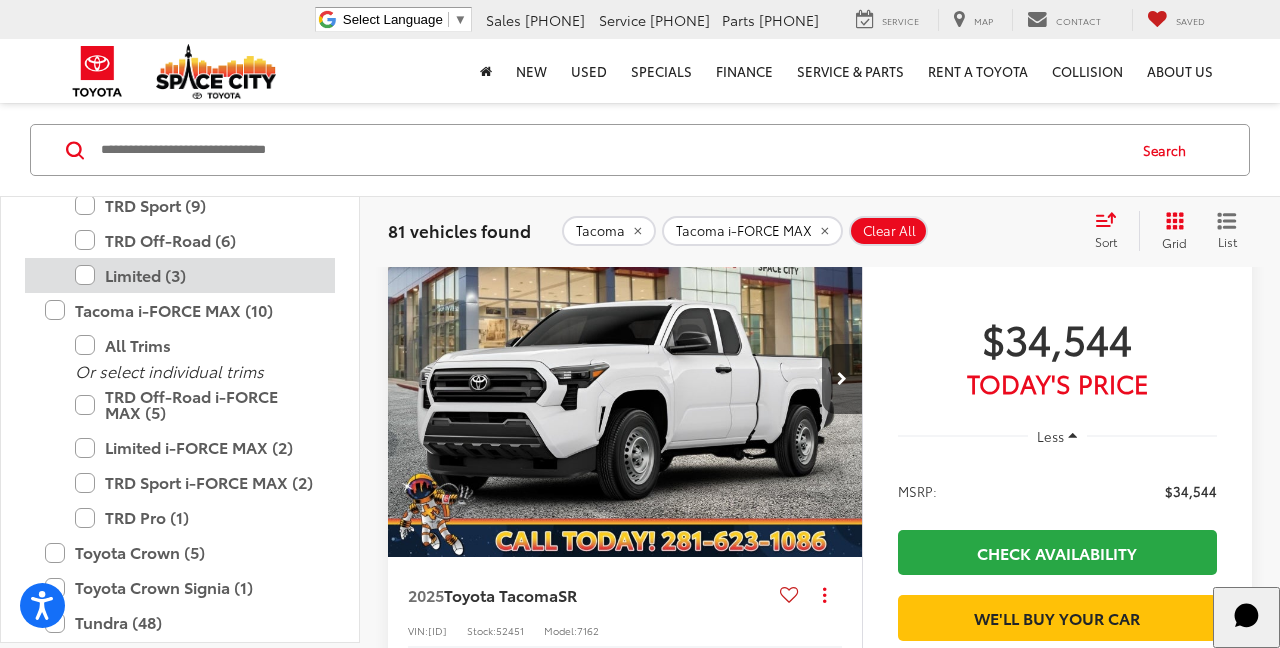 scroll, scrollTop: 1088, scrollLeft: 0, axis: vertical 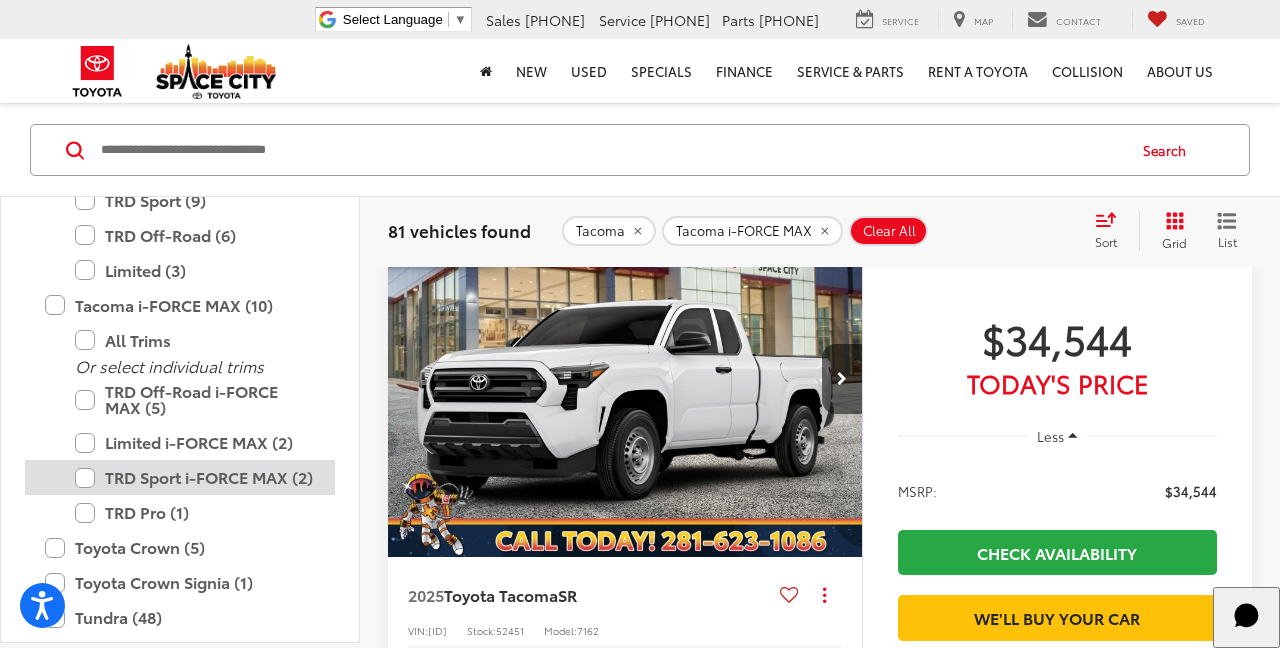 click on "TRD Sport i-FORCE MAX (2)" at bounding box center [195, 477] 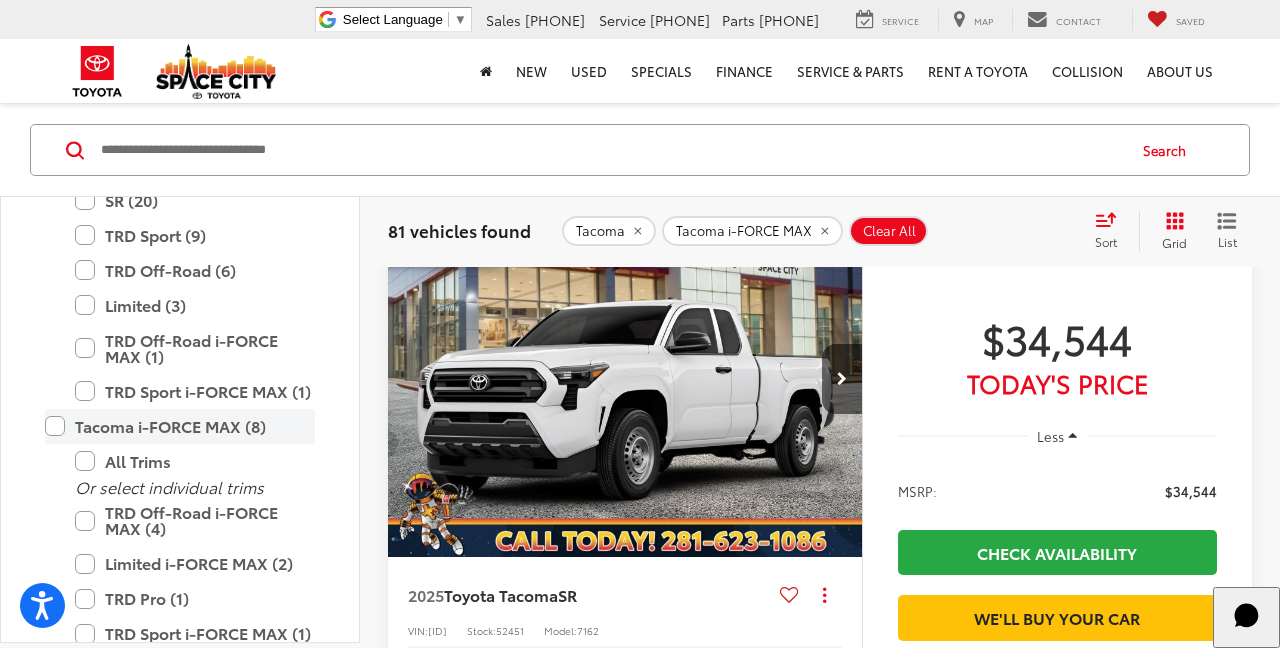 scroll, scrollTop: 124, scrollLeft: 0, axis: vertical 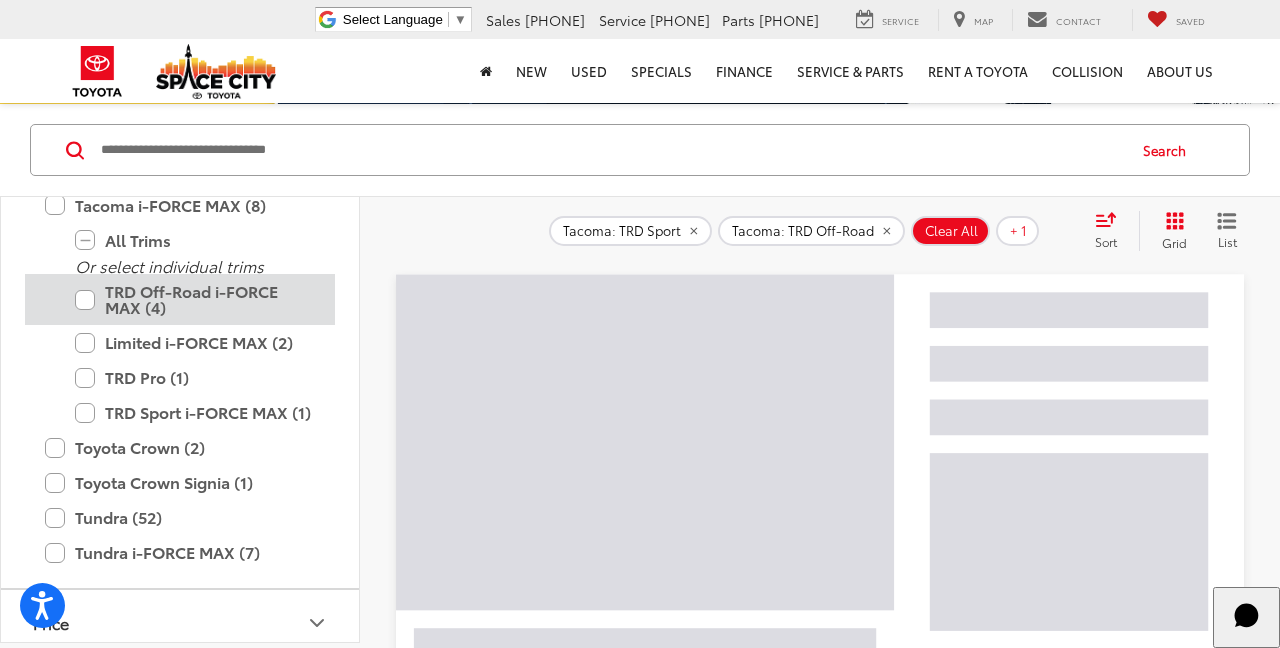 click on "TRD Off-Road i-FORCE MAX (4)" at bounding box center (195, 299) 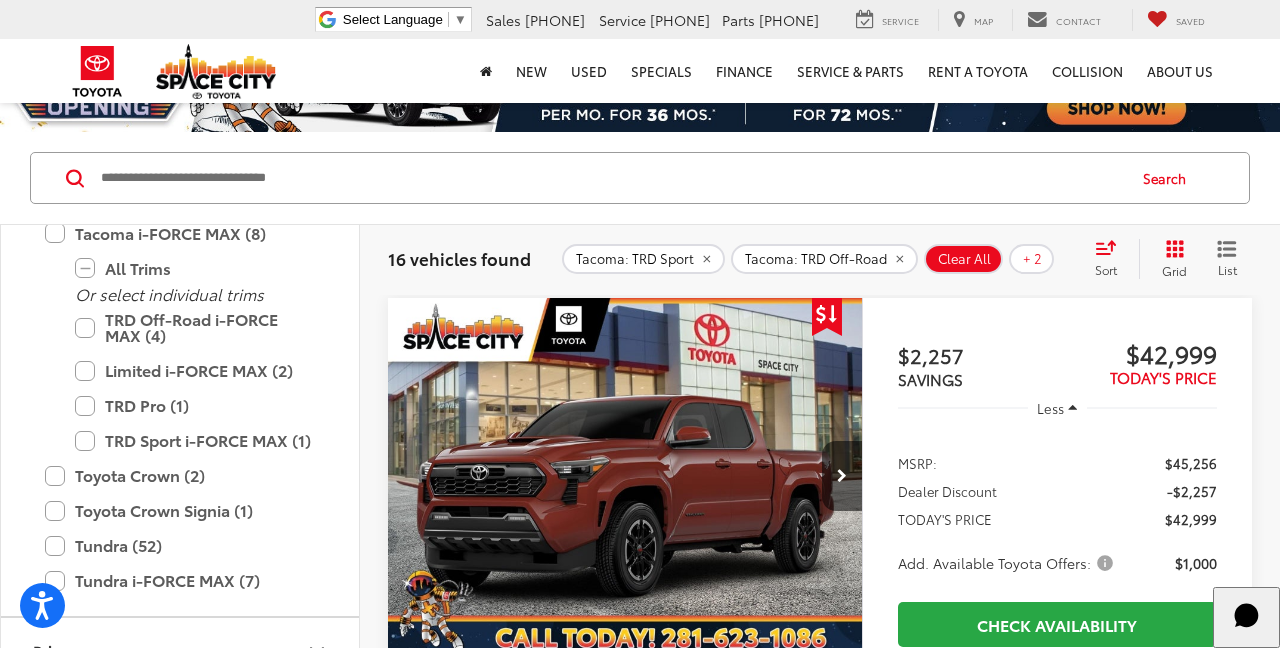 scroll, scrollTop: 90, scrollLeft: 0, axis: vertical 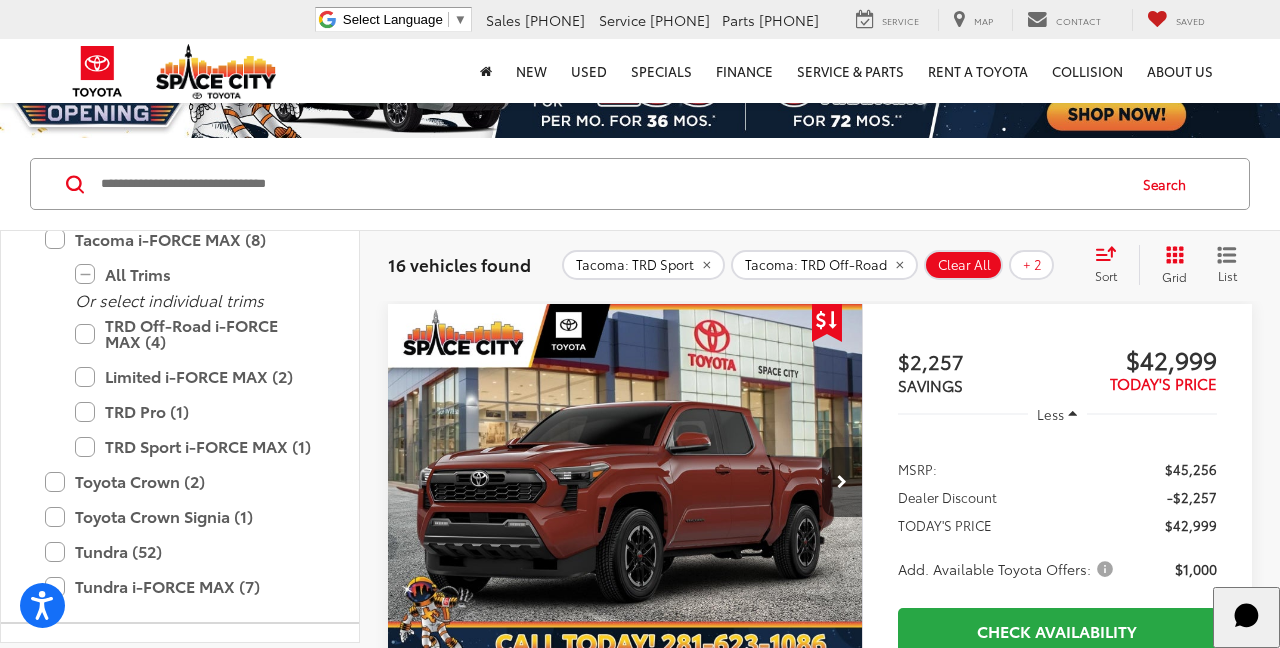click on "Sort" at bounding box center [1112, 265] 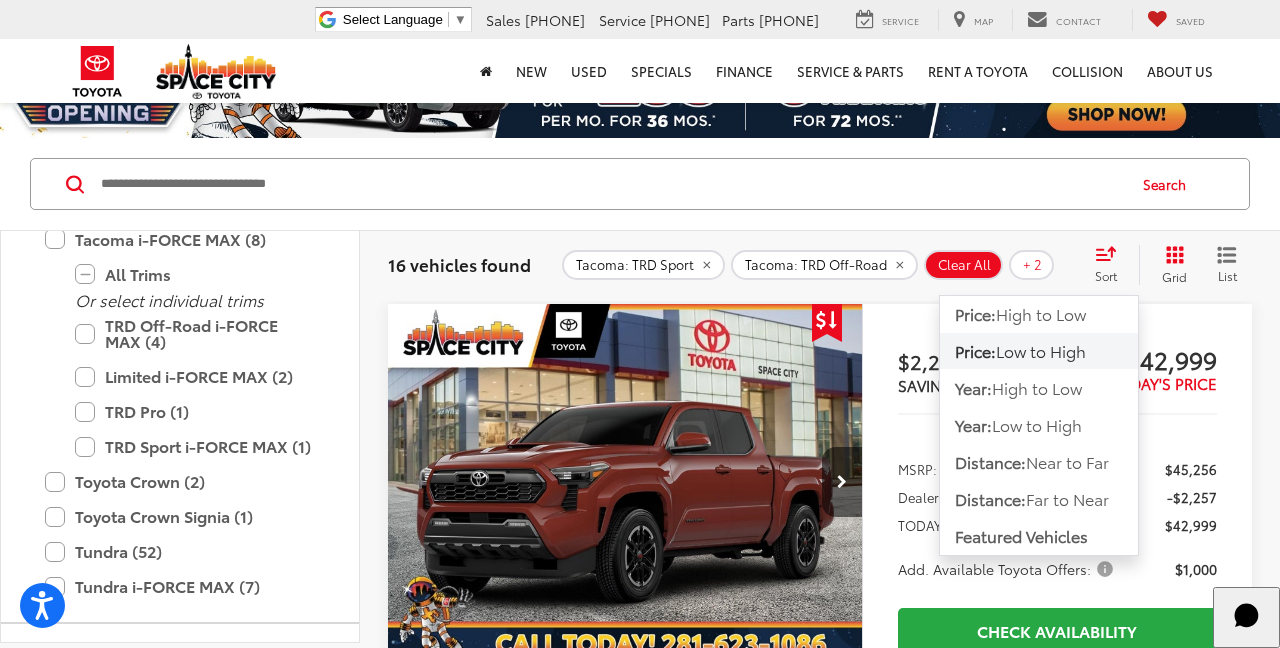 click on "Low to High" at bounding box center (1041, 350) 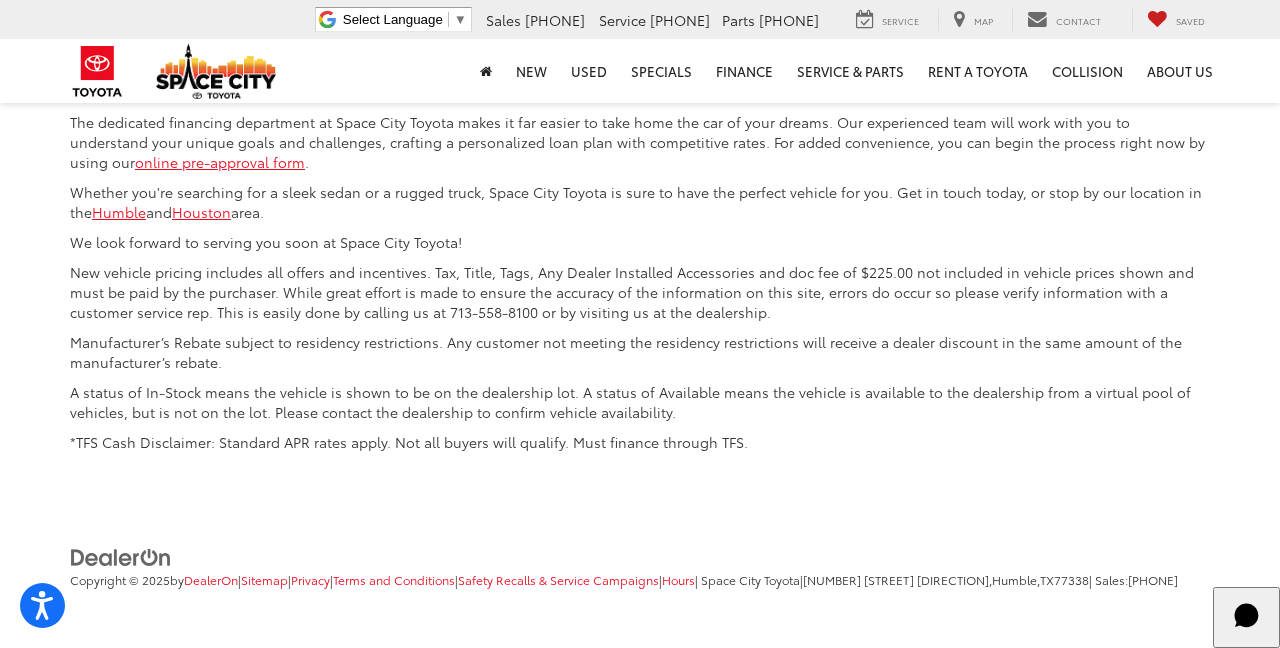 scroll, scrollTop: 9495, scrollLeft: 0, axis: vertical 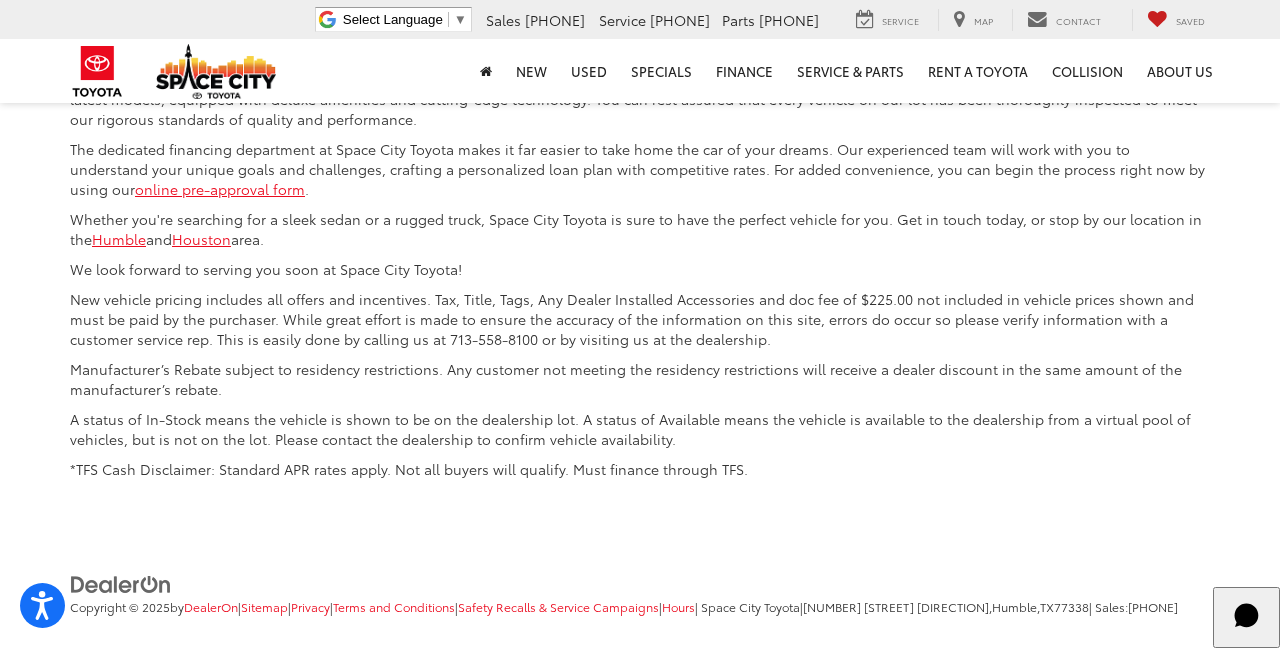 click on "2" at bounding box center [996, -143] 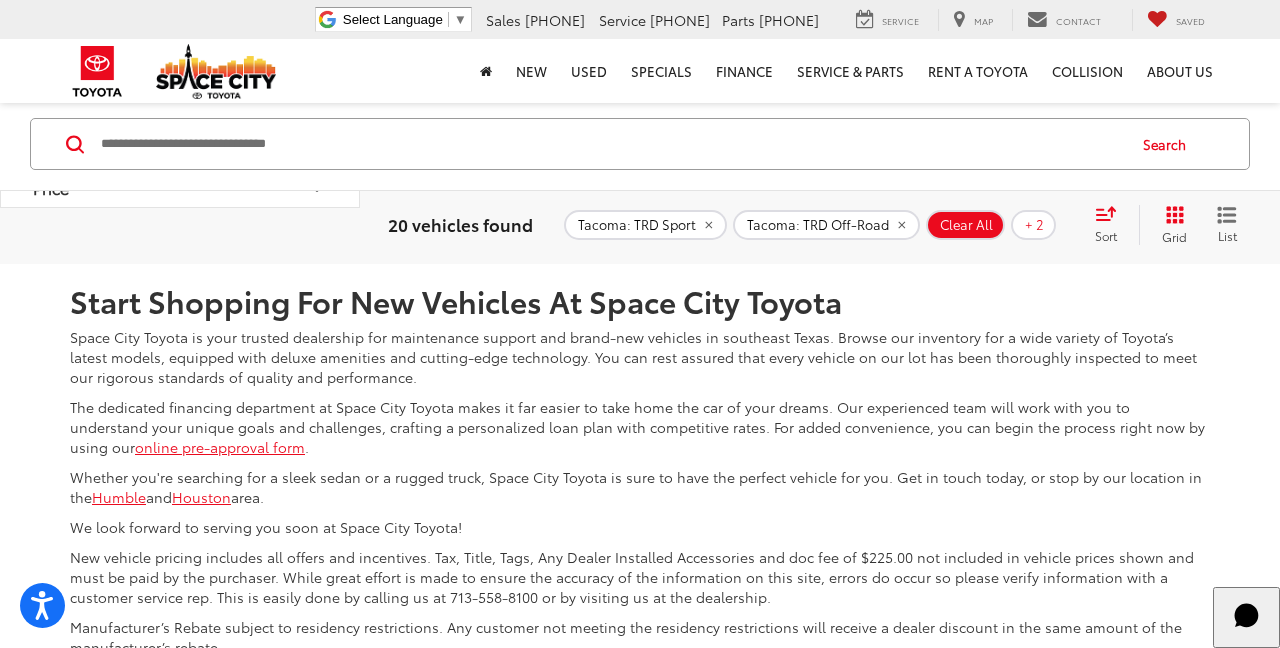 scroll, scrollTop: 6359, scrollLeft: 0, axis: vertical 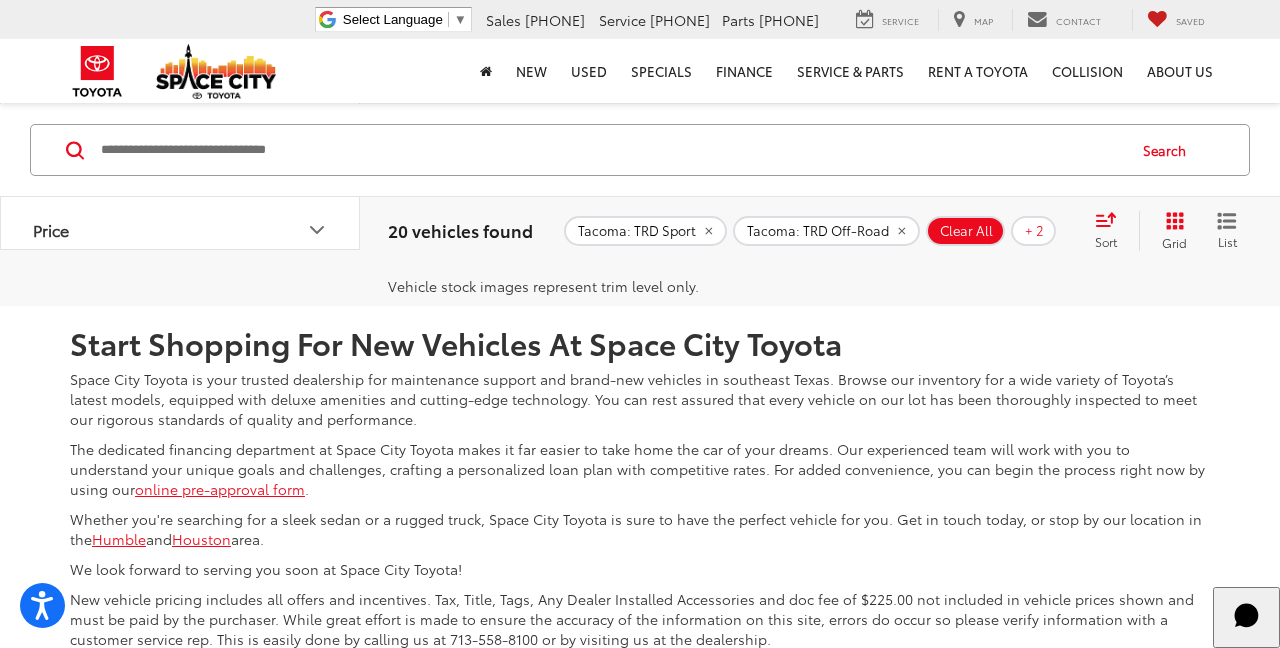 click on "Next" at bounding box center (1042, 157) 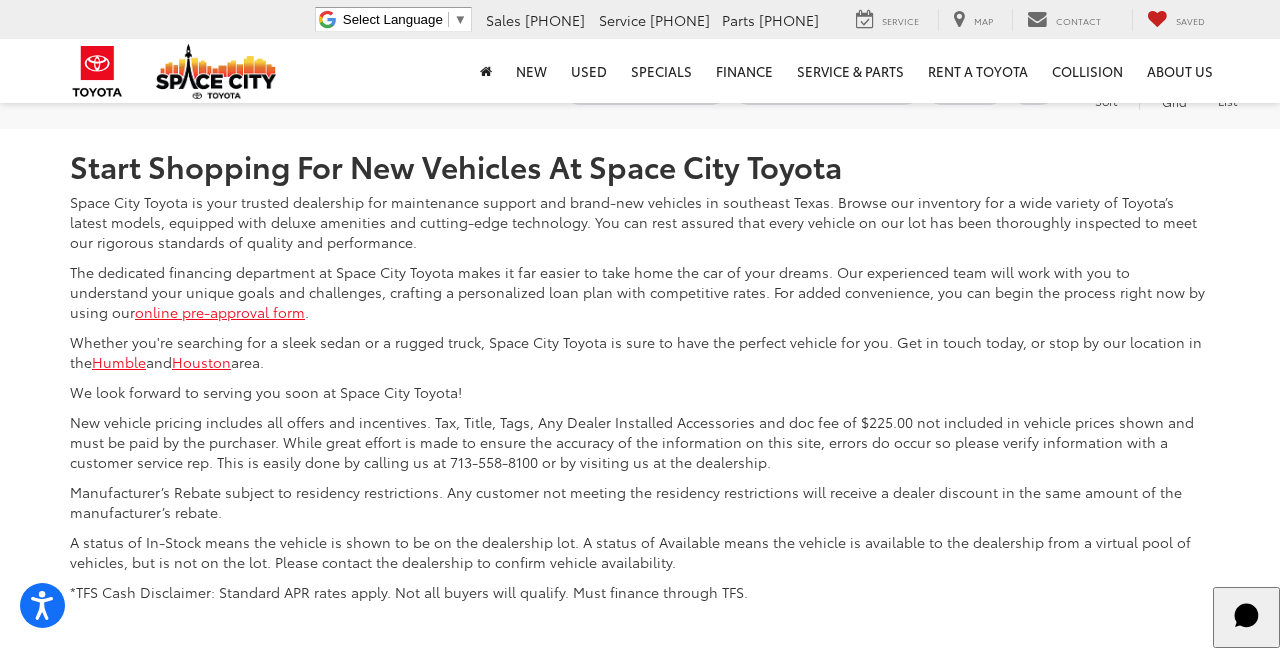 scroll, scrollTop: 6560, scrollLeft: 0, axis: vertical 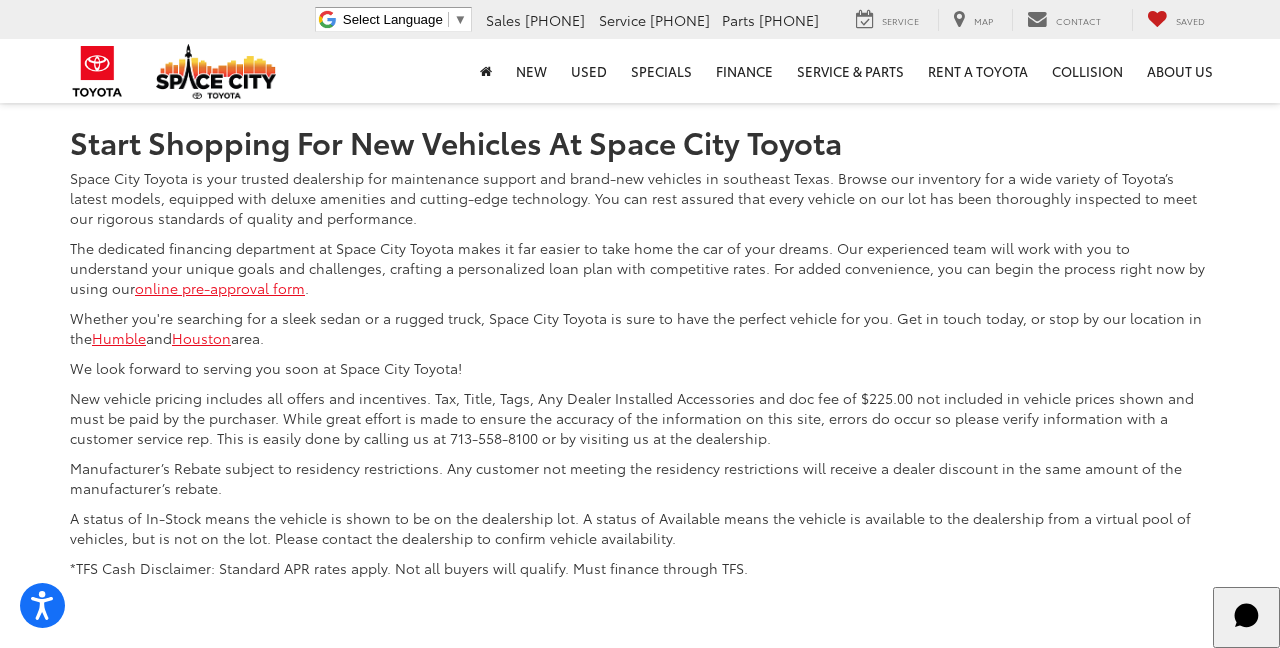 click on "1" at bounding box center (967, -44) 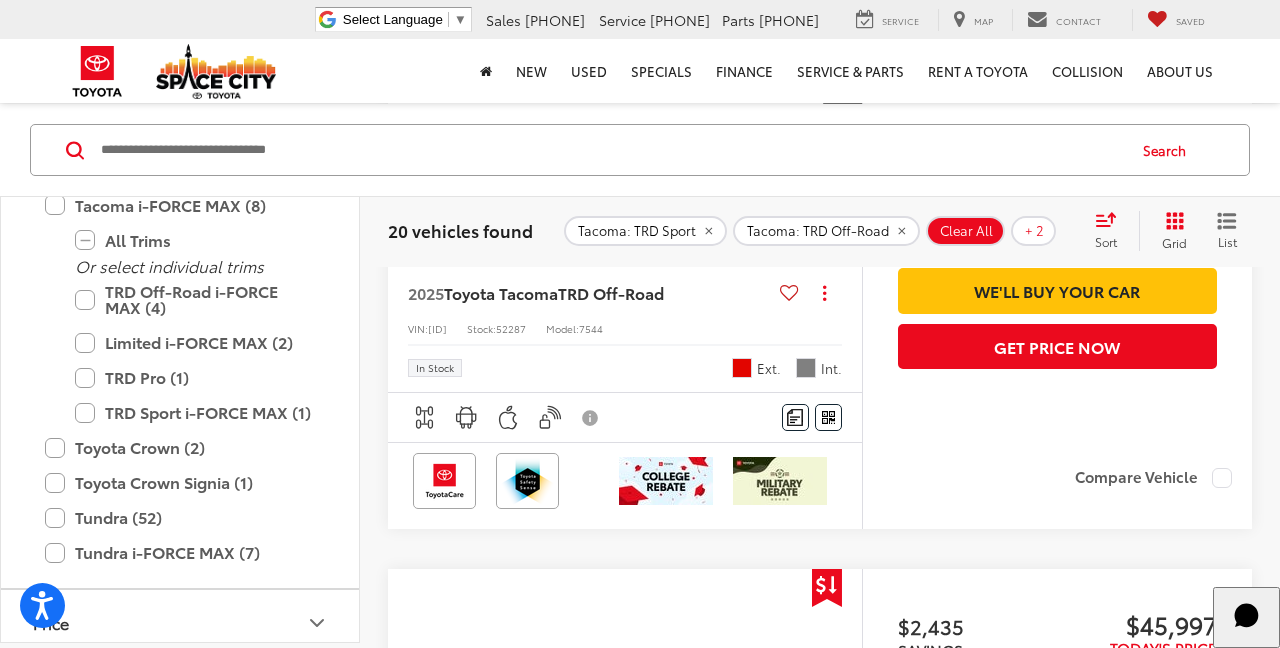 scroll, scrollTop: 124, scrollLeft: 0, axis: vertical 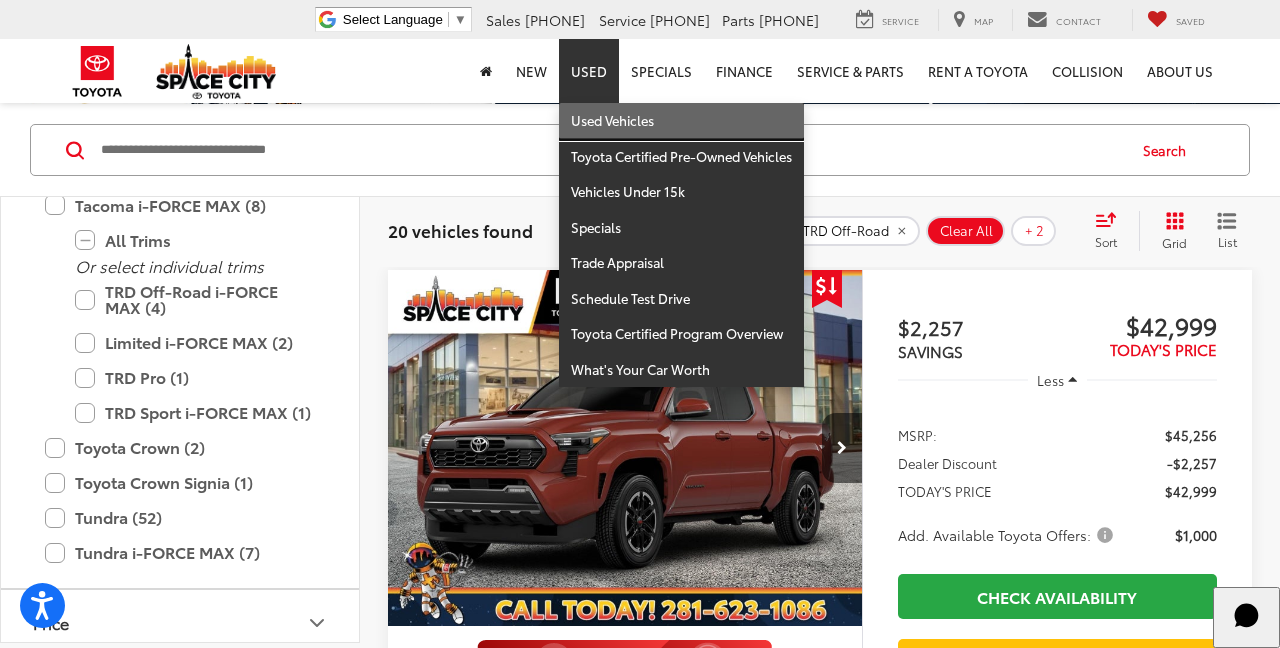 click on "Used Vehicles" at bounding box center (681, 121) 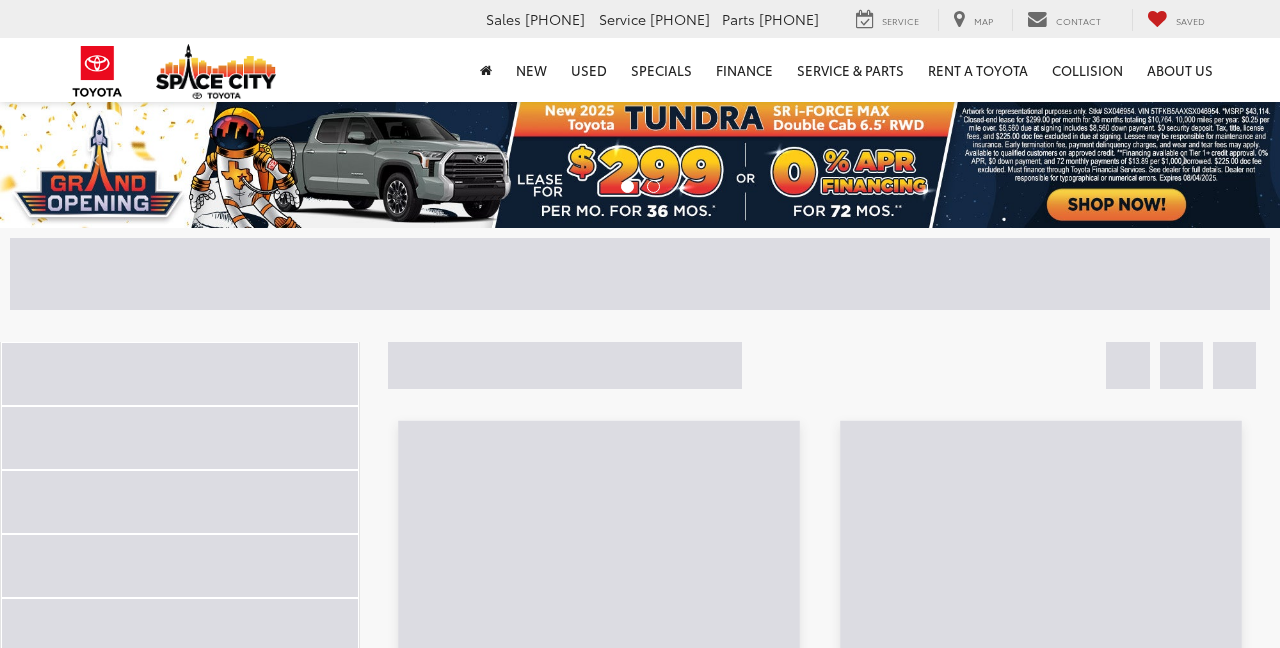 scroll, scrollTop: 0, scrollLeft: 0, axis: both 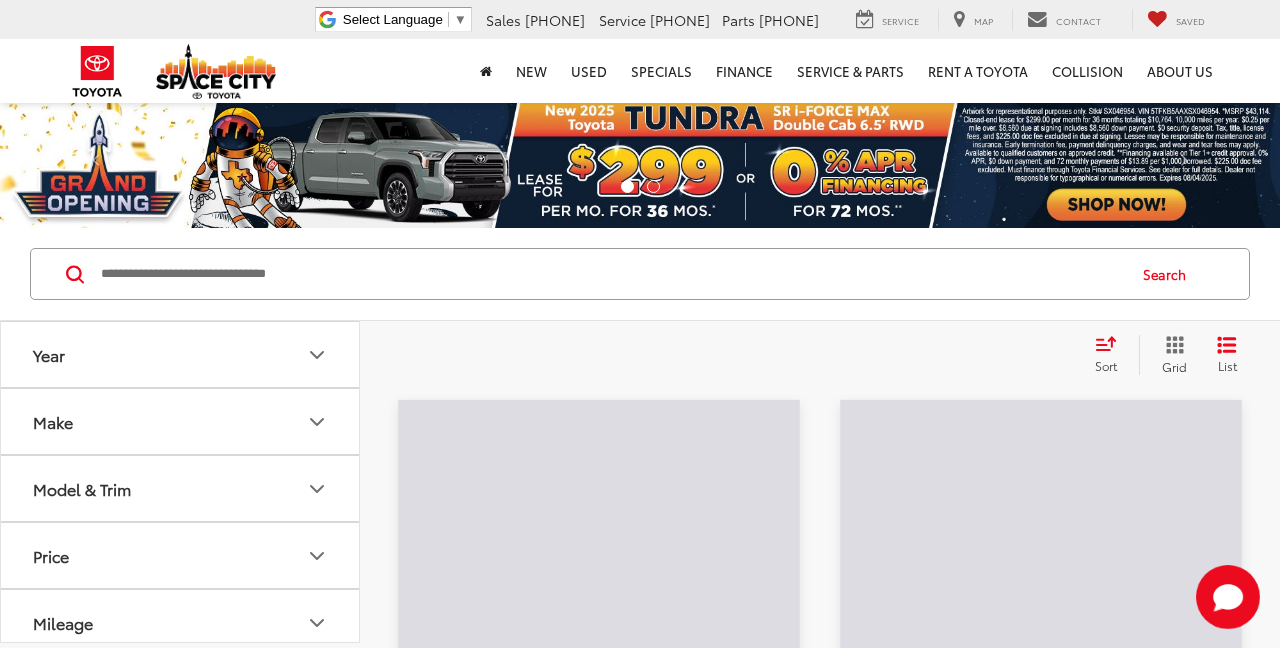 click at bounding box center [611, 274] 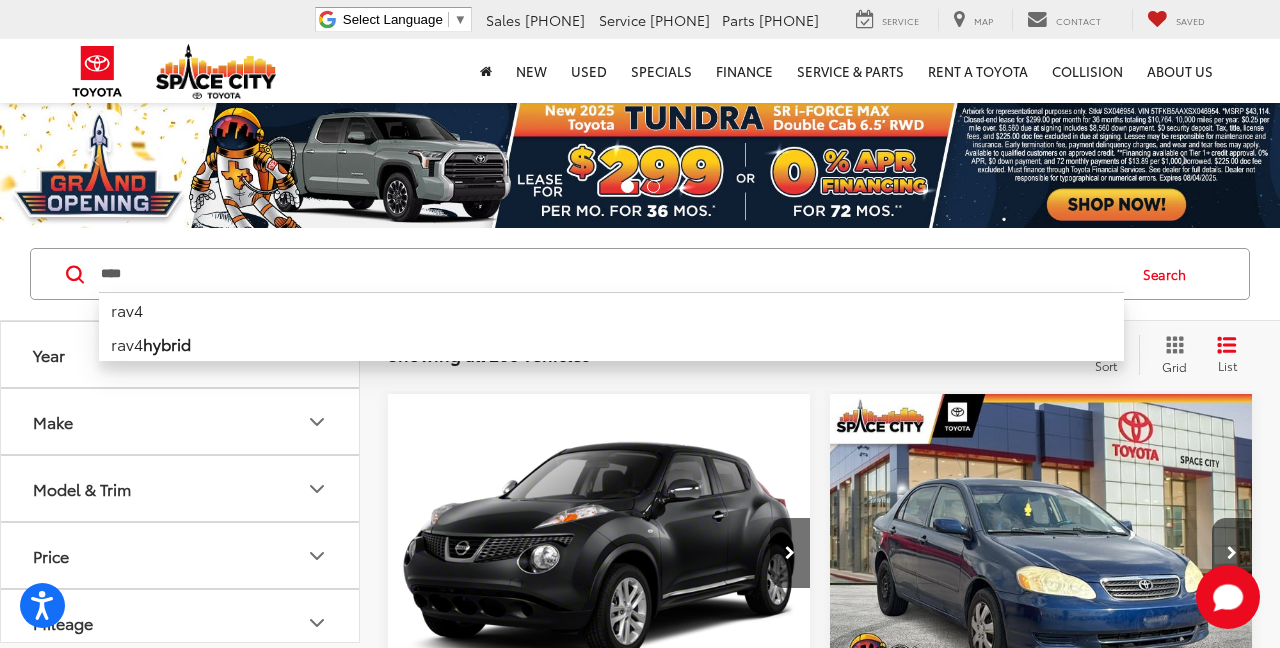 type on "****" 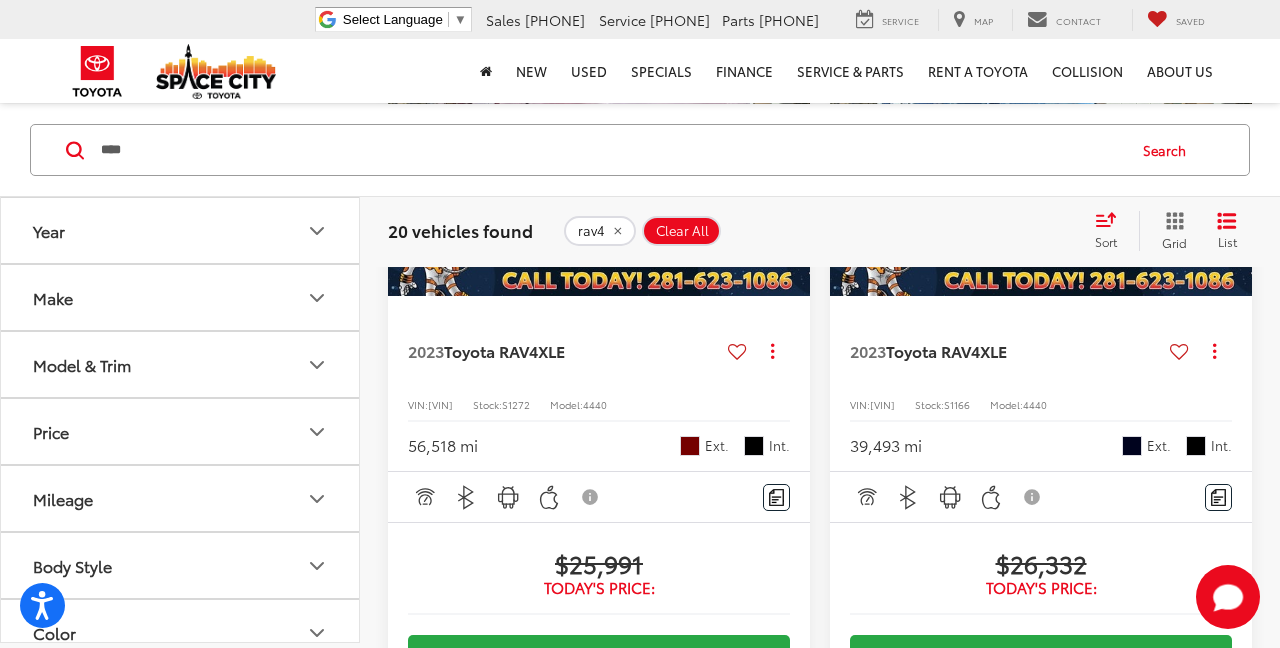 scroll, scrollTop: 2616, scrollLeft: 0, axis: vertical 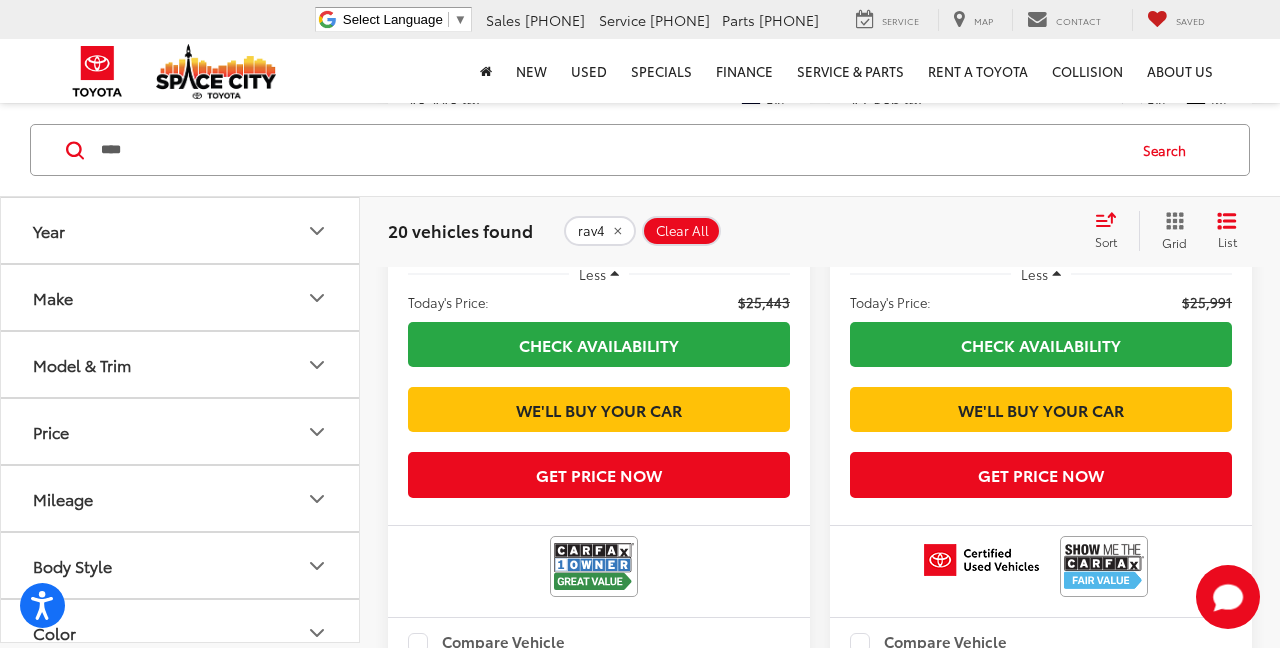 click 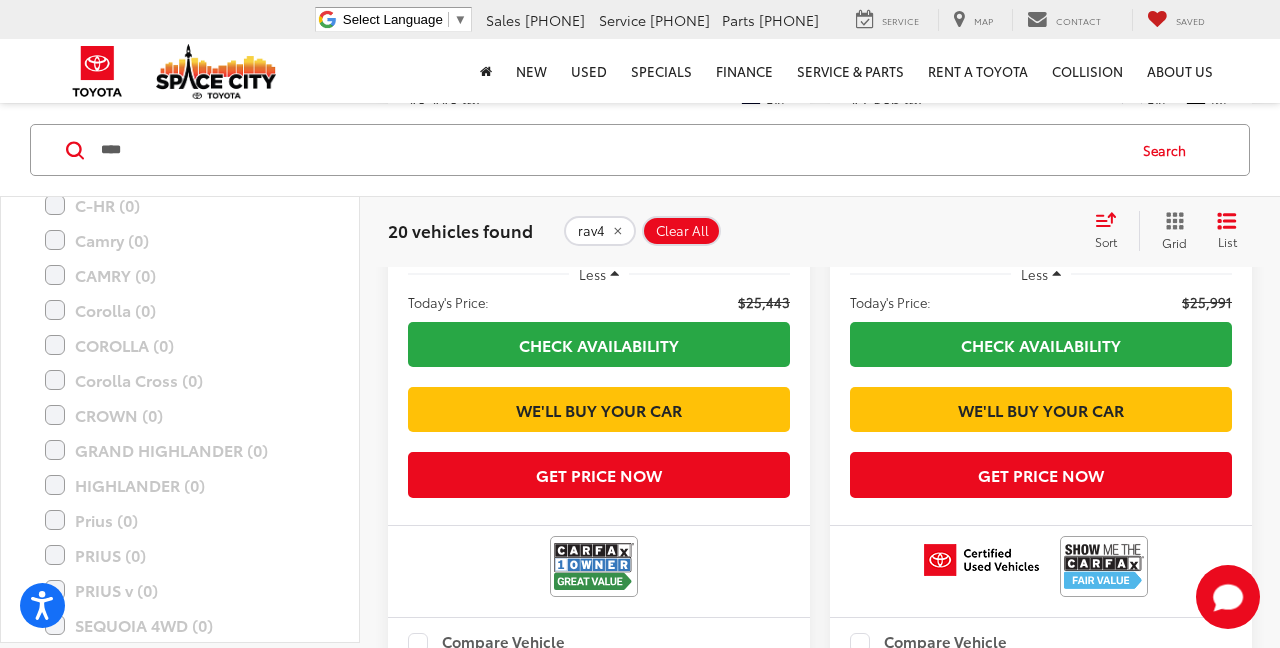 scroll, scrollTop: 267, scrollLeft: 0, axis: vertical 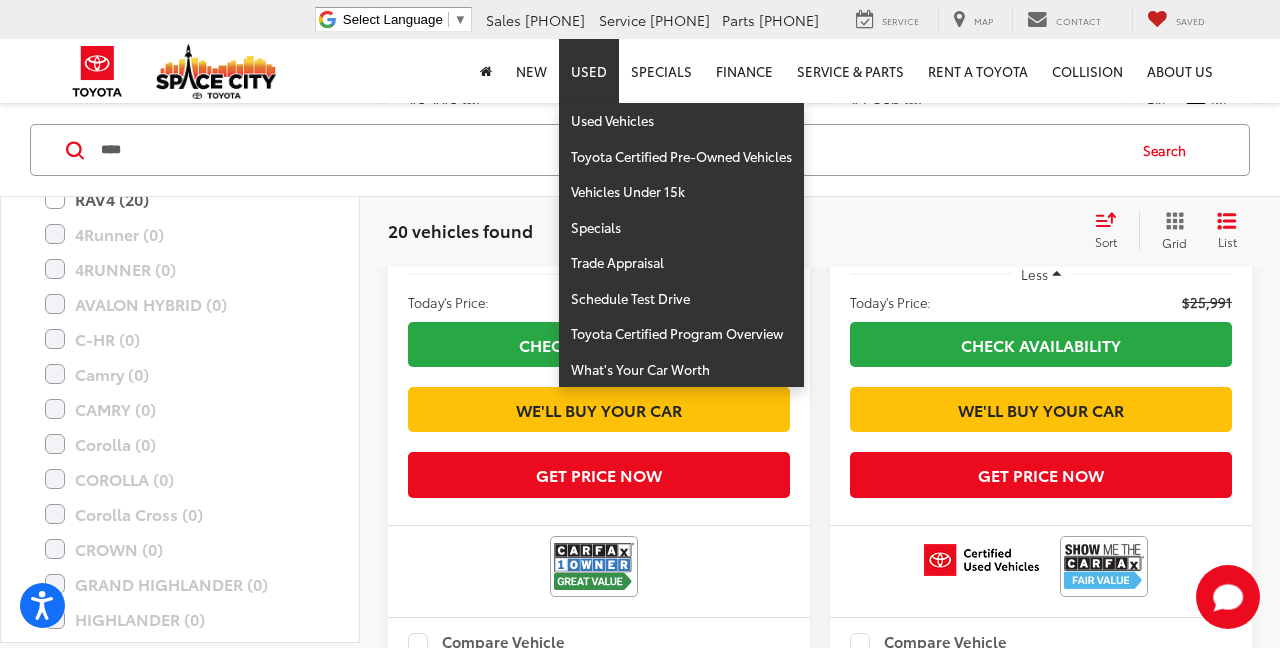 click on "Used" at bounding box center [589, 71] 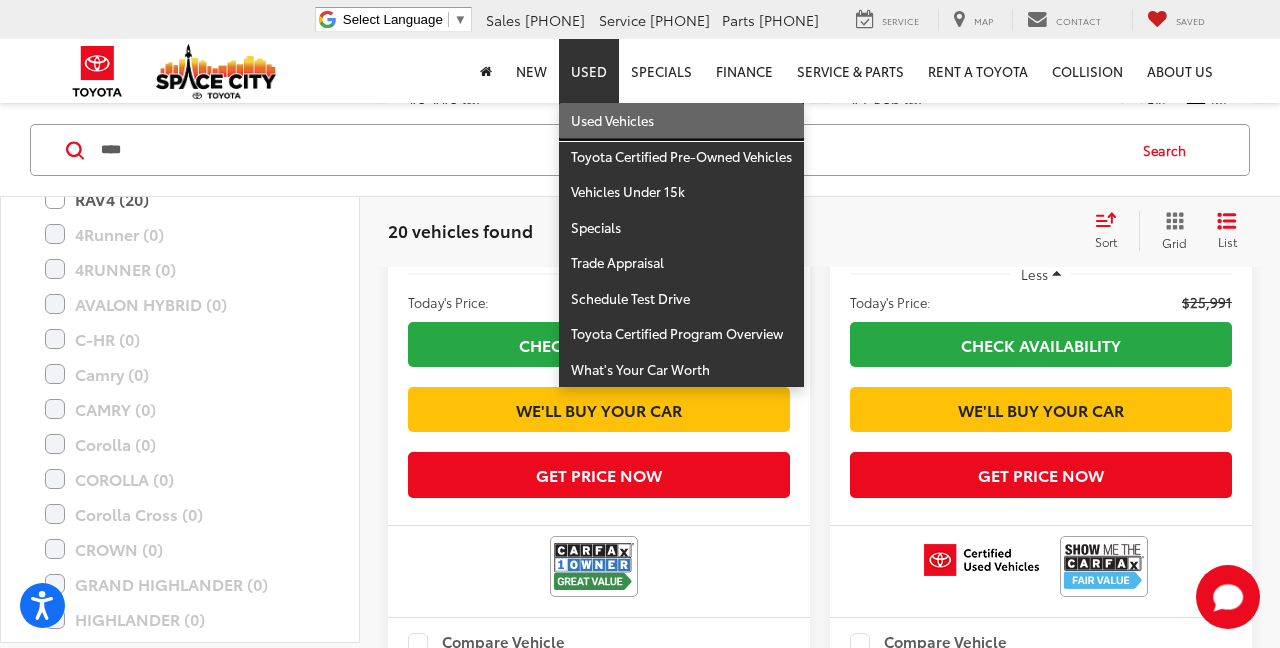 click on "Used Vehicles" at bounding box center [681, 121] 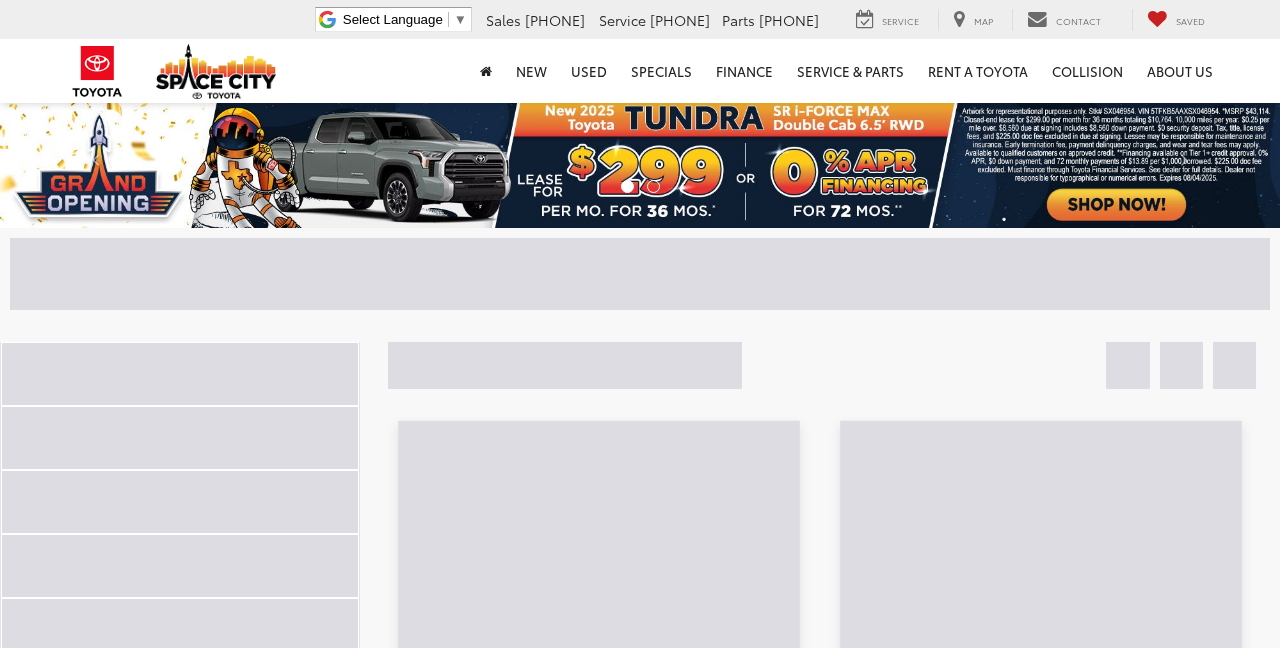 scroll, scrollTop: 0, scrollLeft: 0, axis: both 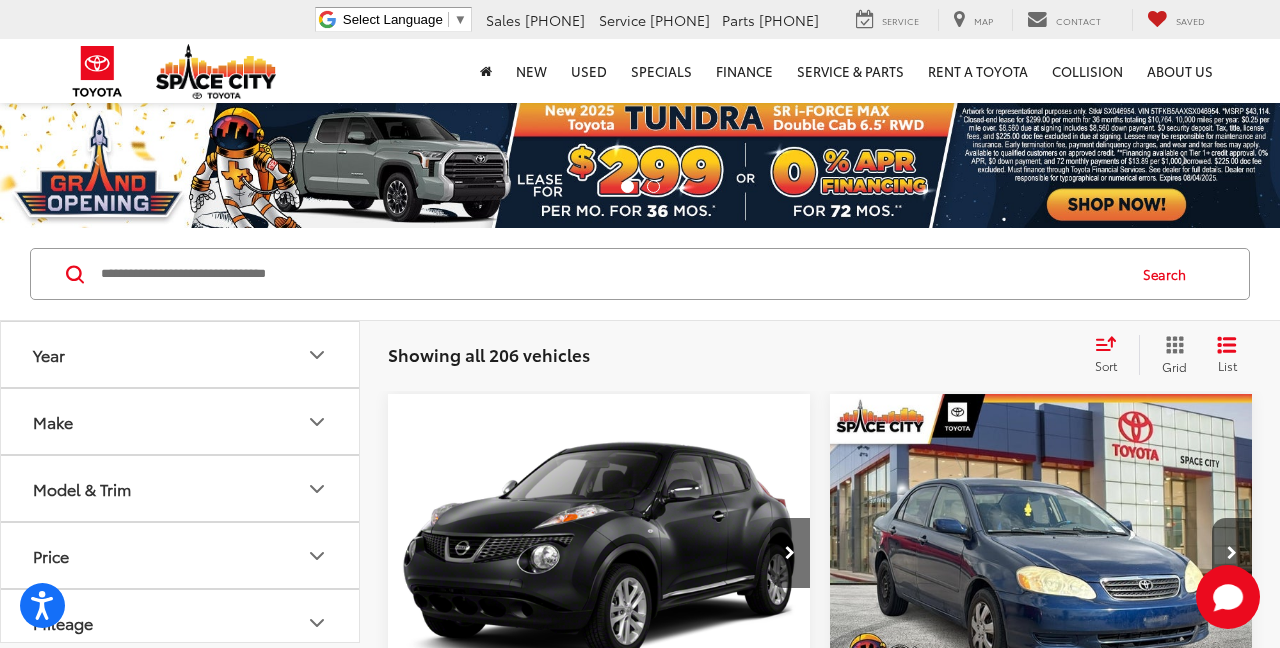 click on "Model & Trim" at bounding box center [181, 488] 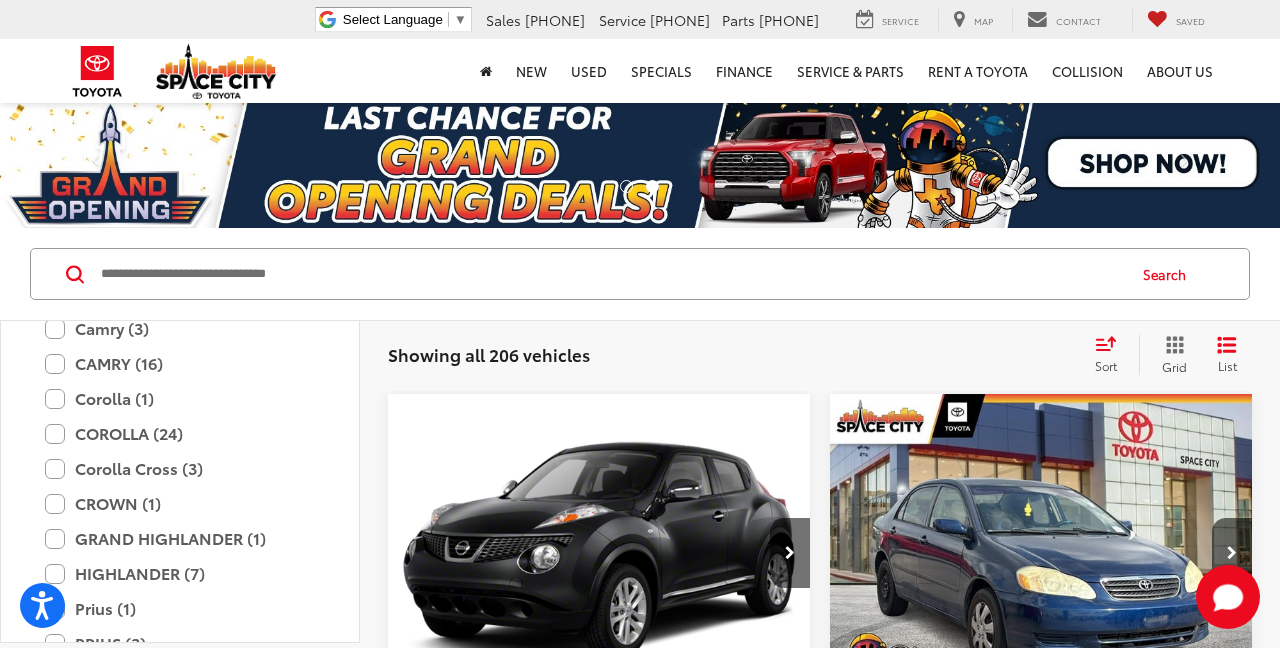 scroll, scrollTop: 2489, scrollLeft: 0, axis: vertical 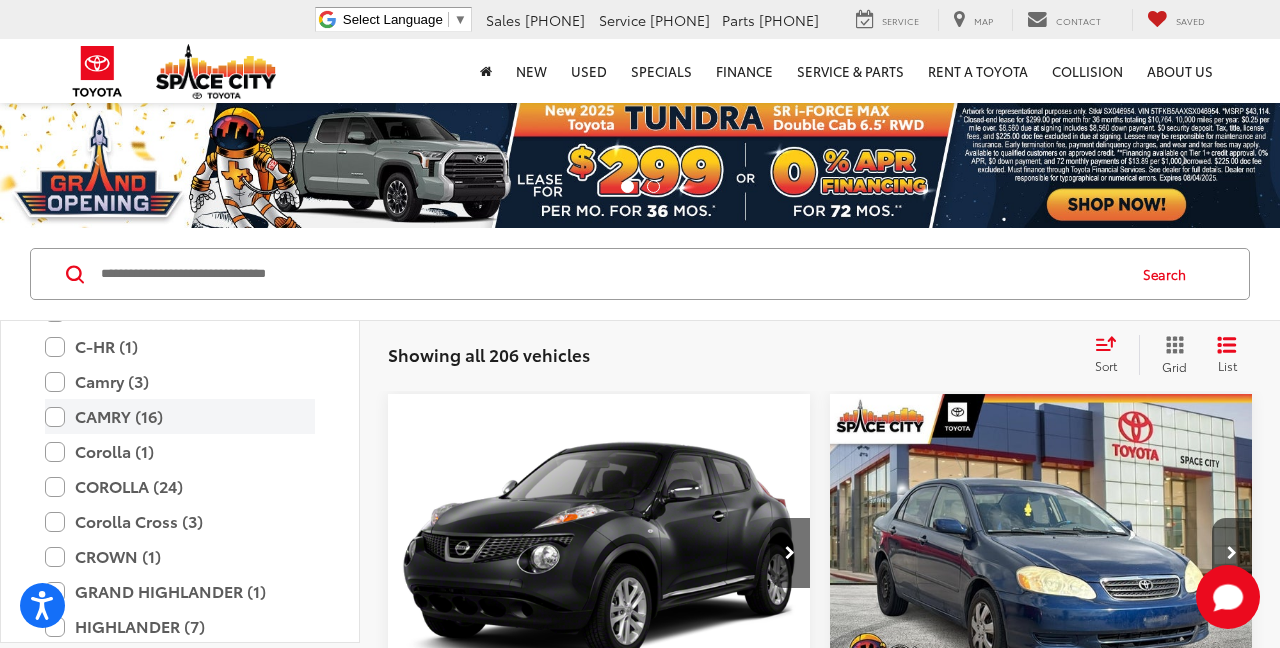 click on "CAMRY (16)" at bounding box center (180, 416) 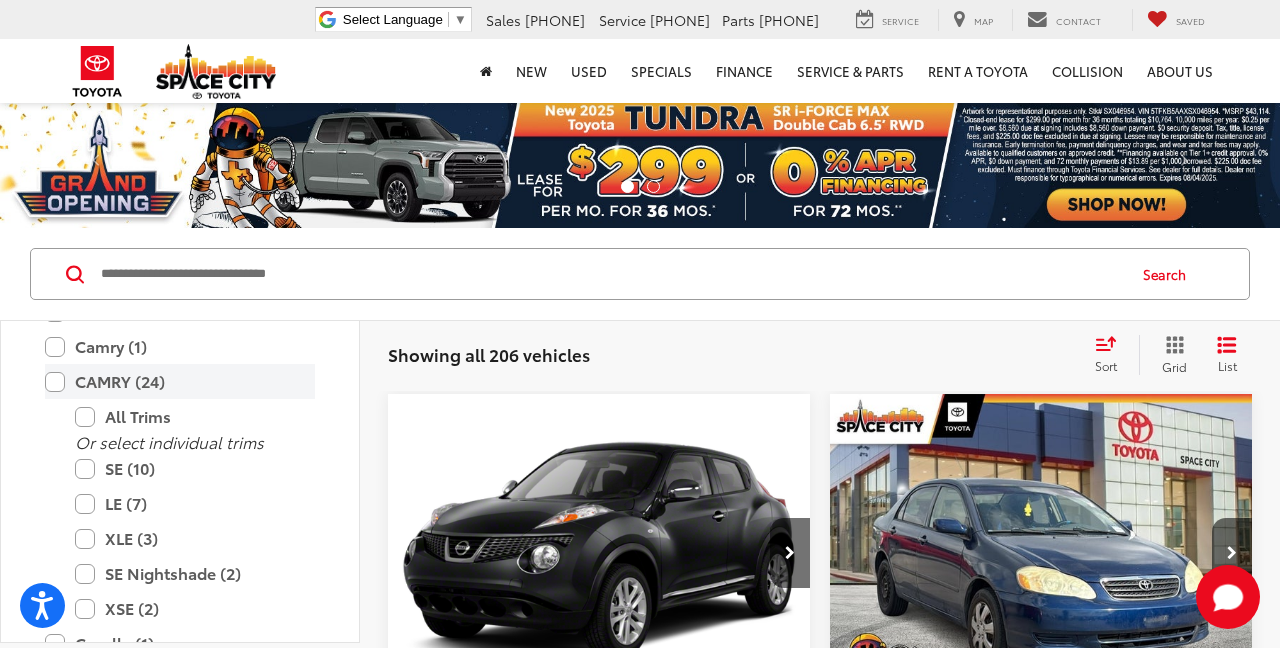 click on "CAMRY (24)" at bounding box center [180, 381] 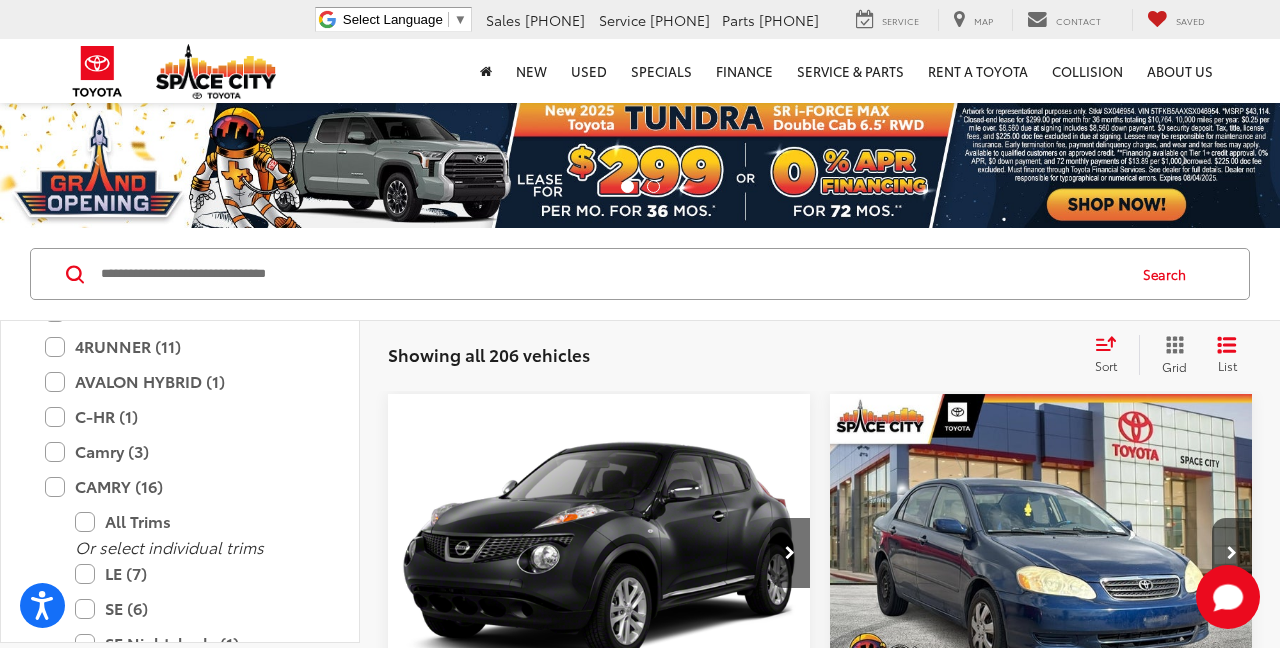 scroll, scrollTop: 2489, scrollLeft: 0, axis: vertical 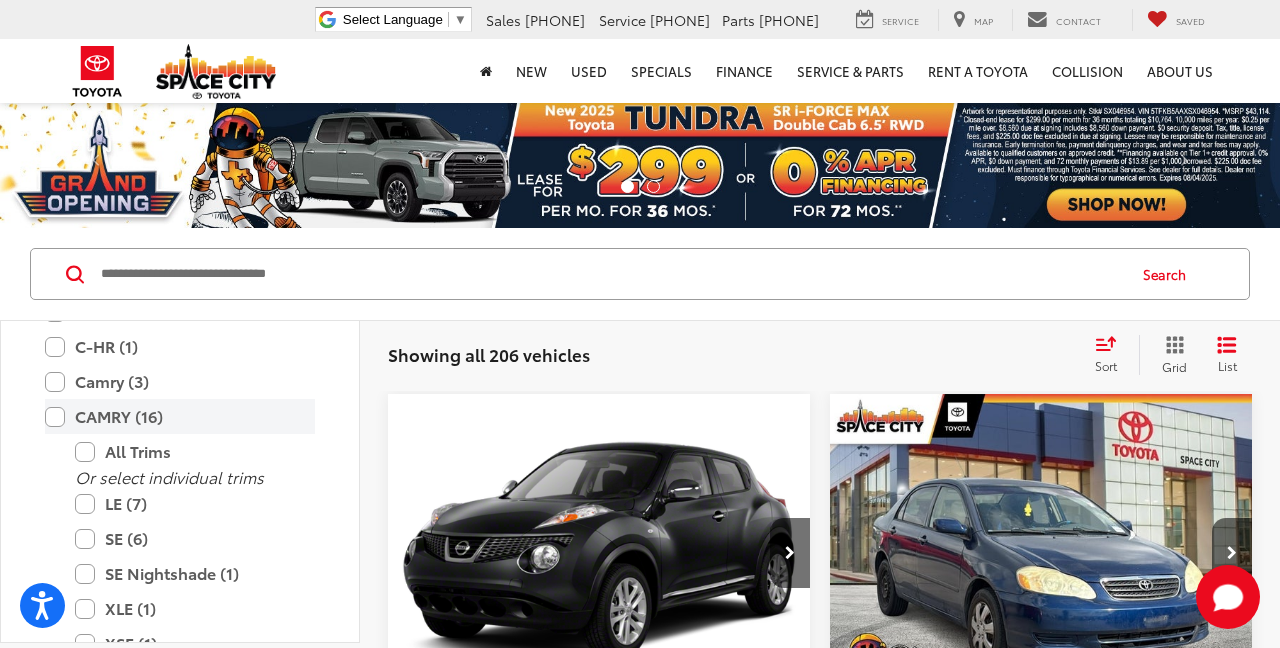 click on "CAMRY (16)" at bounding box center (180, 416) 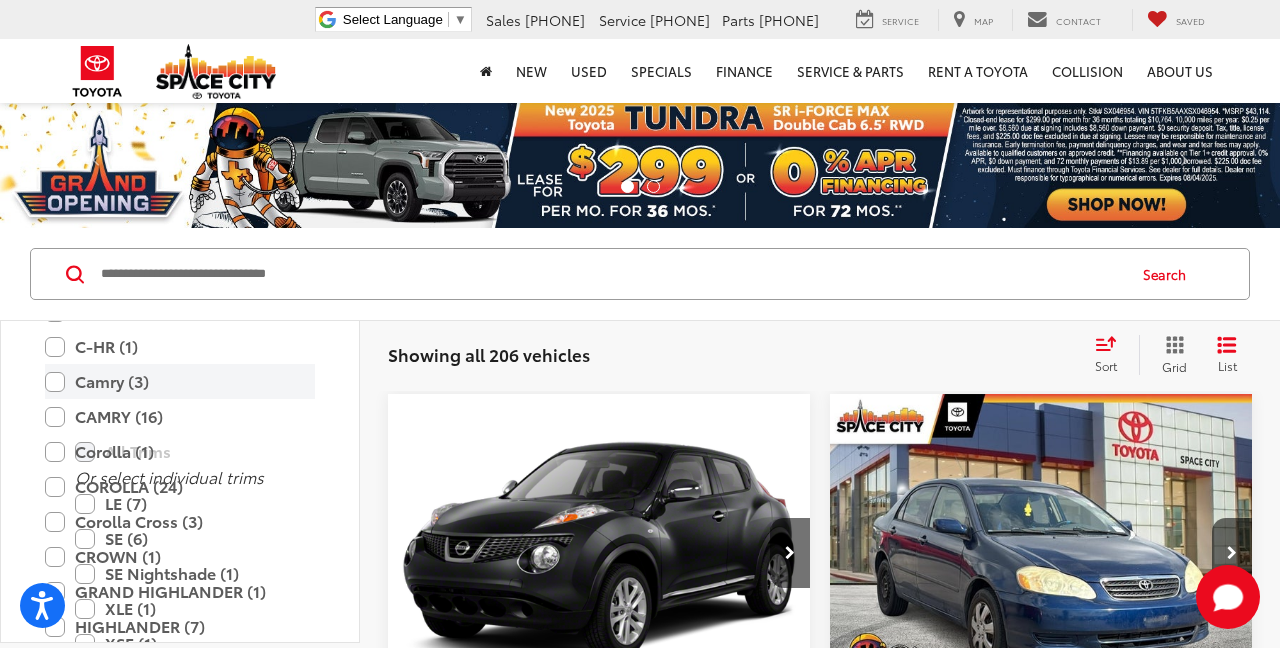 click on "Camry (3)" at bounding box center [180, 381] 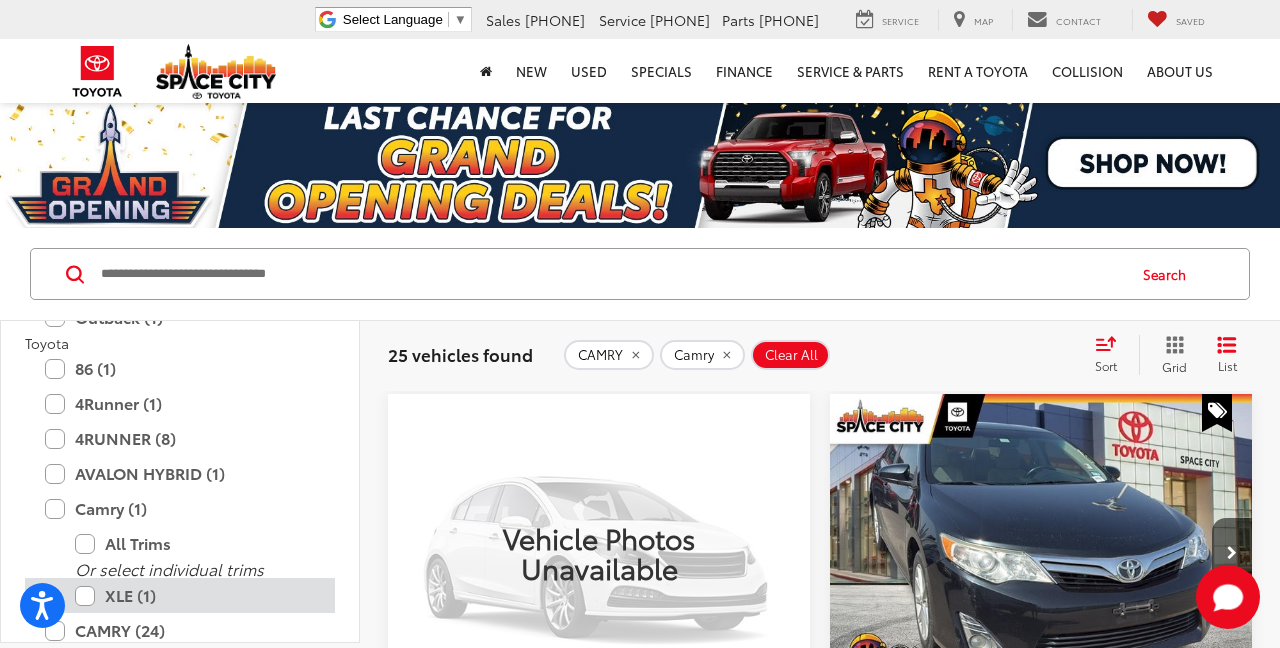 scroll, scrollTop: 2247, scrollLeft: 0, axis: vertical 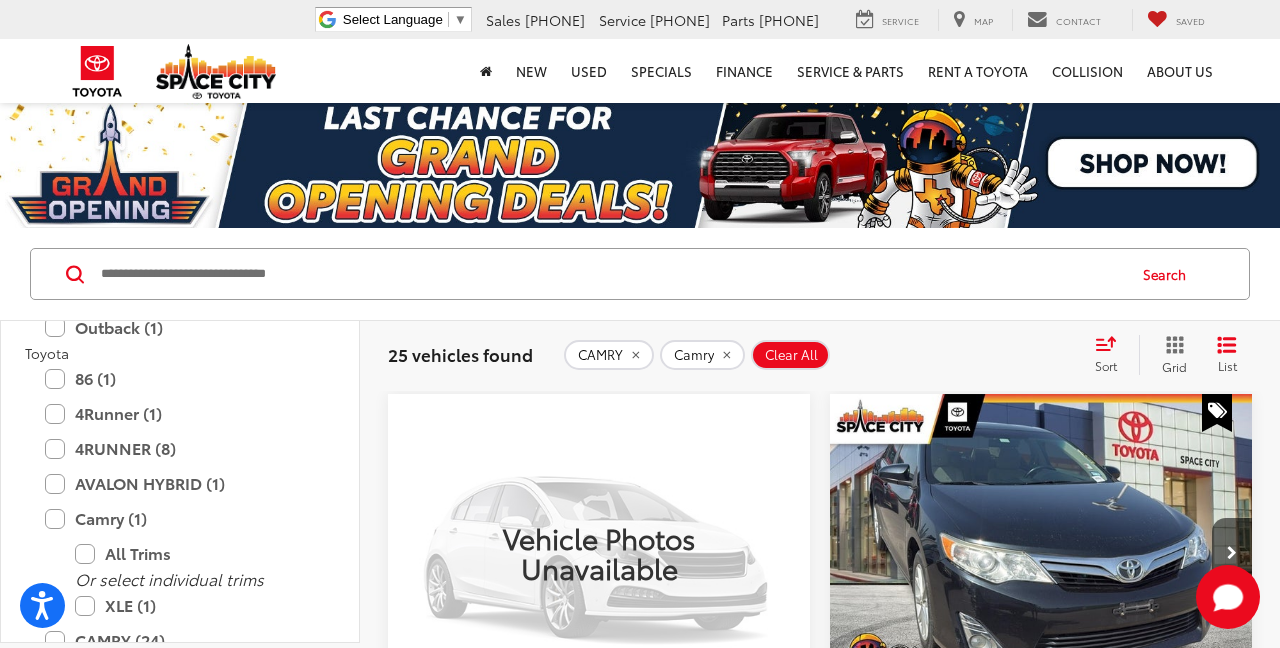click on "Sort" at bounding box center [1112, 355] 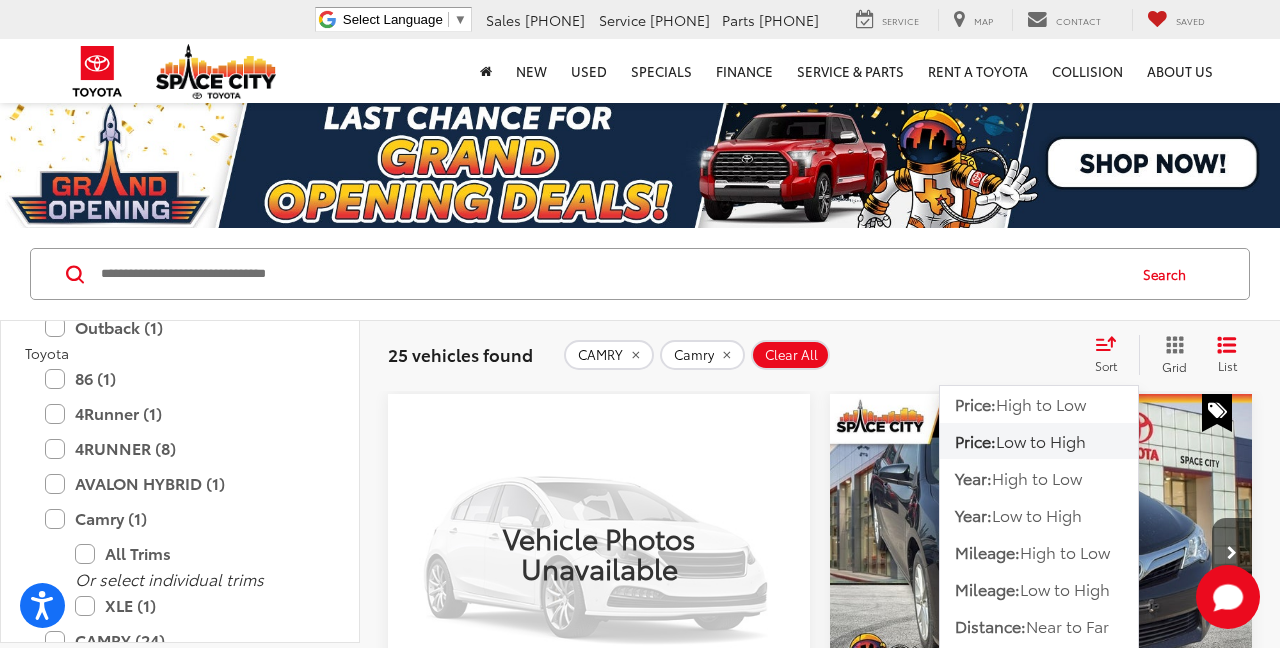 click on "Low to High" at bounding box center [1041, 440] 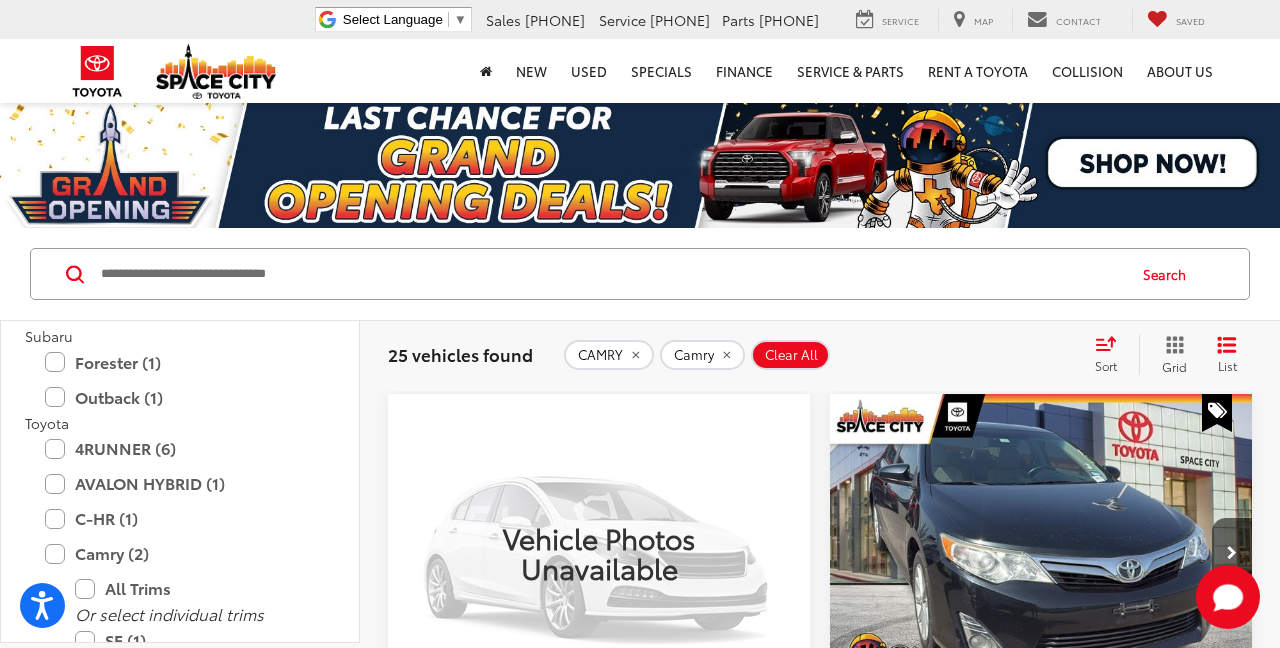 scroll, scrollTop: 2317, scrollLeft: 0, axis: vertical 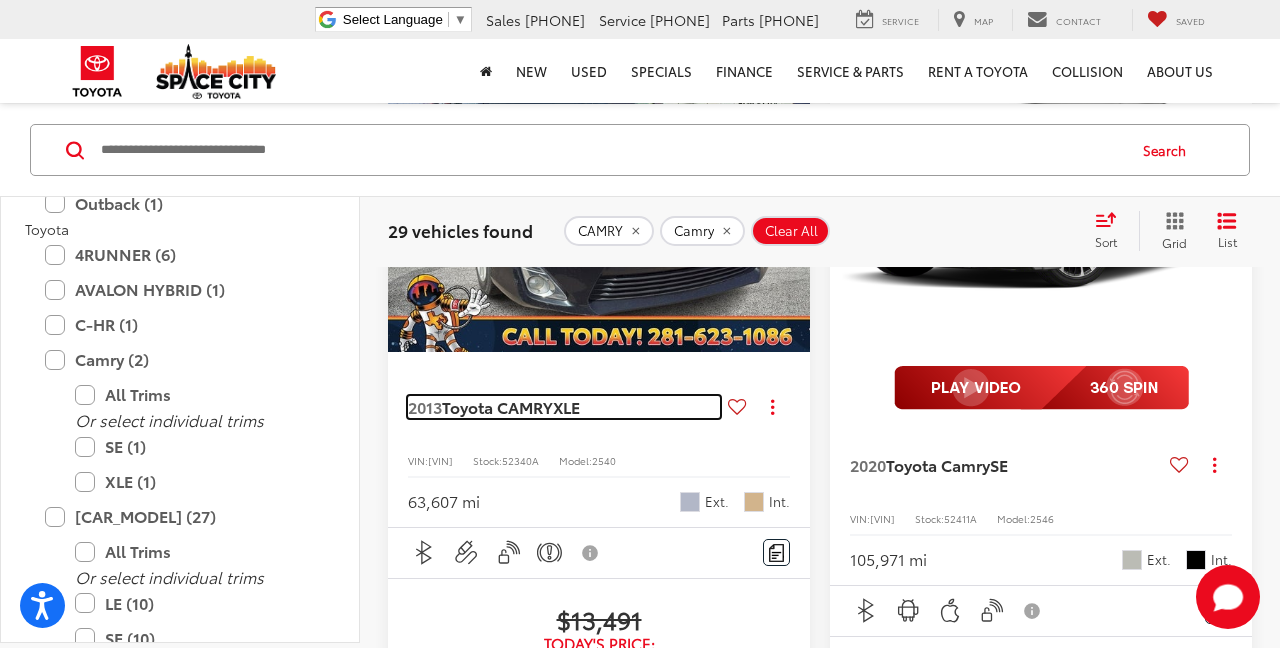 click on "Toyota CAMRY" at bounding box center [497, 406] 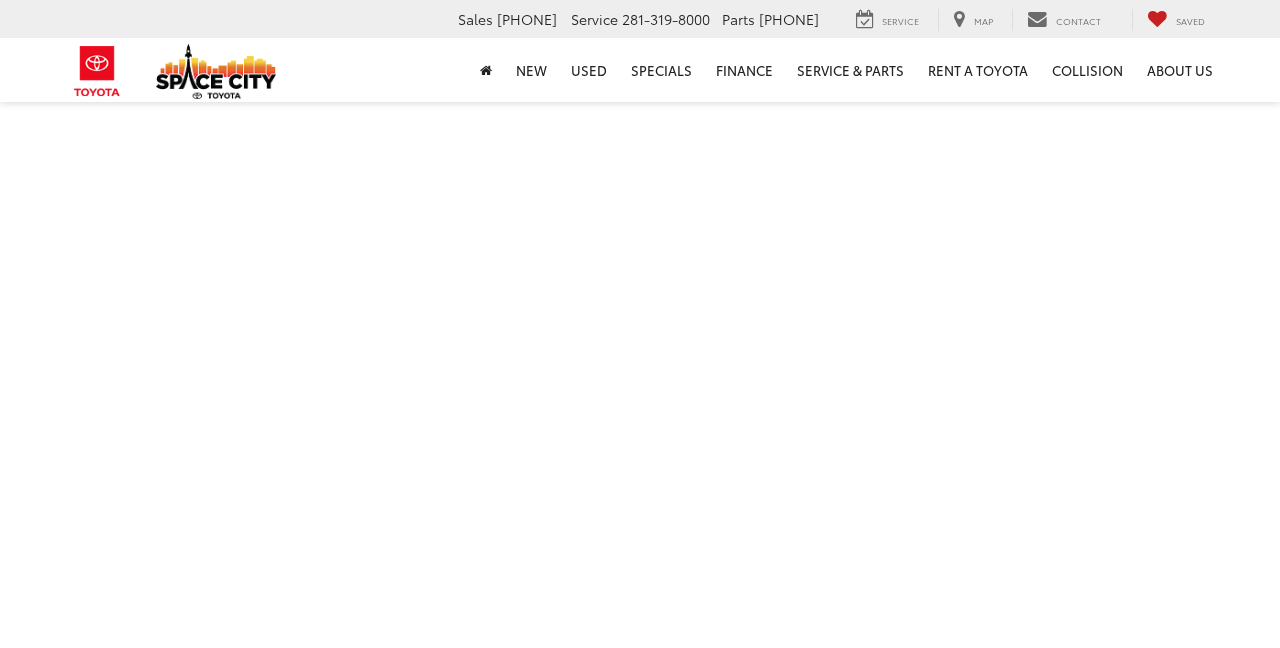 scroll, scrollTop: 0, scrollLeft: 0, axis: both 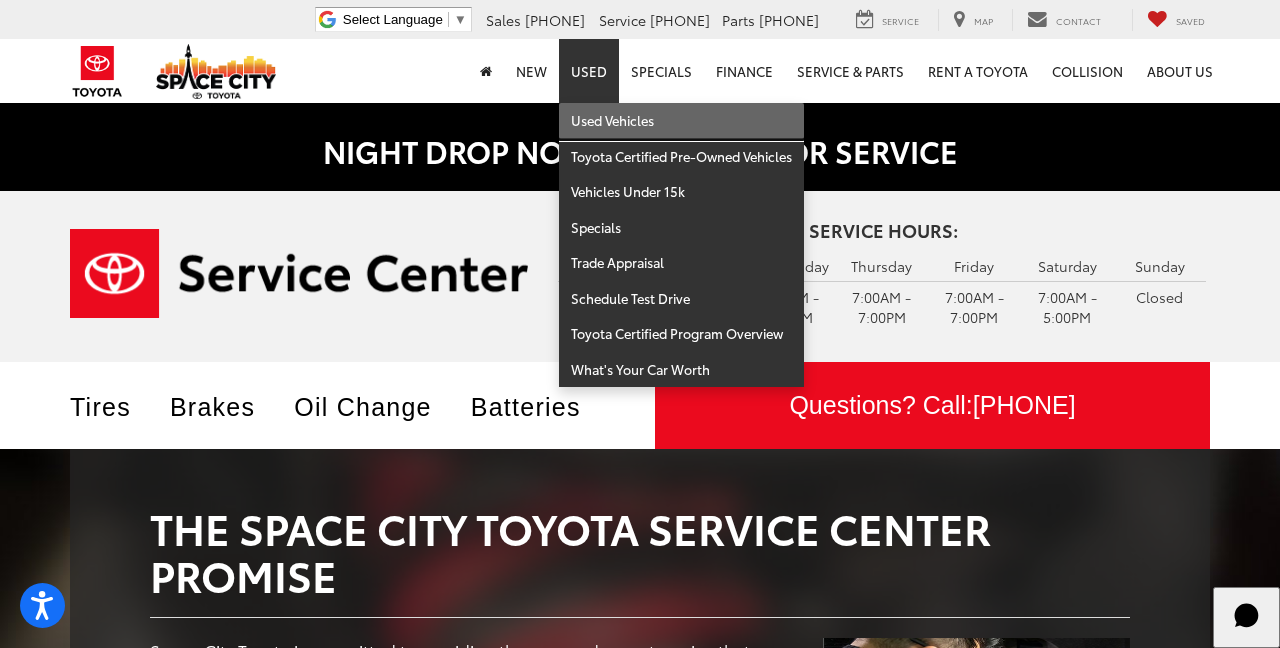 click on "Used Vehicles" at bounding box center [681, 121] 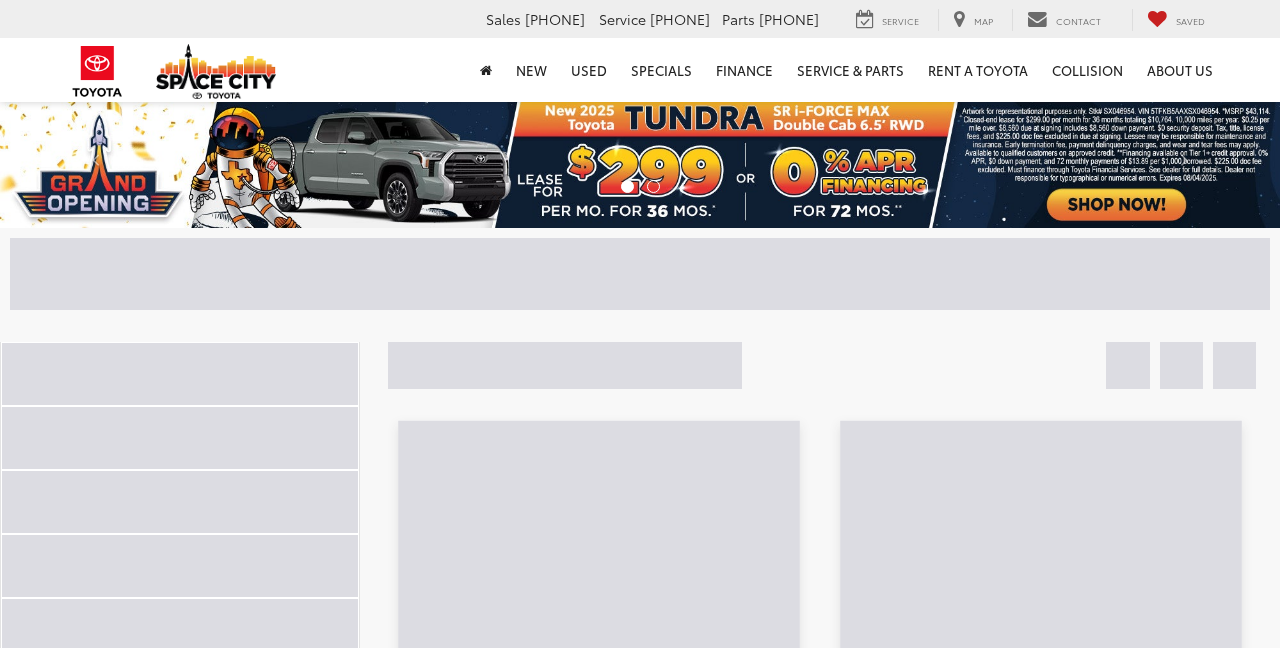scroll, scrollTop: 0, scrollLeft: 0, axis: both 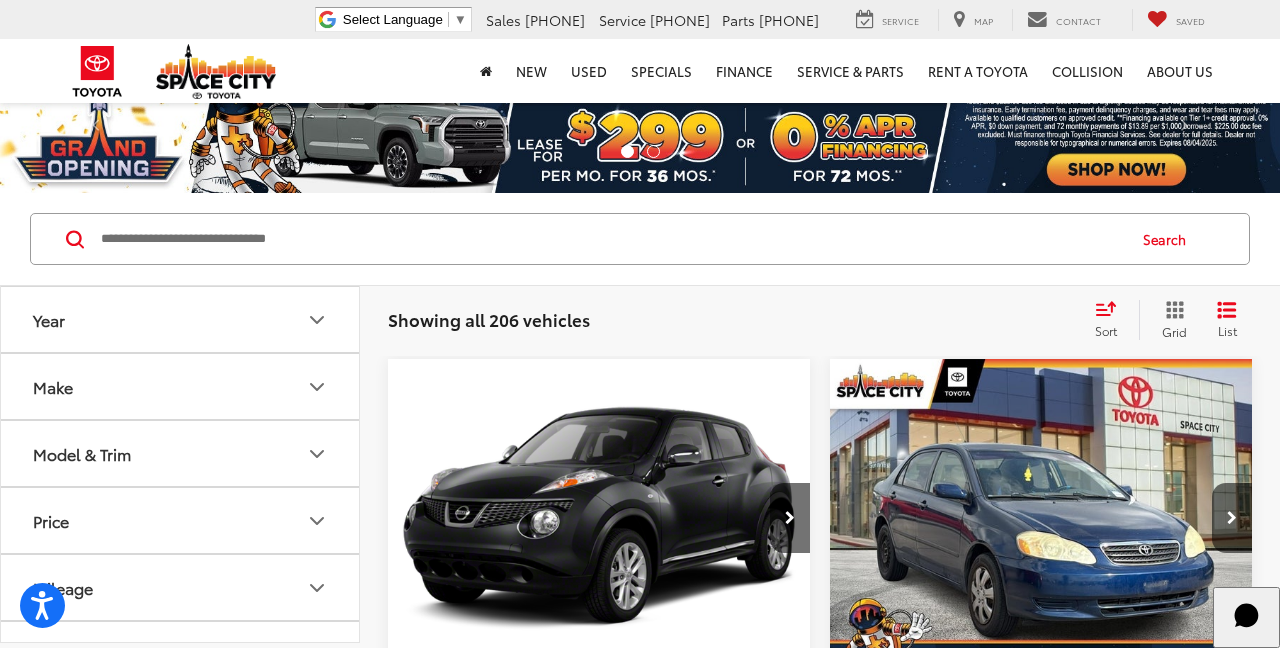 click 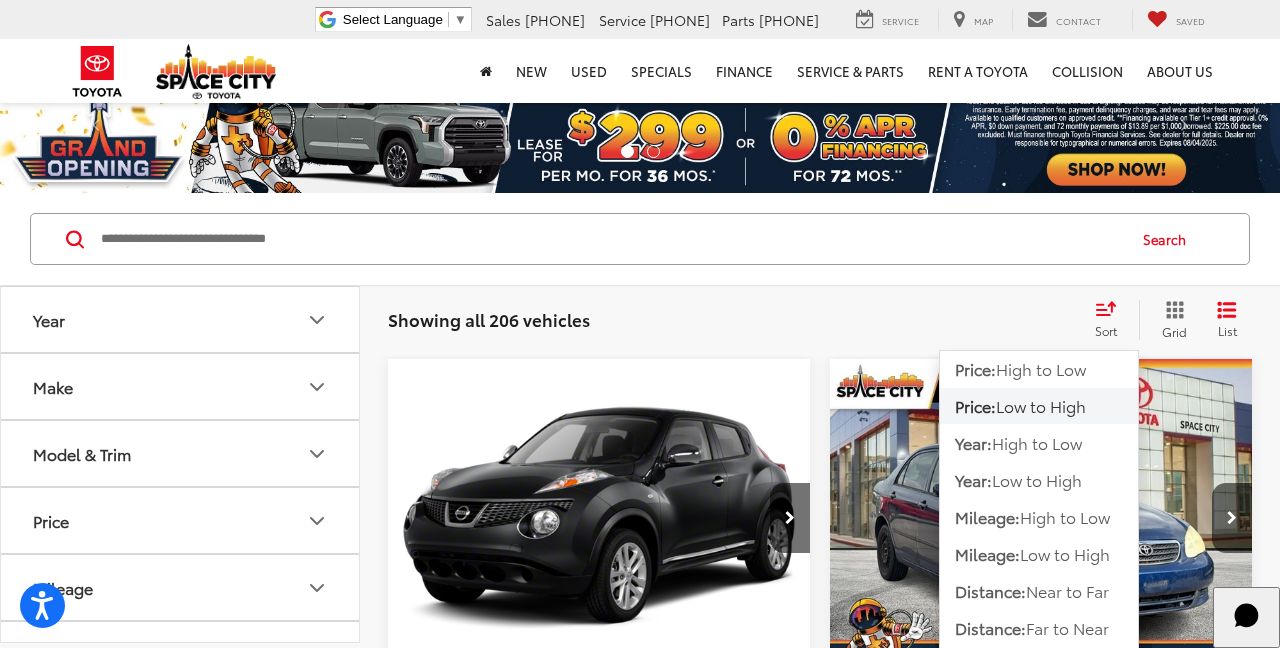 click on "Low to High" at bounding box center [1041, 405] 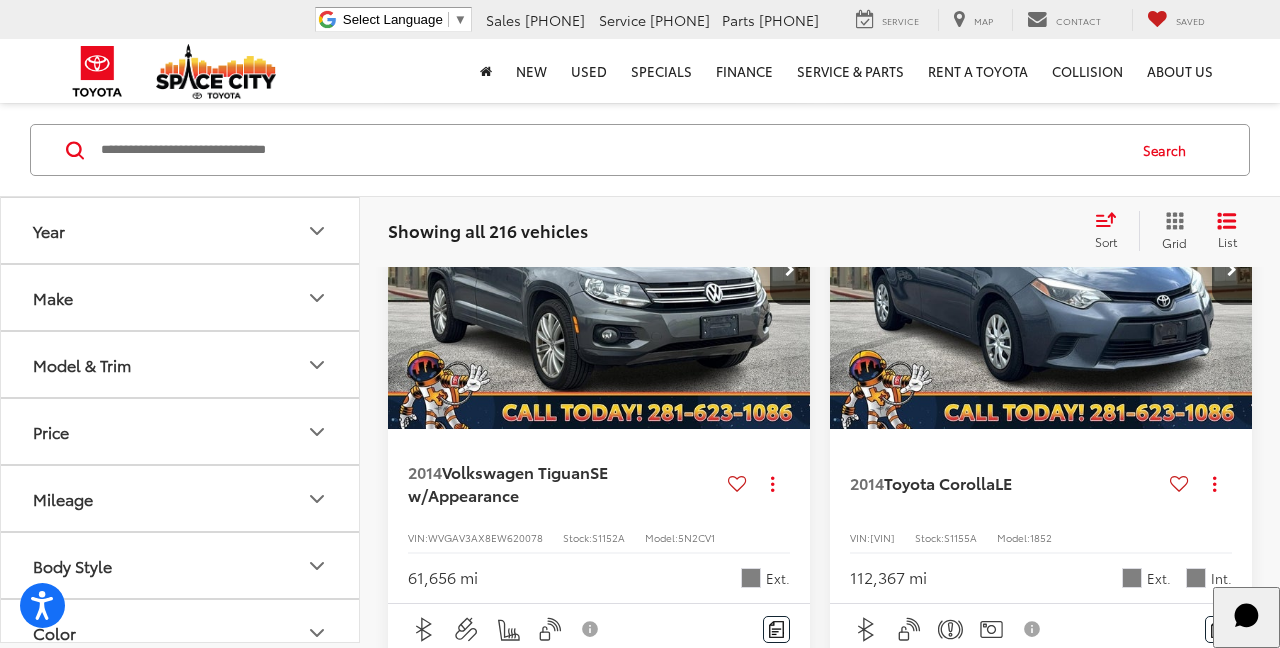 scroll, scrollTop: 4734, scrollLeft: 0, axis: vertical 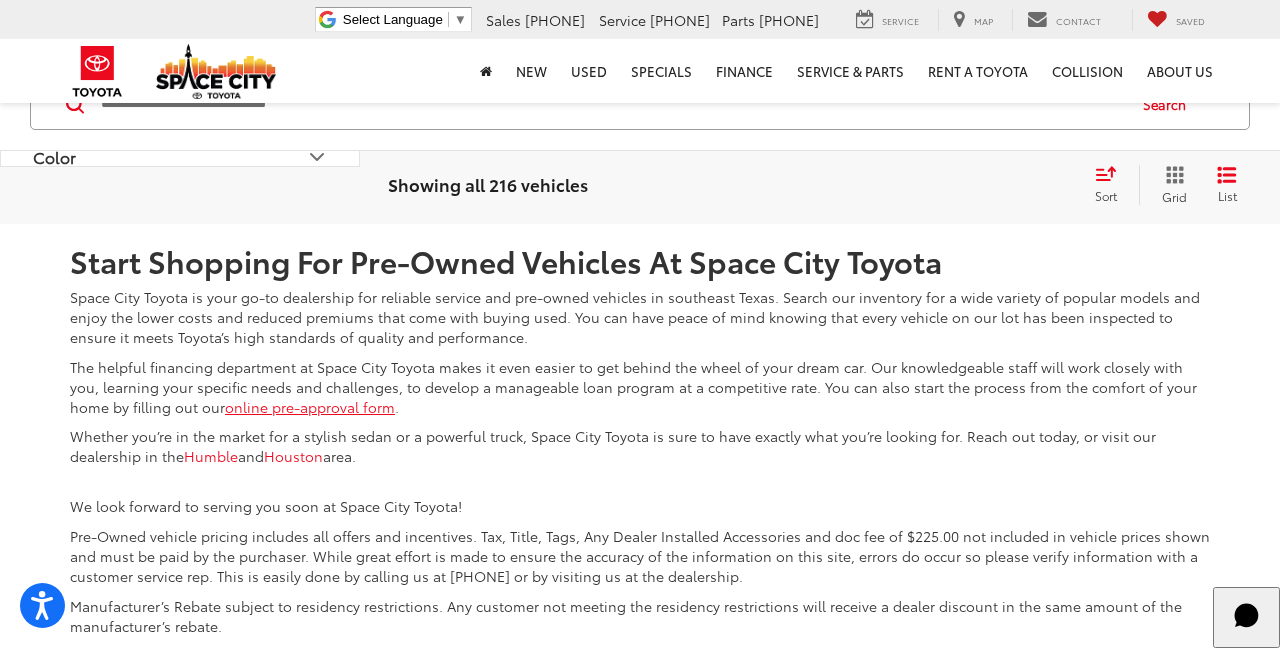 click on "2" at bounding box center (906, 75) 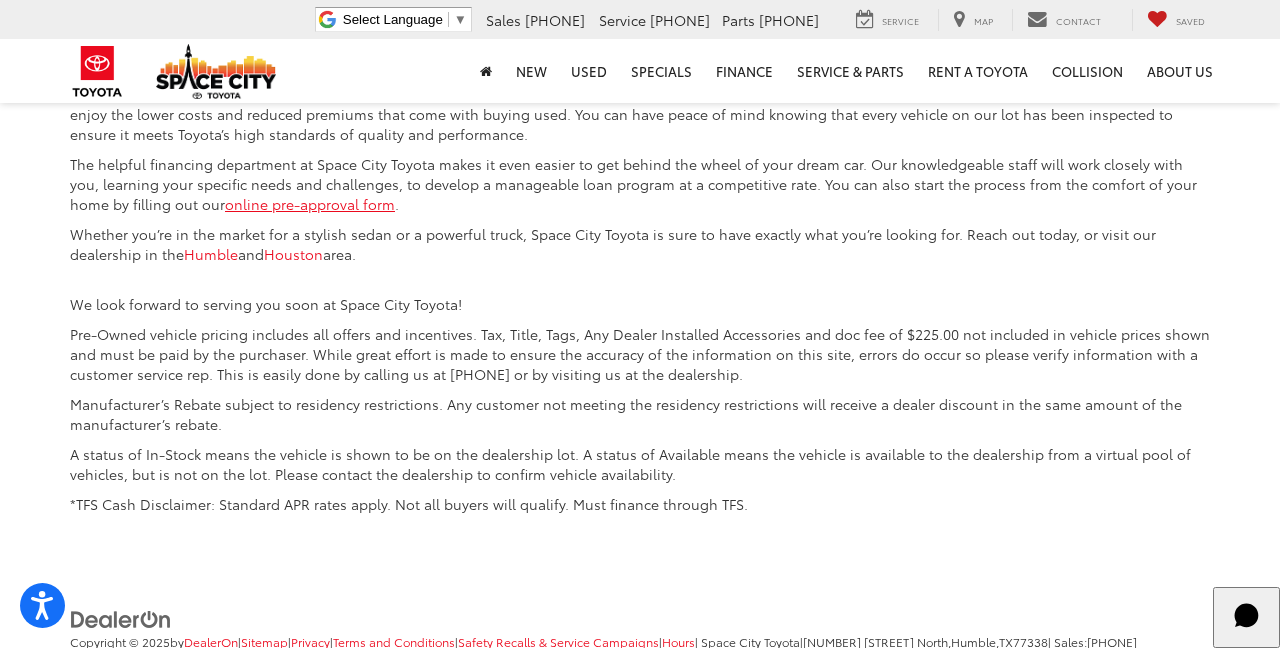 scroll, scrollTop: 7214, scrollLeft: 0, axis: vertical 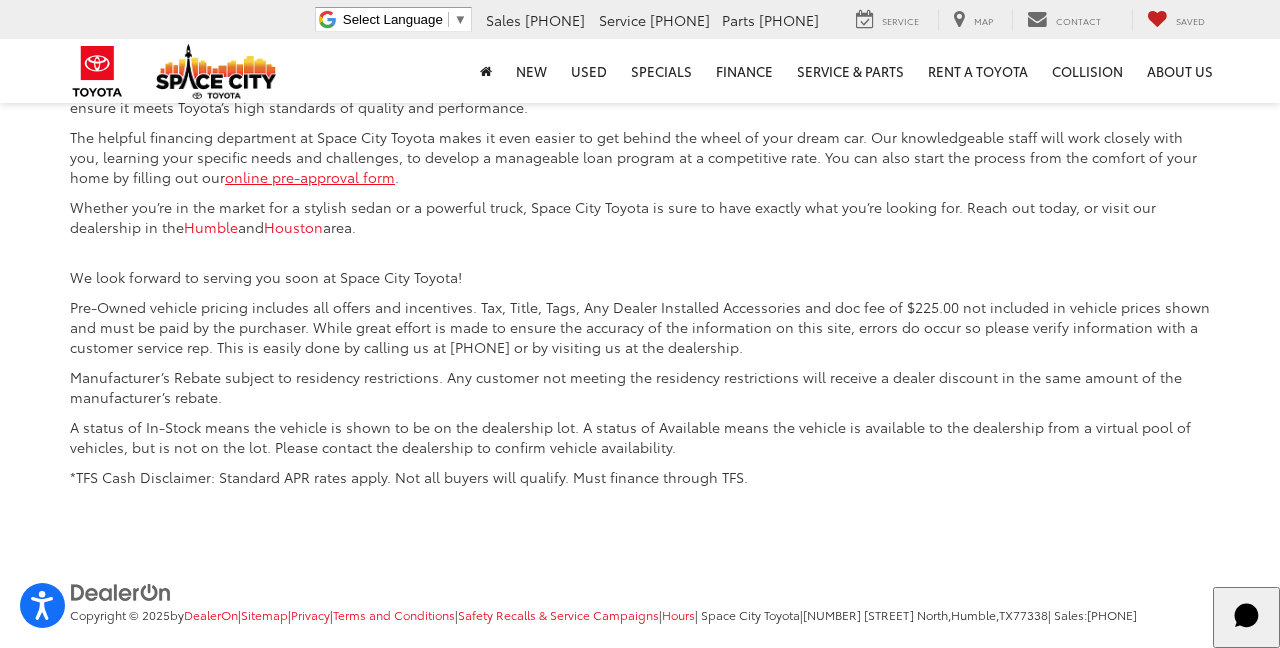click on "3" at bounding box center [936, -155] 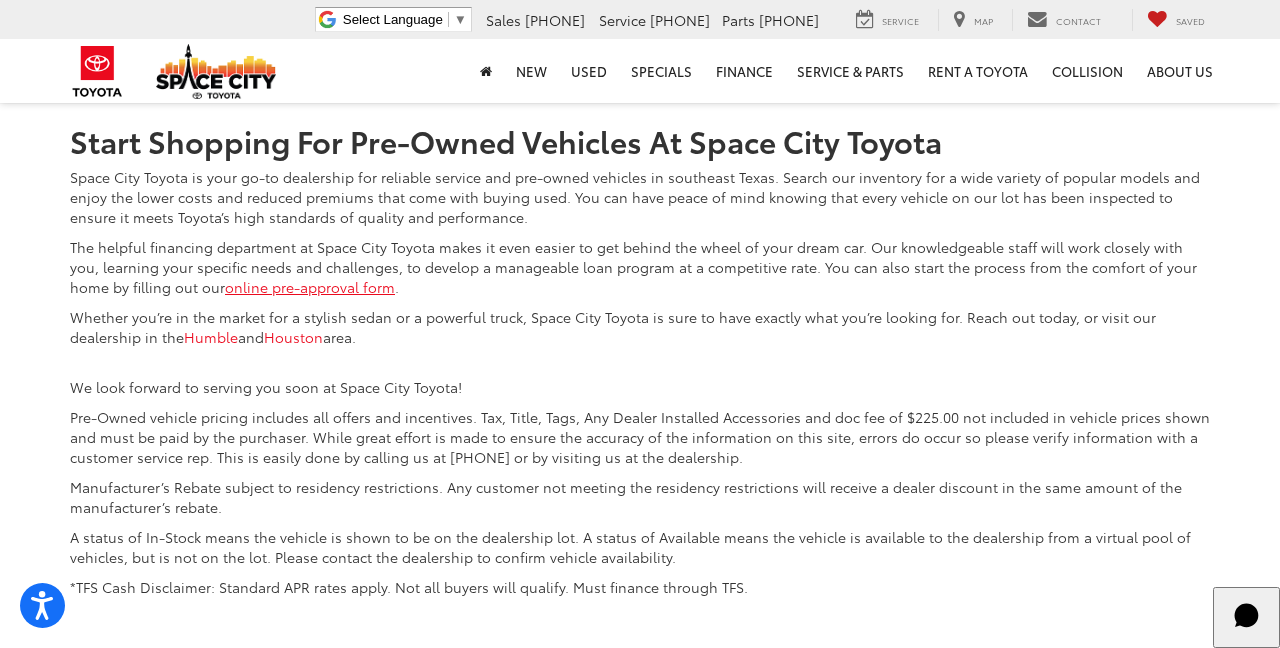 scroll, scrollTop: 7192, scrollLeft: 0, axis: vertical 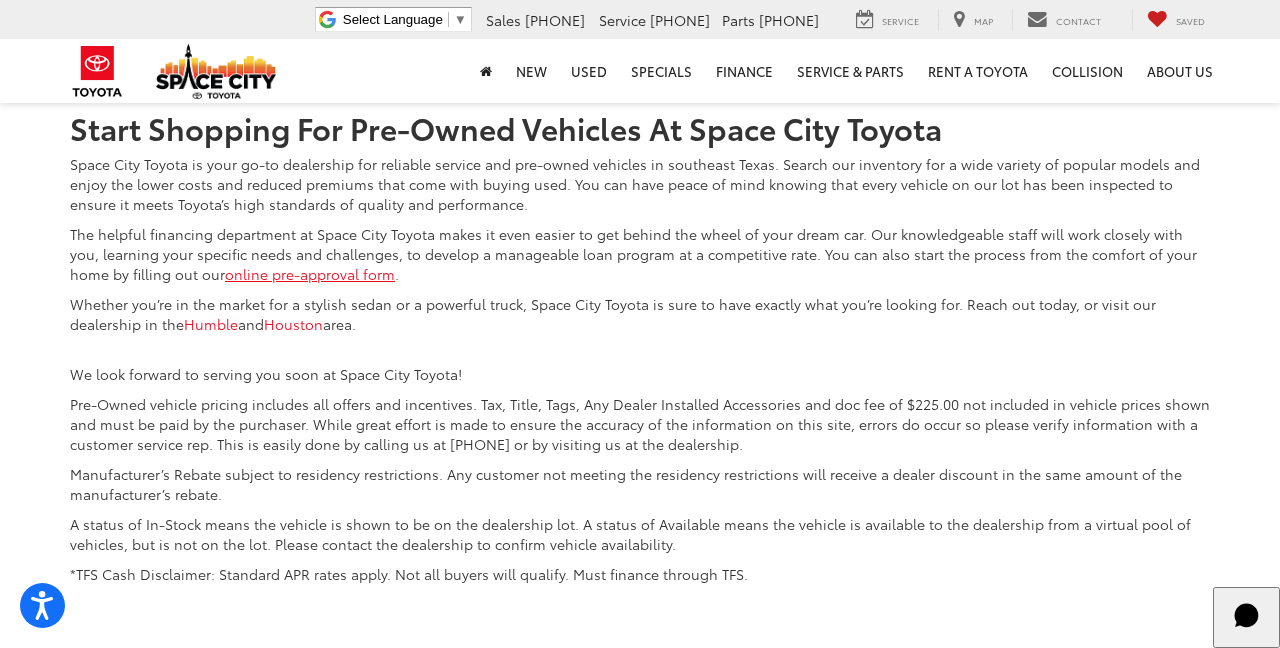 click on "4" at bounding box center [966, -57] 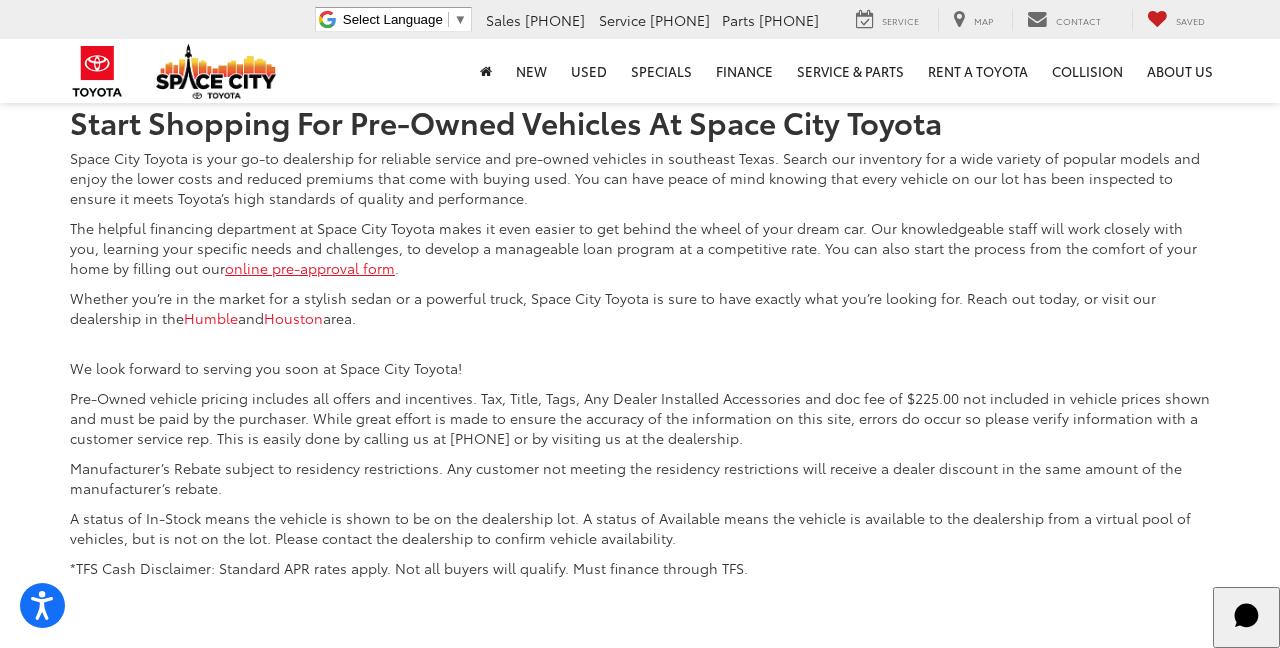 scroll, scrollTop: 7201, scrollLeft: 0, axis: vertical 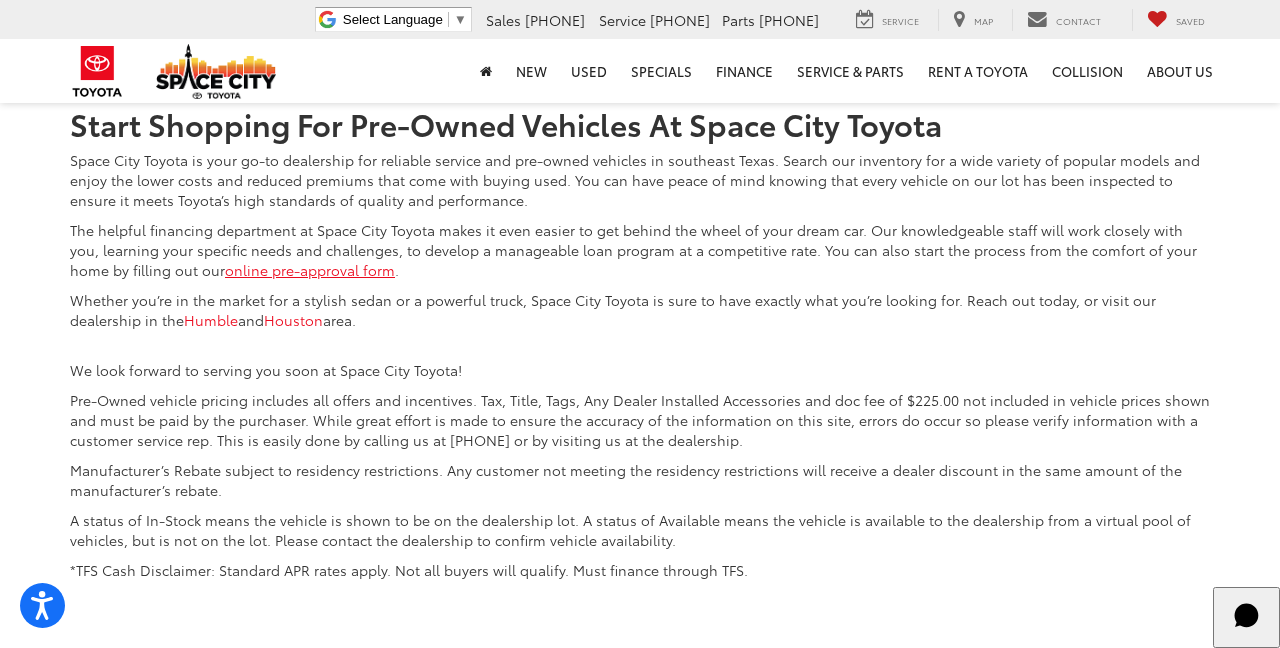 click on "5" at bounding box center (966, -62) 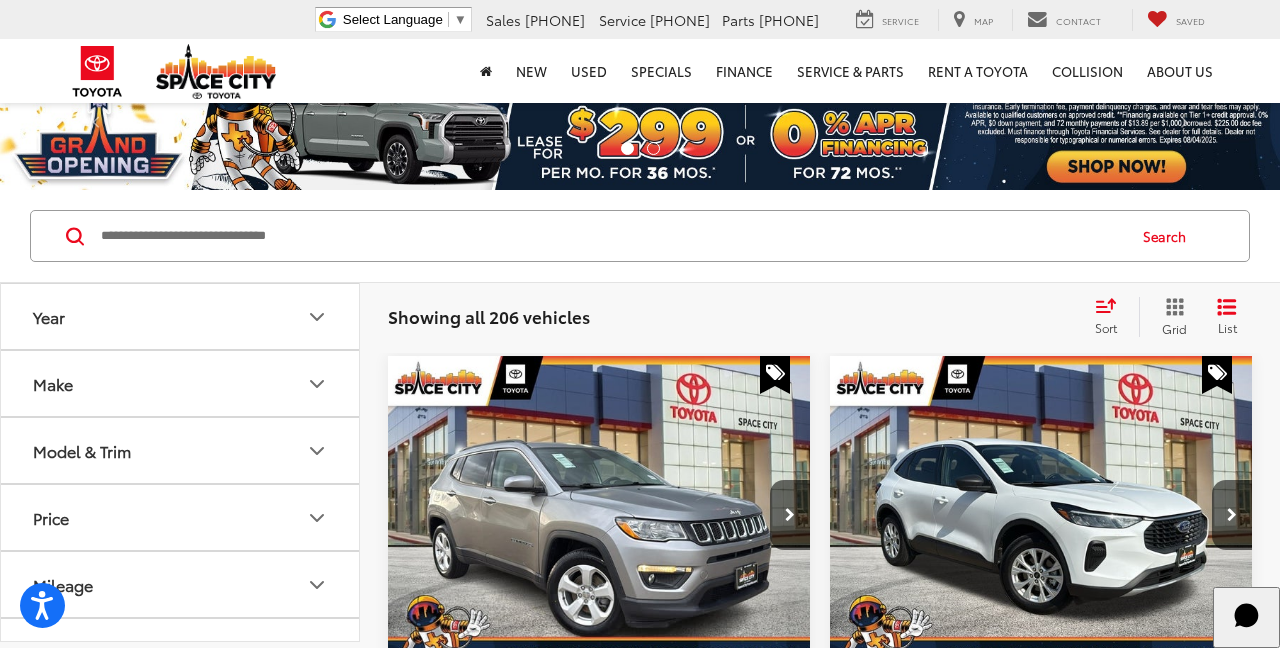 scroll, scrollTop: 35, scrollLeft: 0, axis: vertical 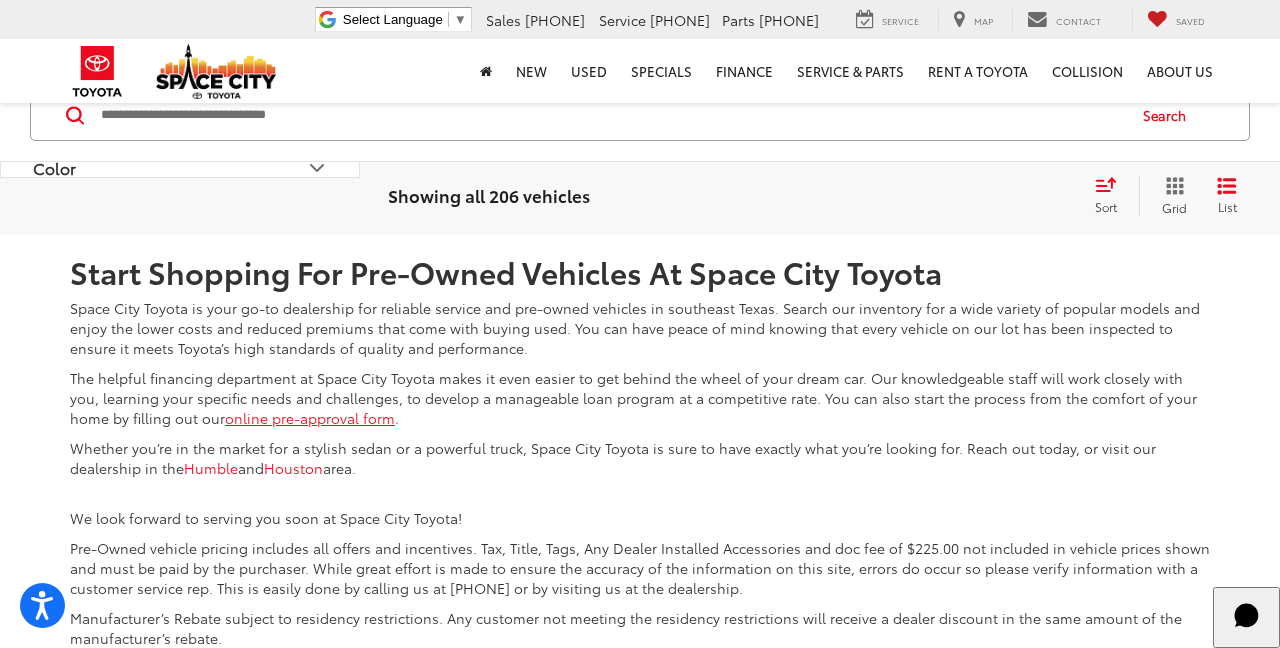 click on "4" at bounding box center [906, 86] 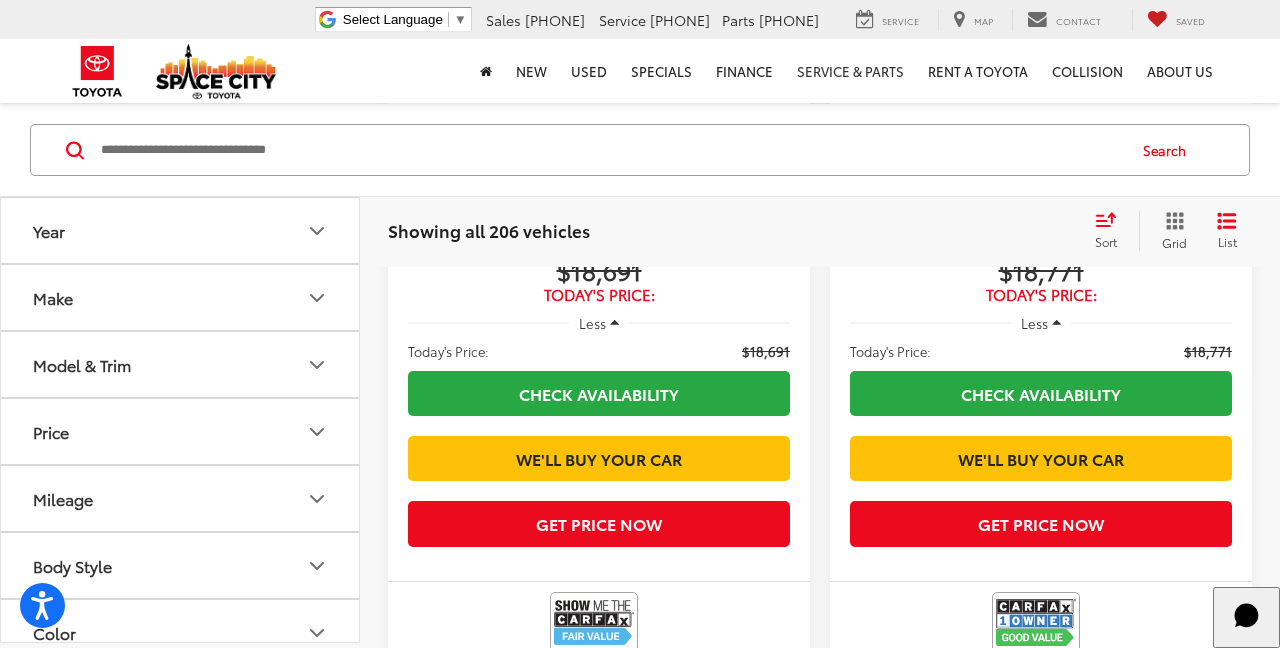 scroll, scrollTop: 124, scrollLeft: 0, axis: vertical 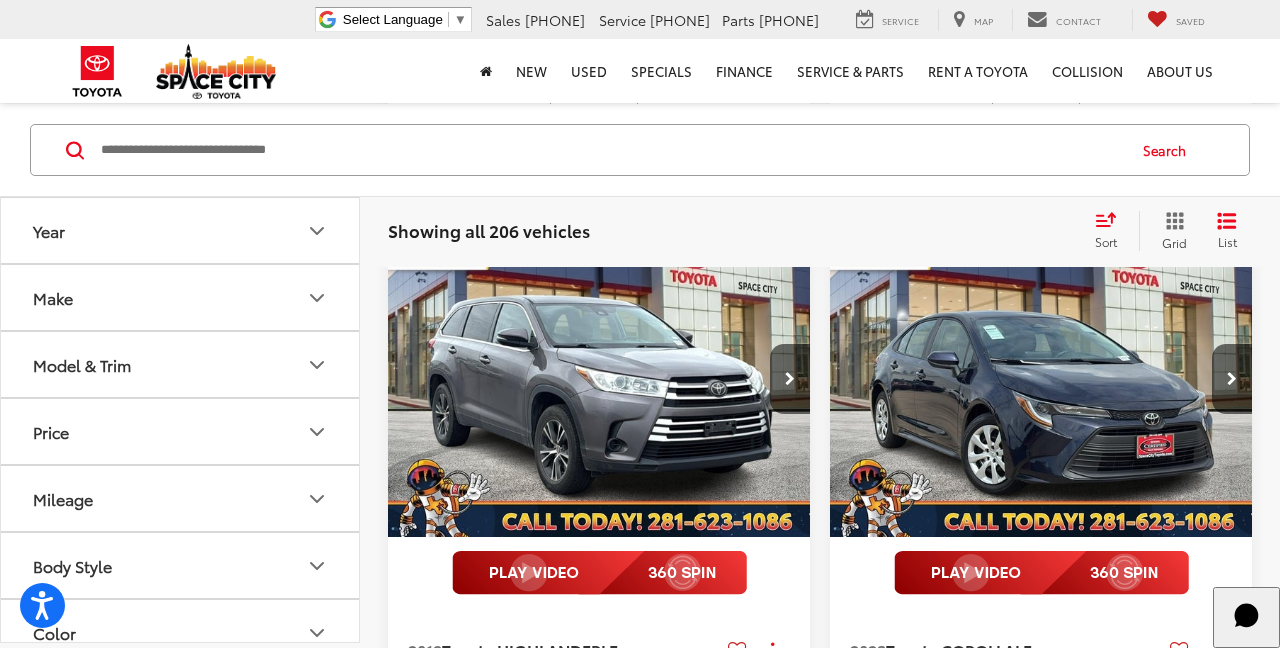 click 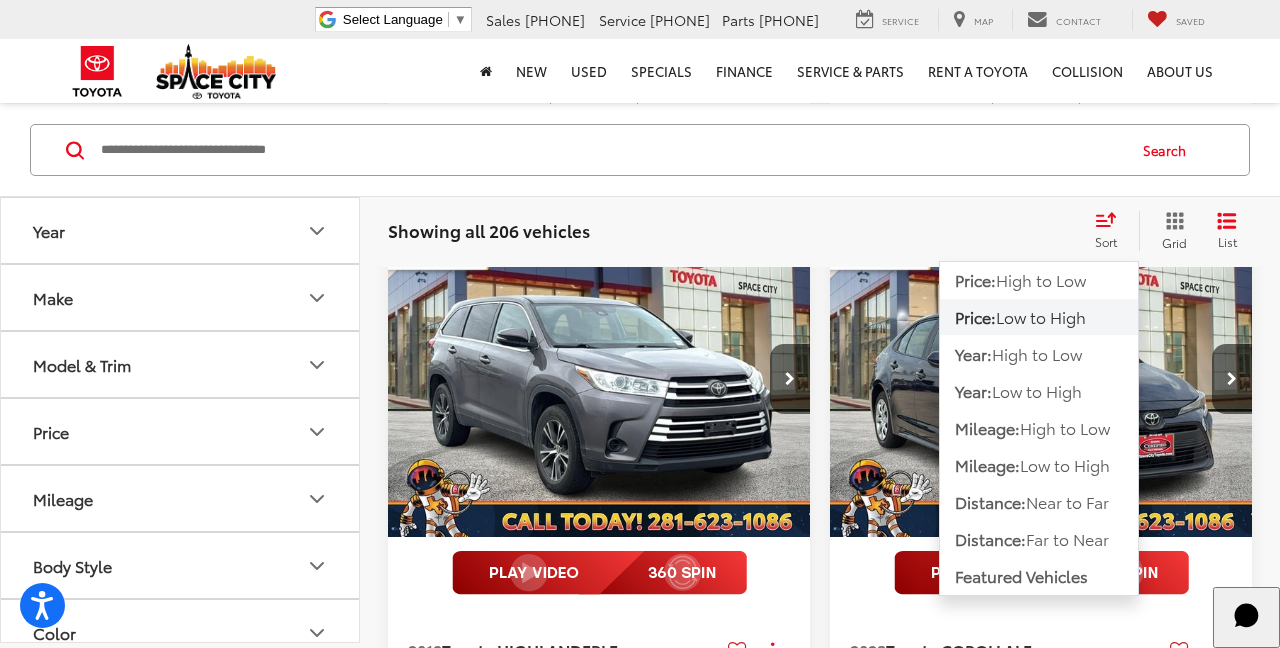 click on "Low to High" at bounding box center (1041, 315) 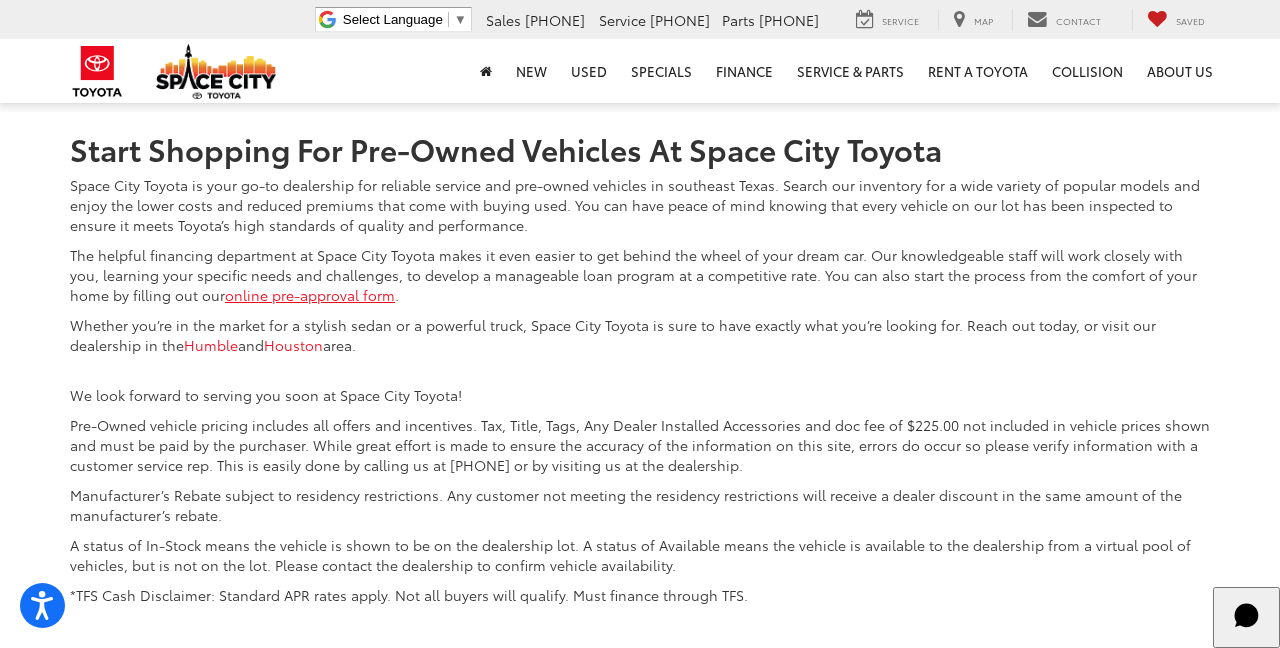 scroll, scrollTop: 7163, scrollLeft: 0, axis: vertical 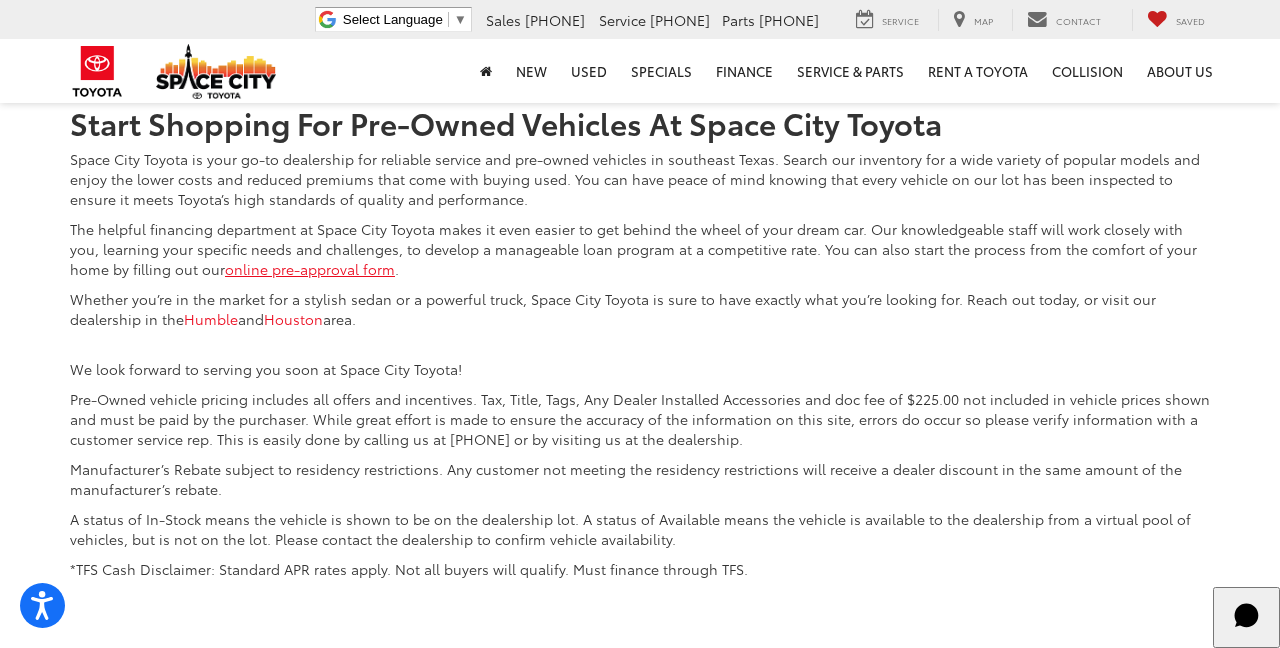 click on "2" at bounding box center [906, -63] 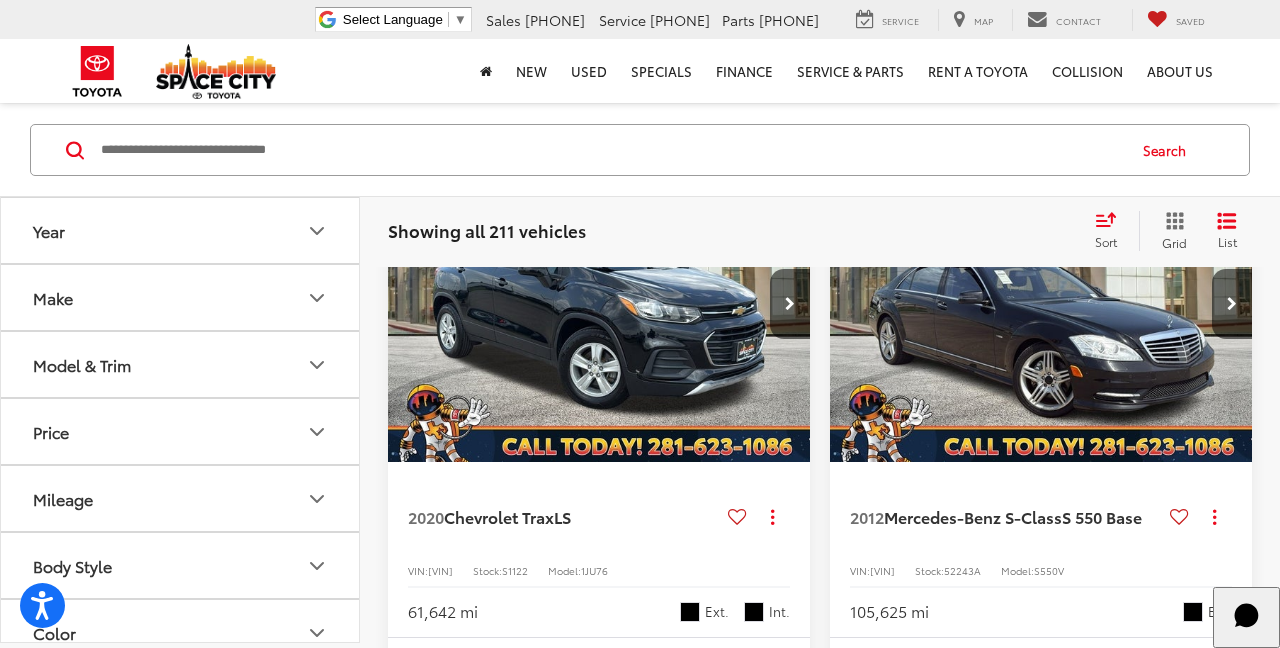 scroll, scrollTop: 124, scrollLeft: 0, axis: vertical 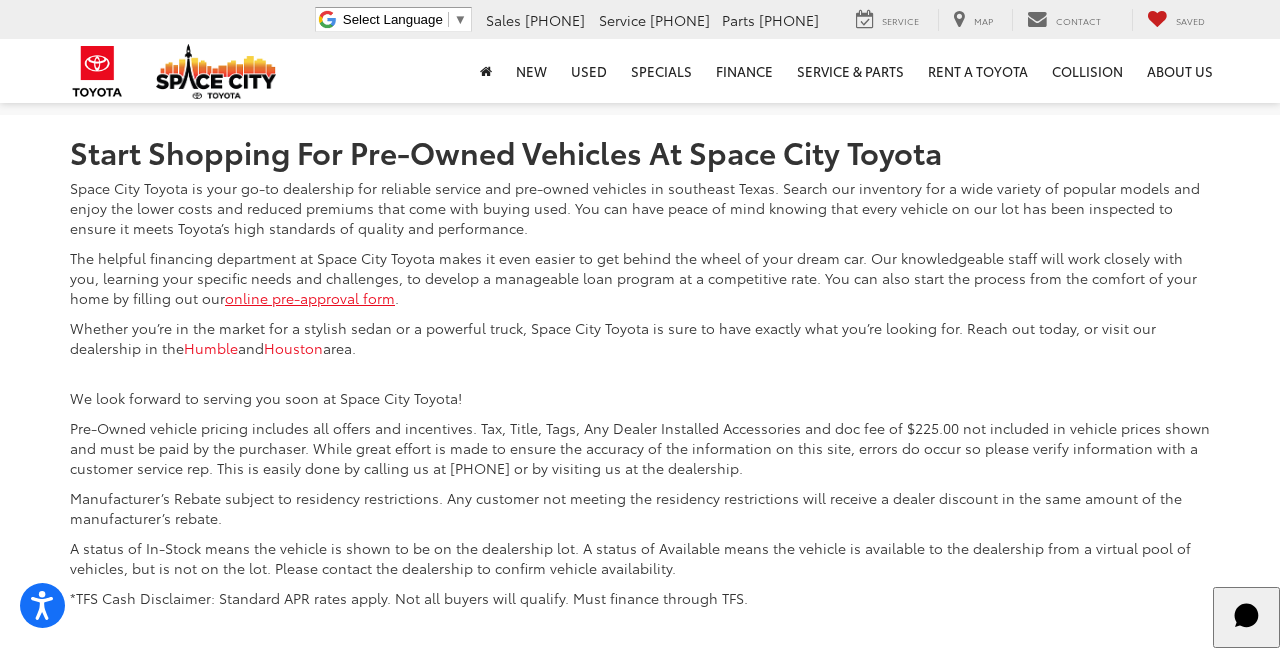 click on "1" at bounding box center (877, -34) 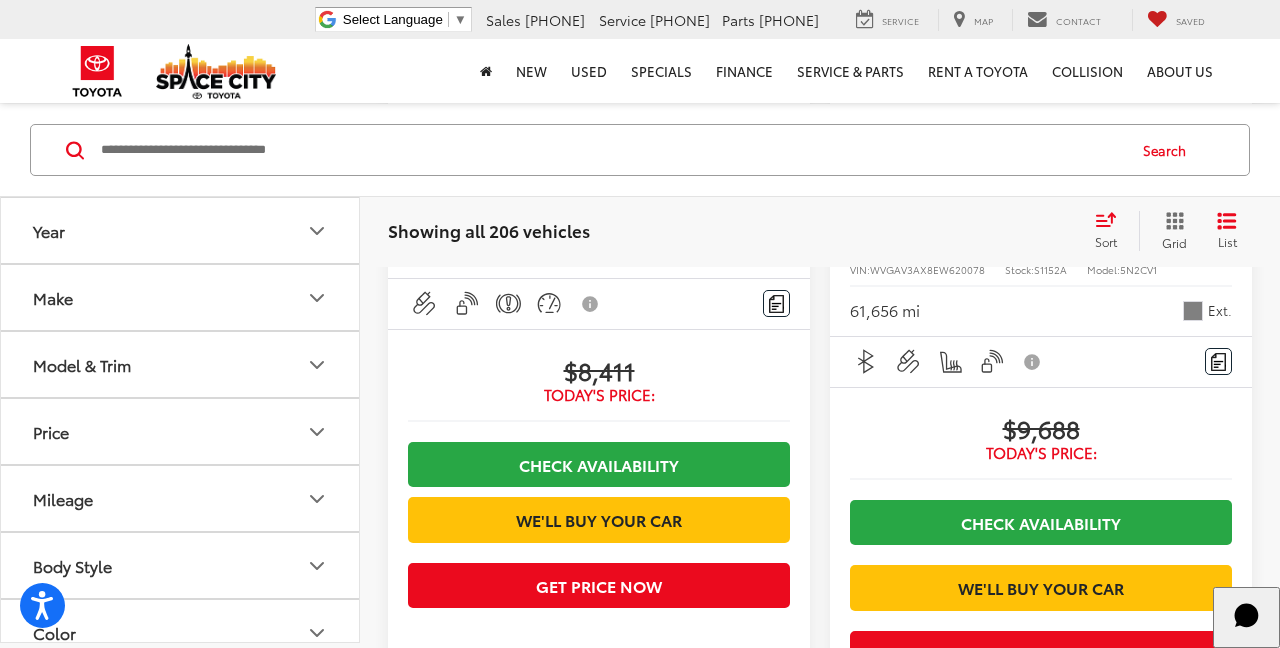 scroll, scrollTop: 3924, scrollLeft: 0, axis: vertical 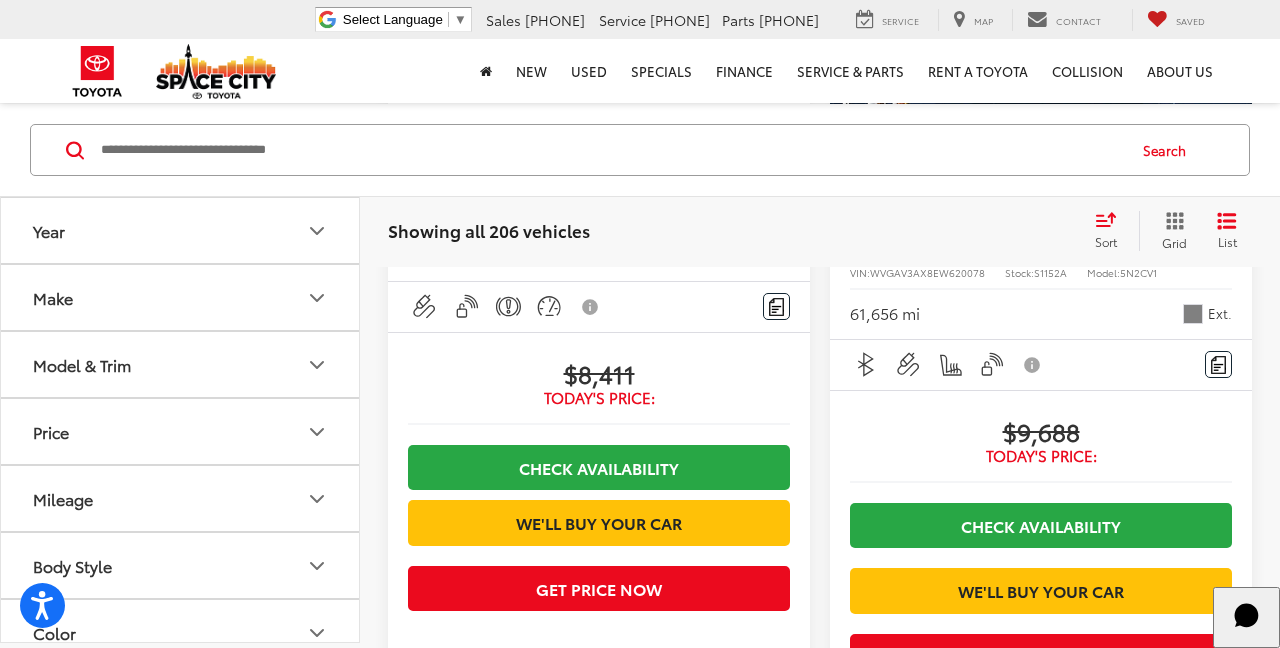 click on "Volkswagen Tiguan" at bounding box center [958, 207] 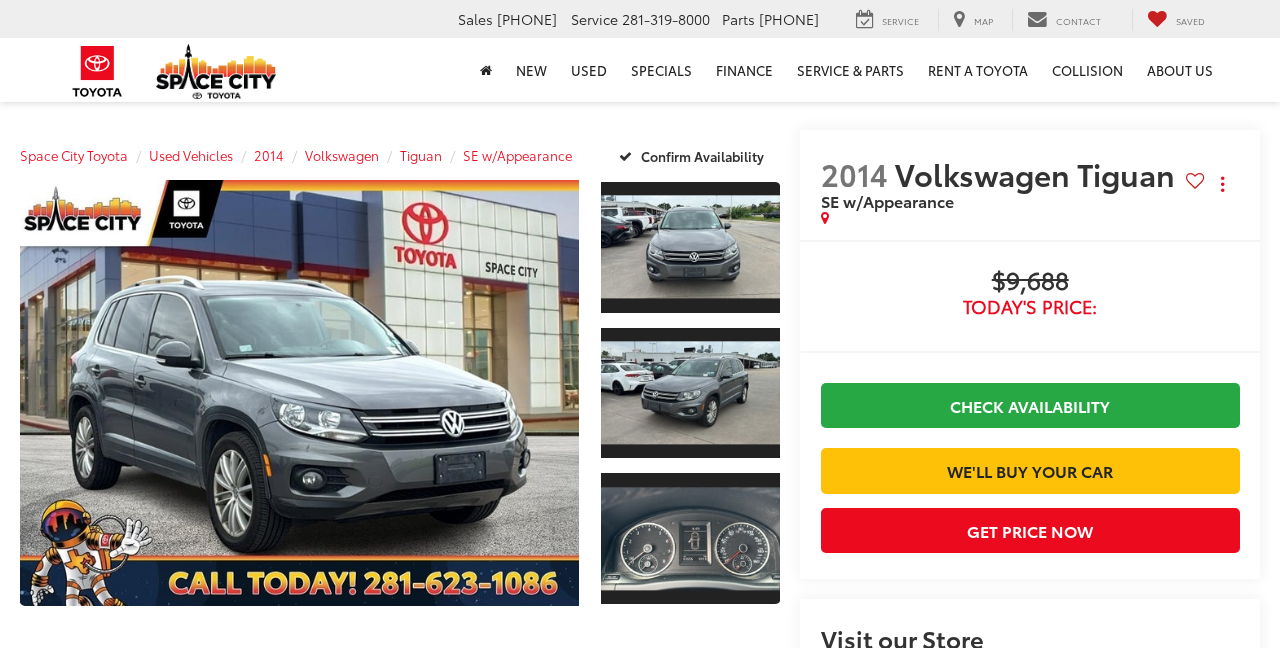 scroll, scrollTop: 0, scrollLeft: 0, axis: both 